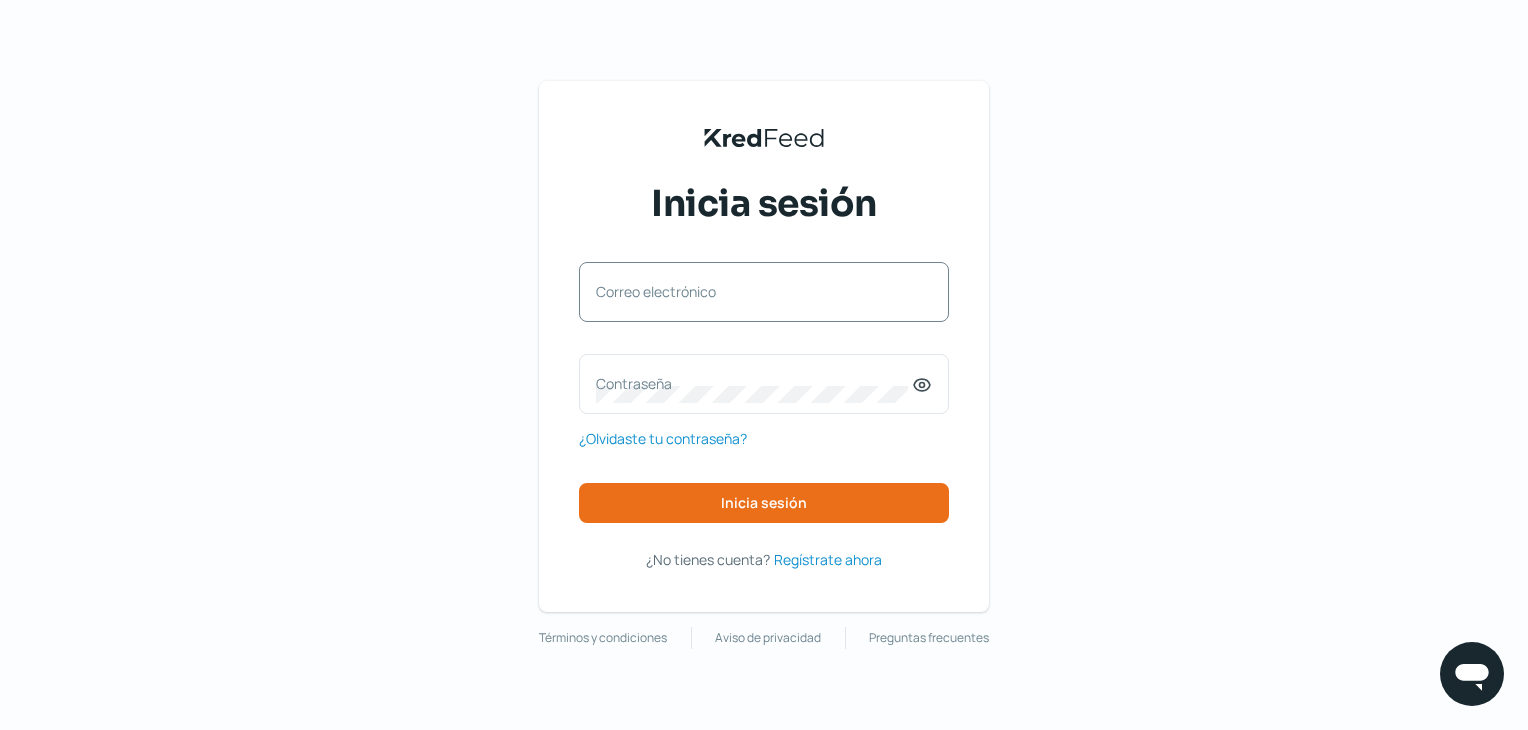 scroll, scrollTop: 0, scrollLeft: 0, axis: both 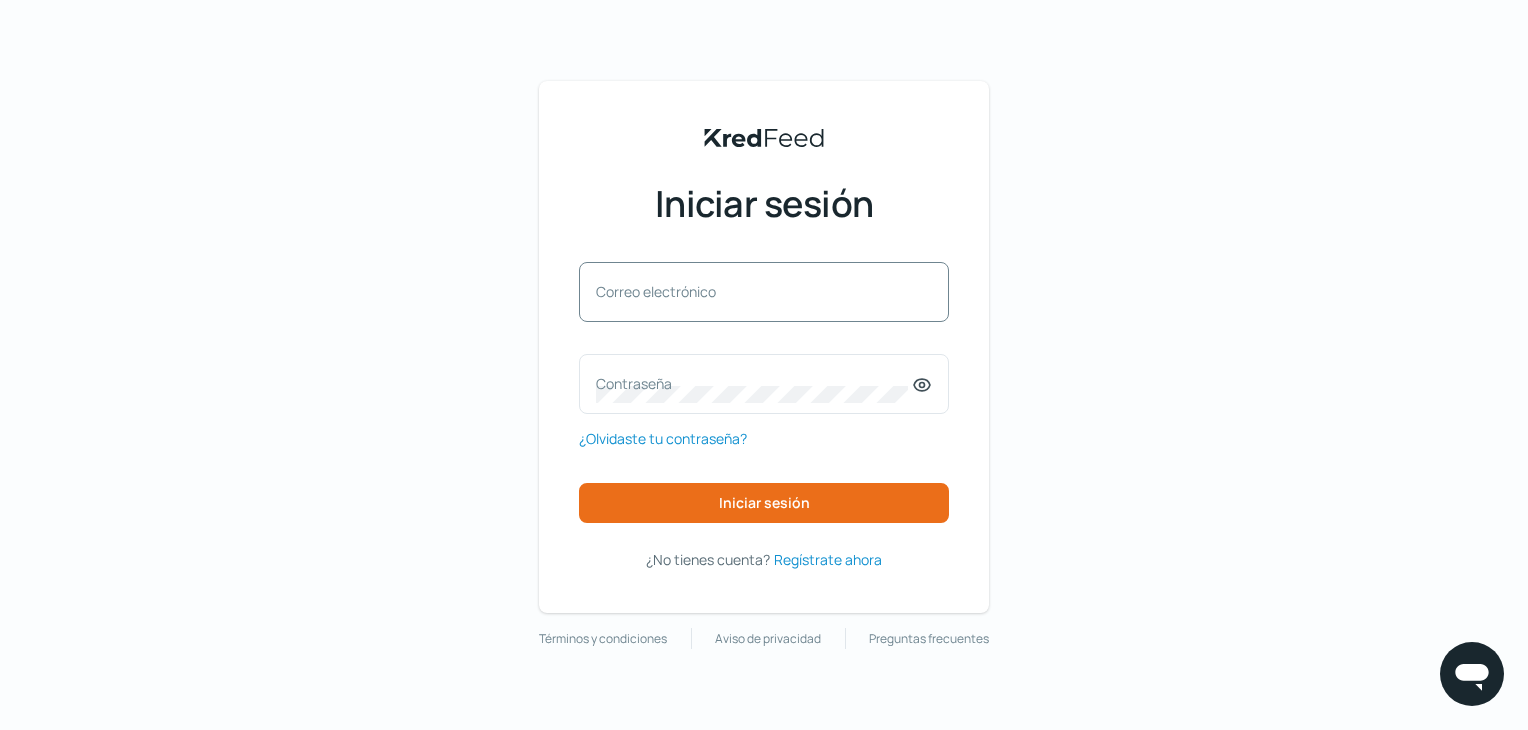 drag, startPoint x: 694, startPoint y: 273, endPoint x: 683, endPoint y: 284, distance: 15.556349 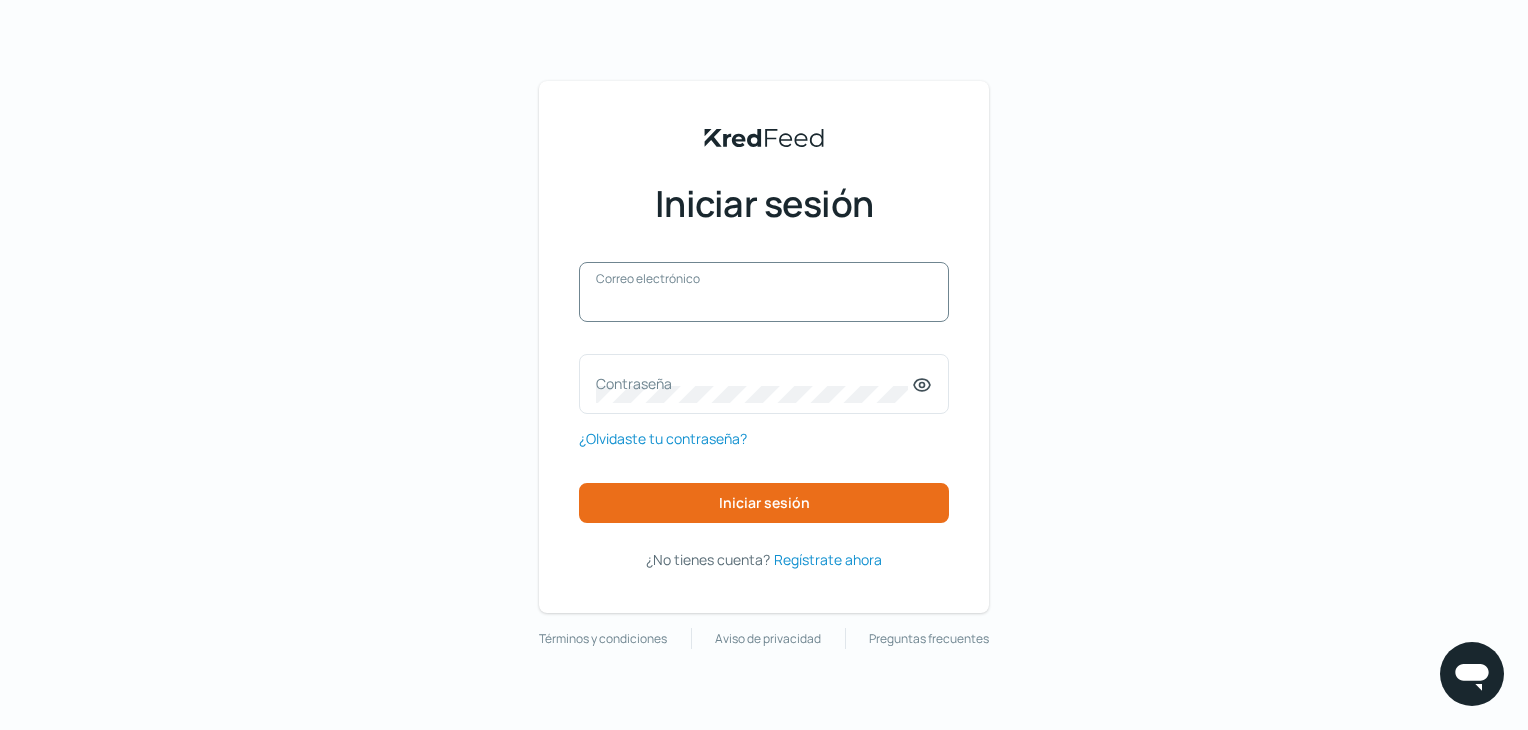 paste on "daniel.js@aviva.one" 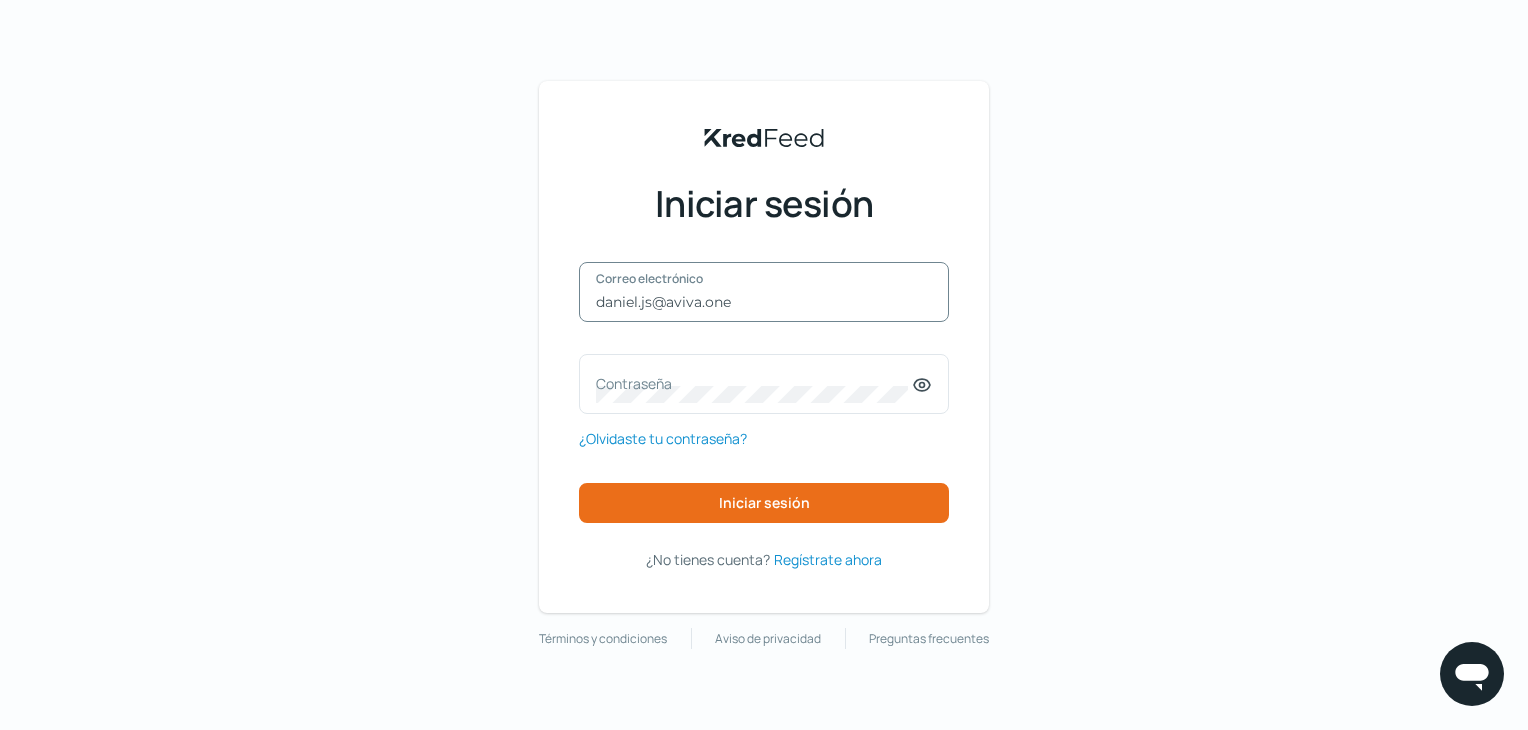 type on "daniel.js@aviva.one" 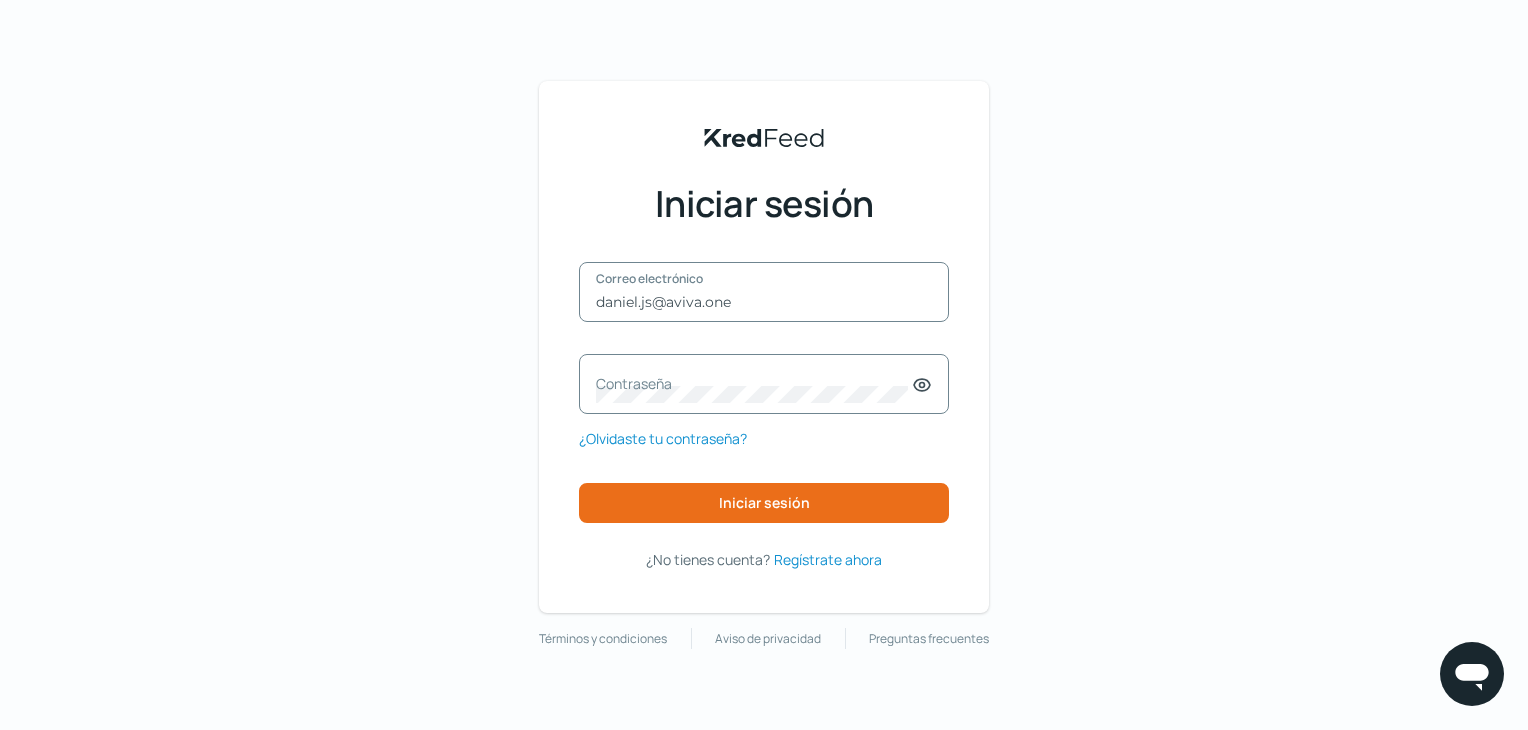 click on "Contraseña" at bounding box center [634, 383] 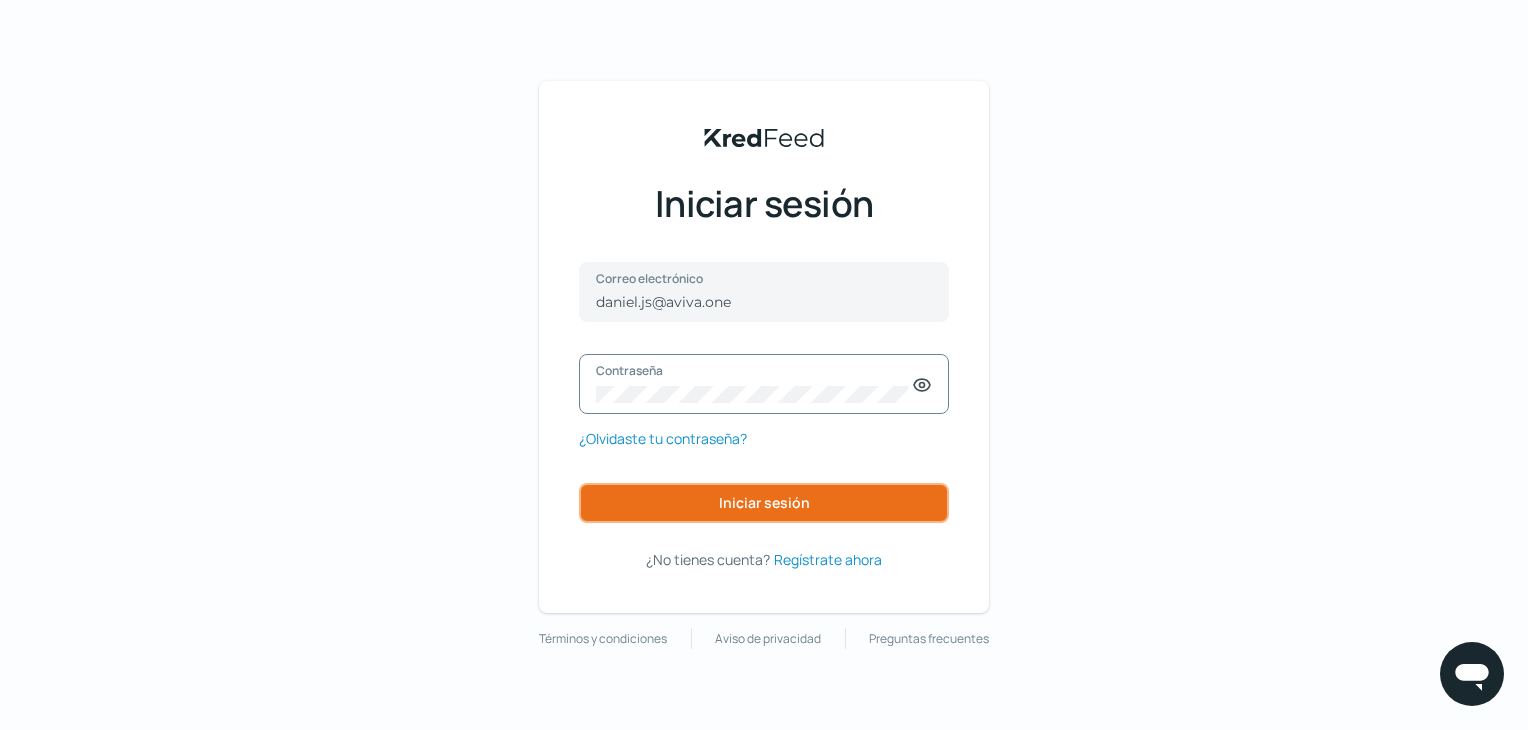 click on "Iniciar sesión" at bounding box center [764, 503] 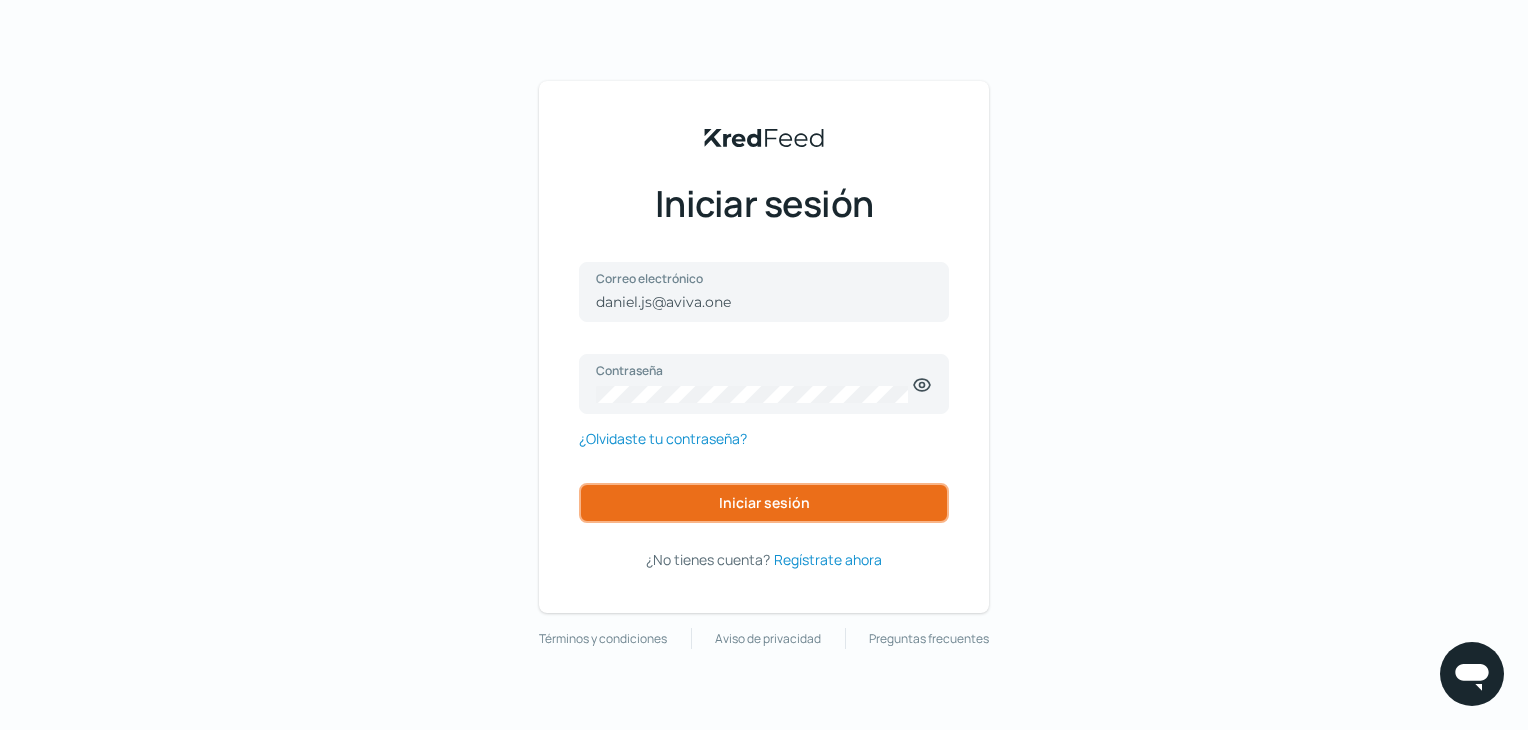 click on "Iniciar sesión" at bounding box center (764, 503) 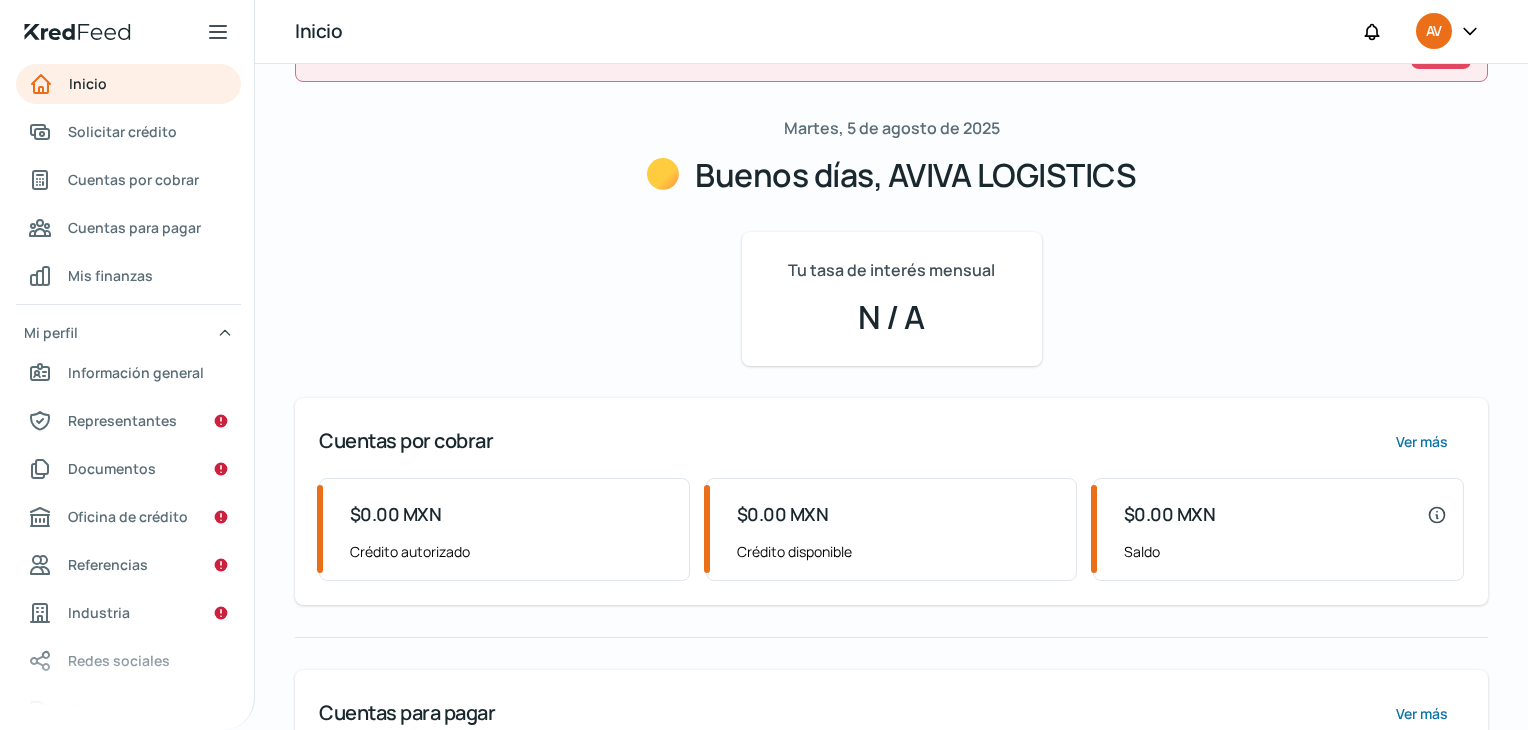 scroll, scrollTop: 200, scrollLeft: 0, axis: vertical 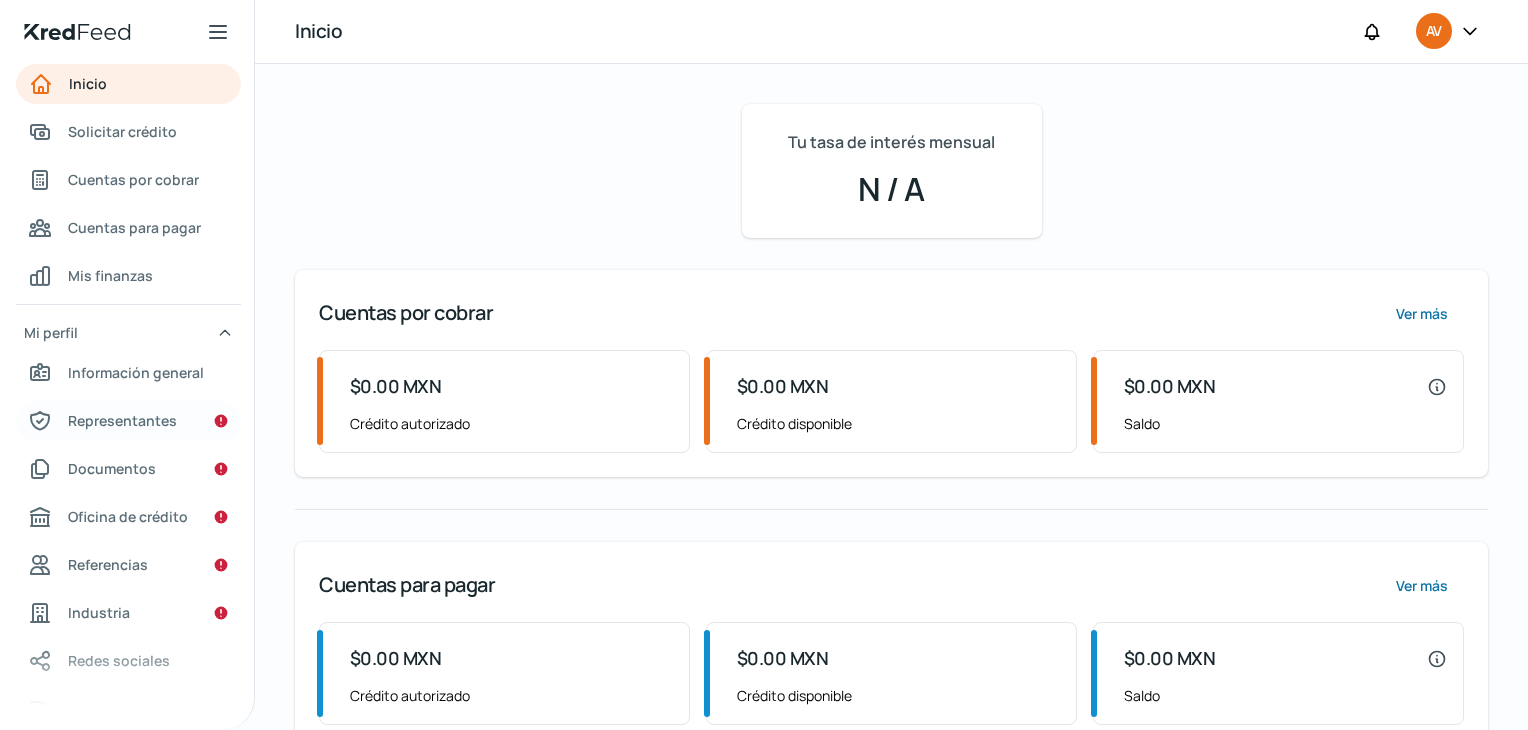click on "Representantes" at bounding box center [122, 420] 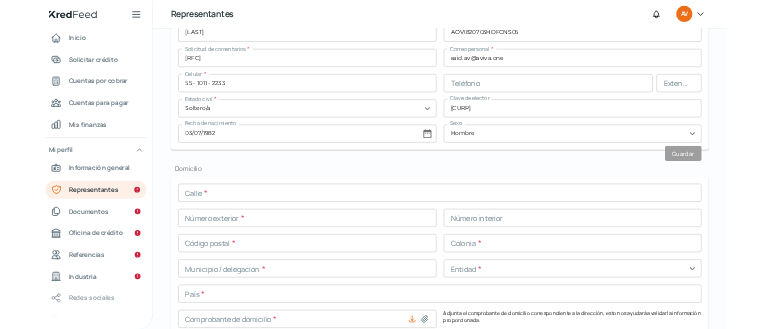 scroll, scrollTop: 700, scrollLeft: 0, axis: vertical 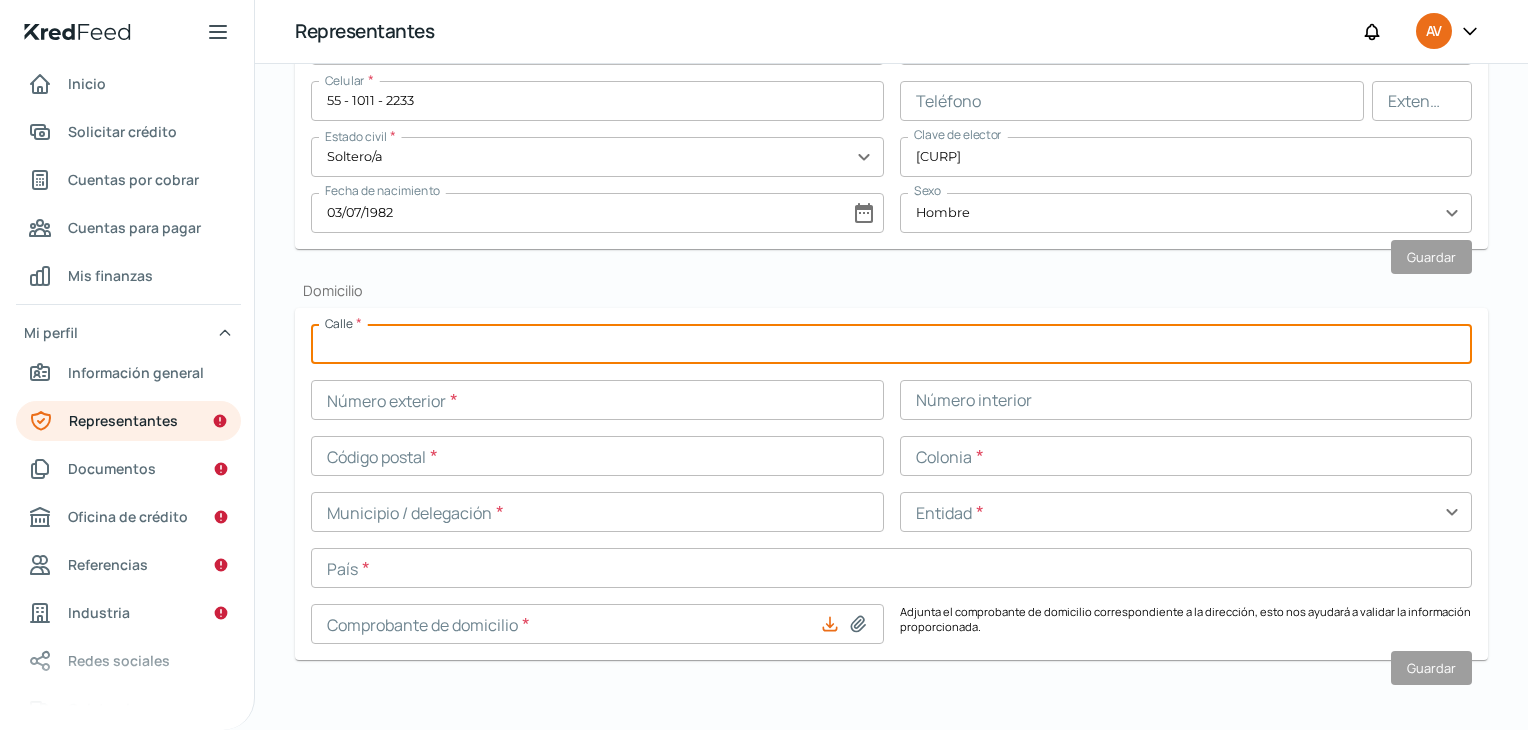 drag, startPoint x: 385, startPoint y: 341, endPoint x: 396, endPoint y: 346, distance: 12.083046 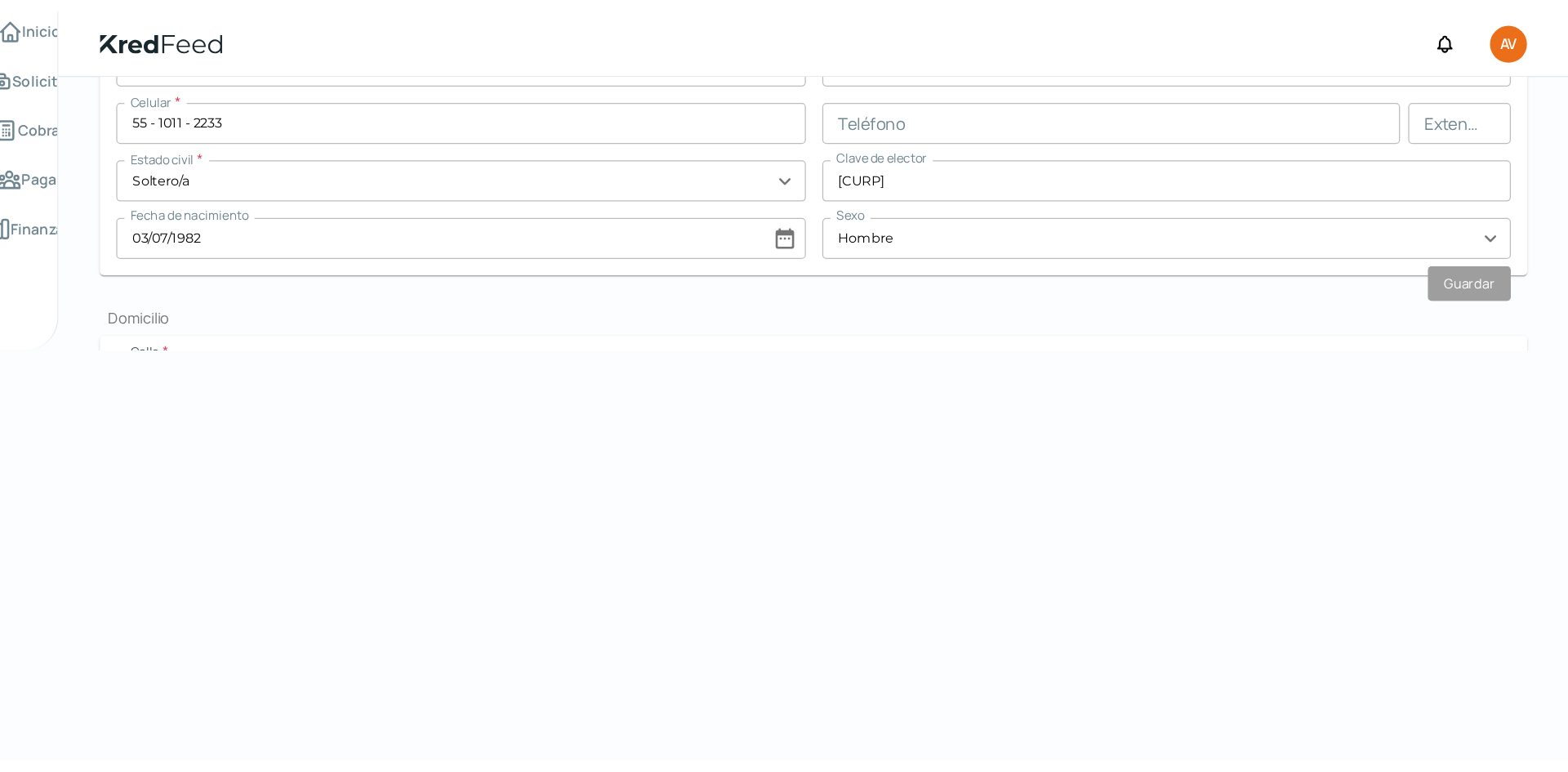 scroll, scrollTop: 578, scrollLeft: 0, axis: vertical 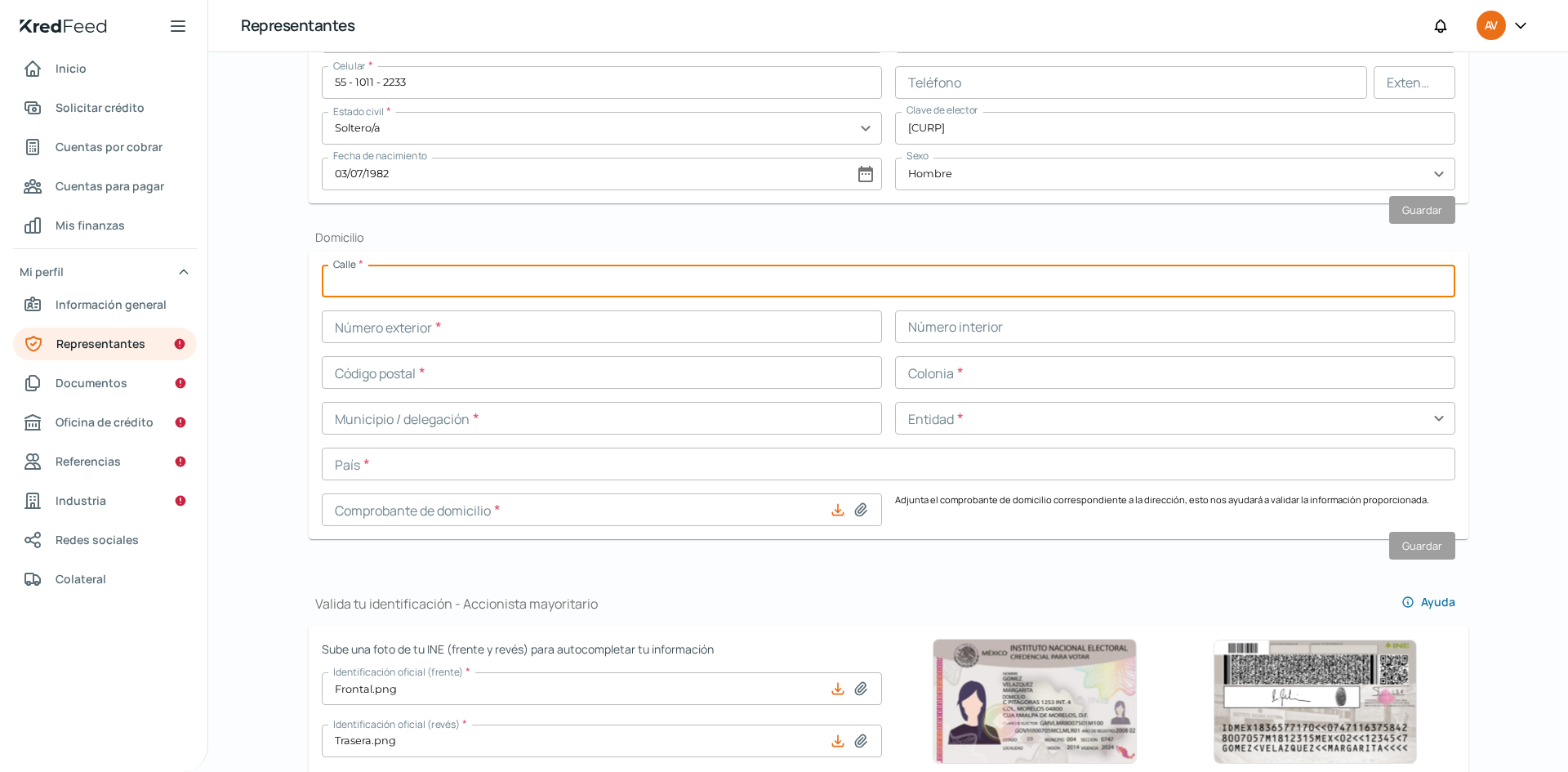 click at bounding box center (889, 281) 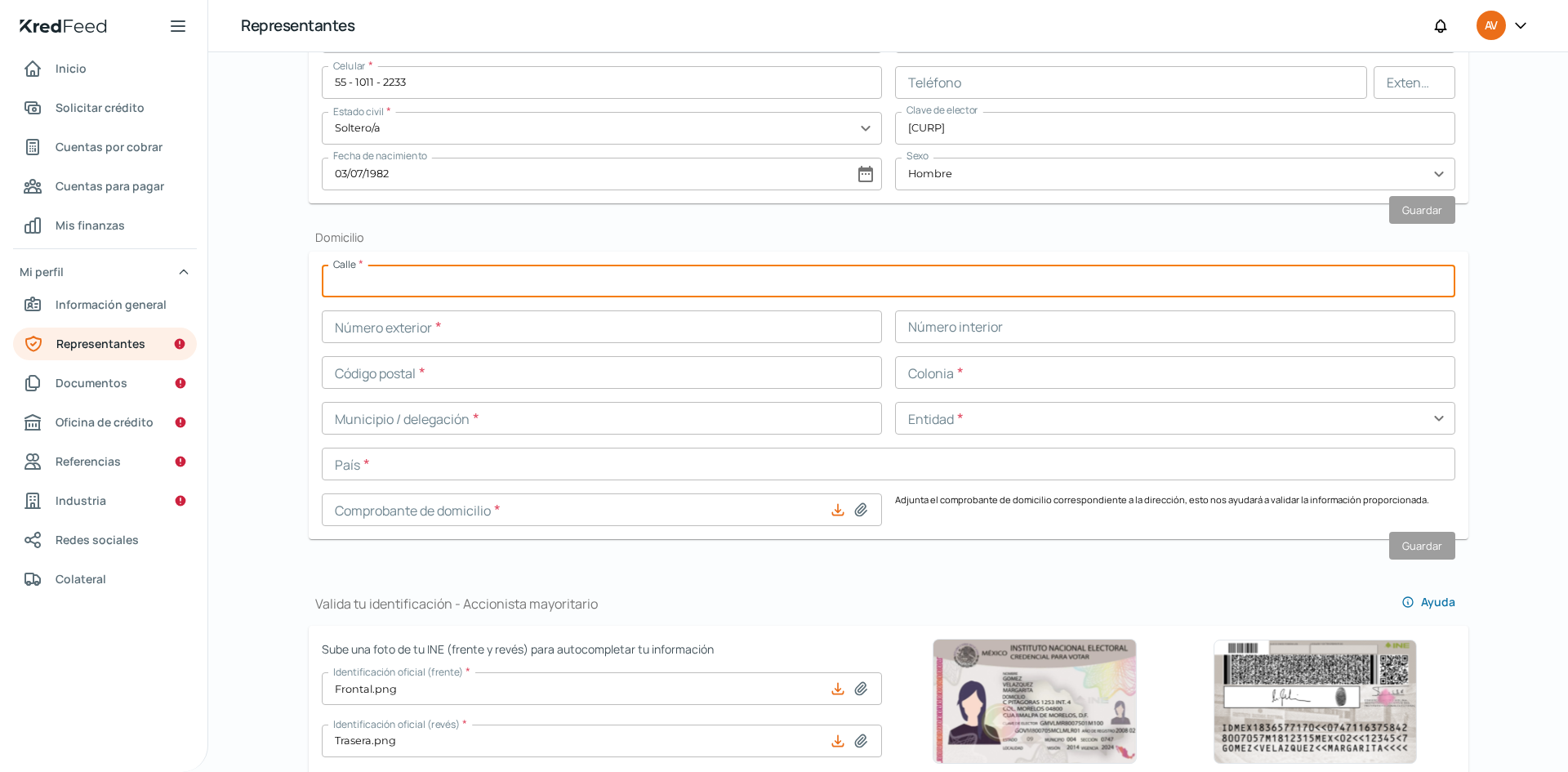 click at bounding box center [889, 281] 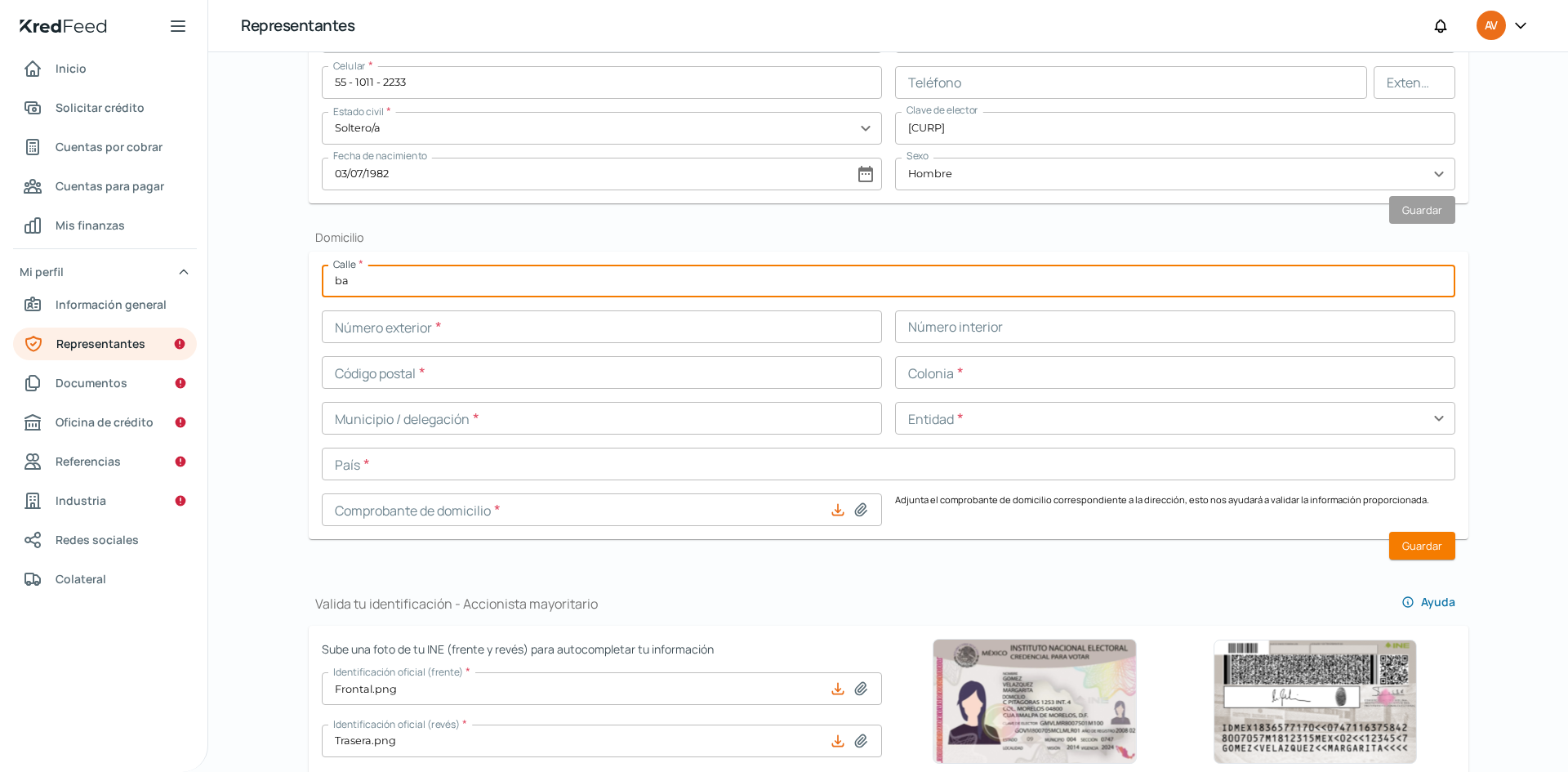 type on "b" 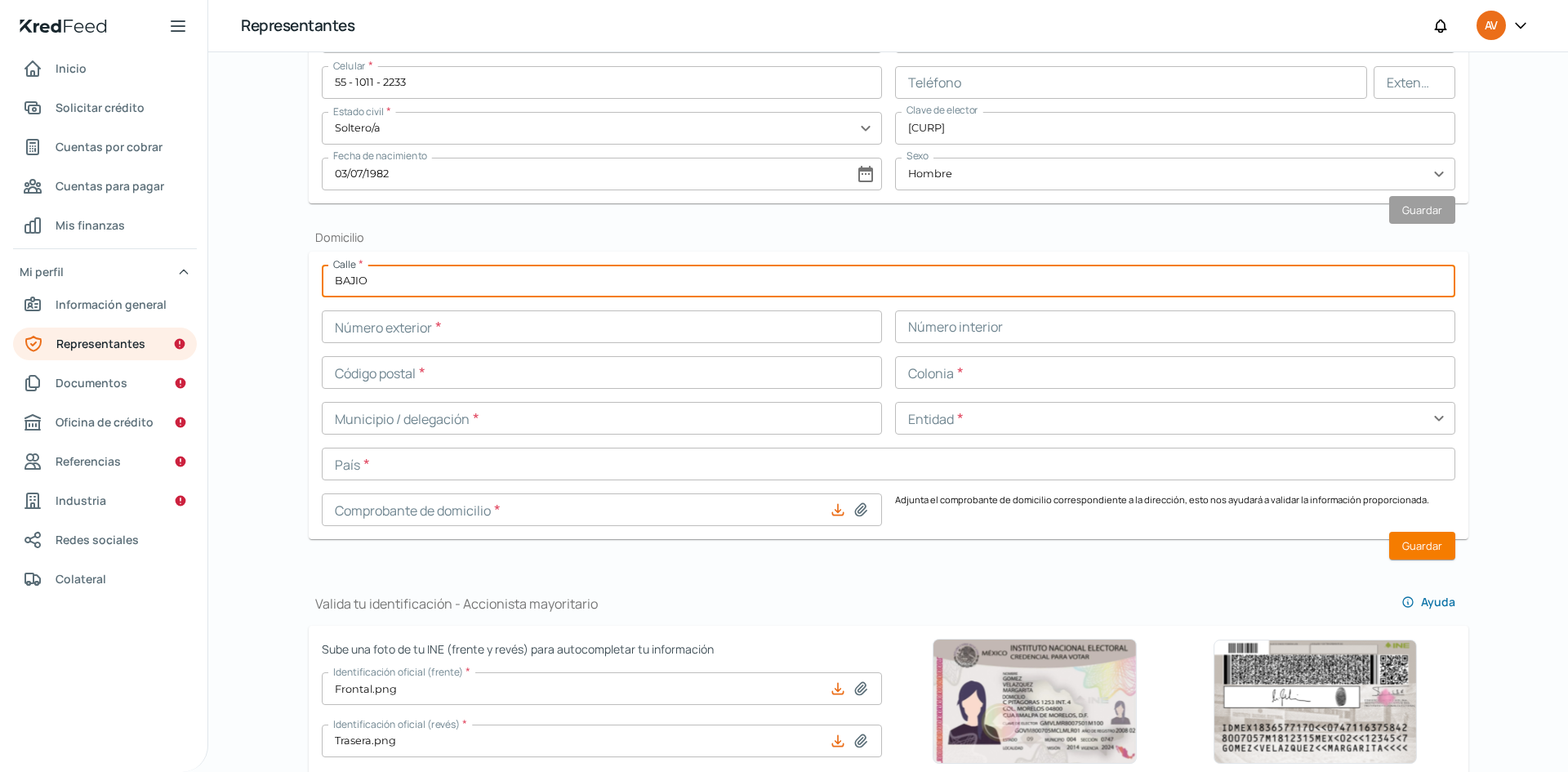 type on "BAJIO" 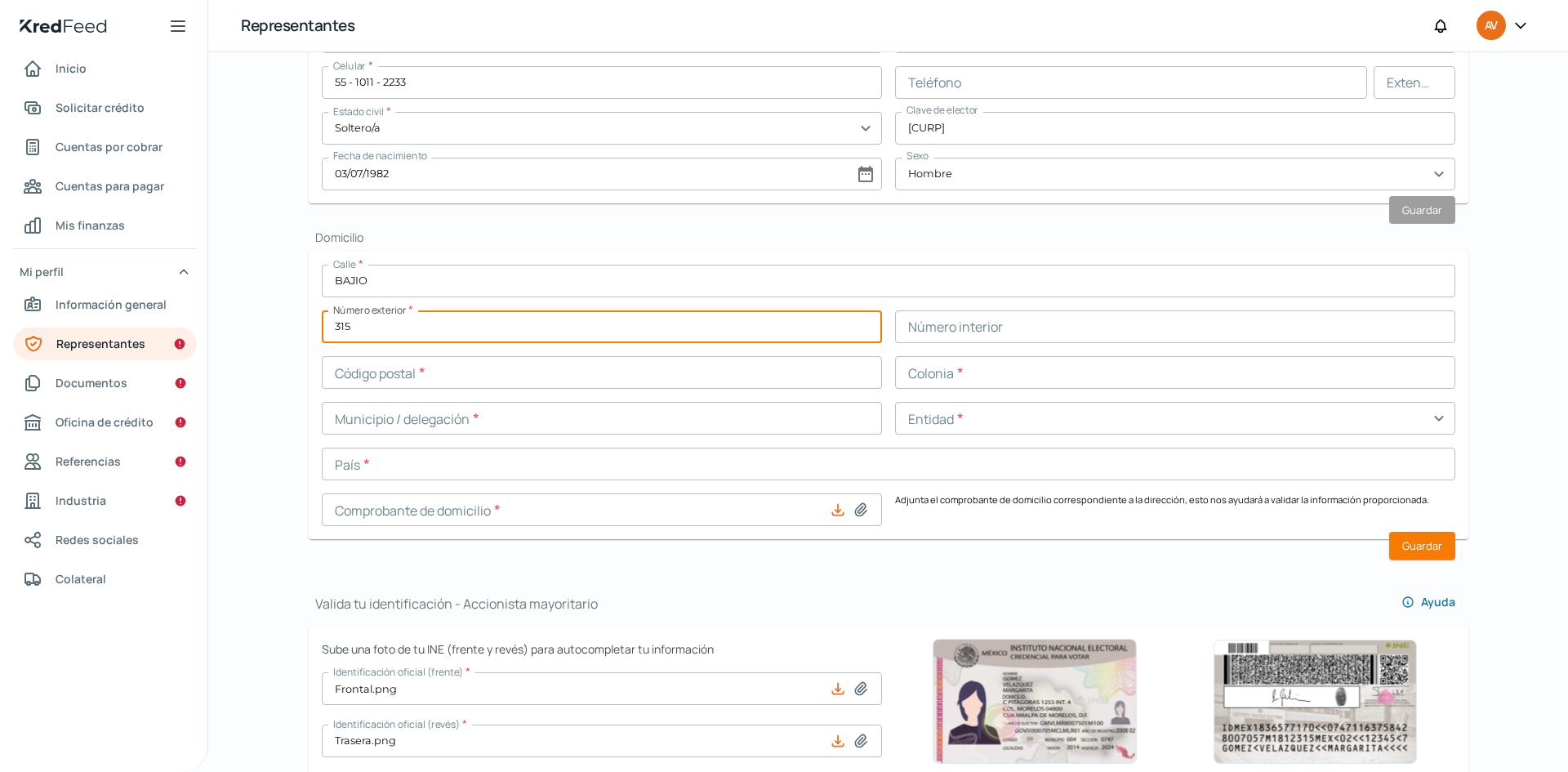 type on "315" 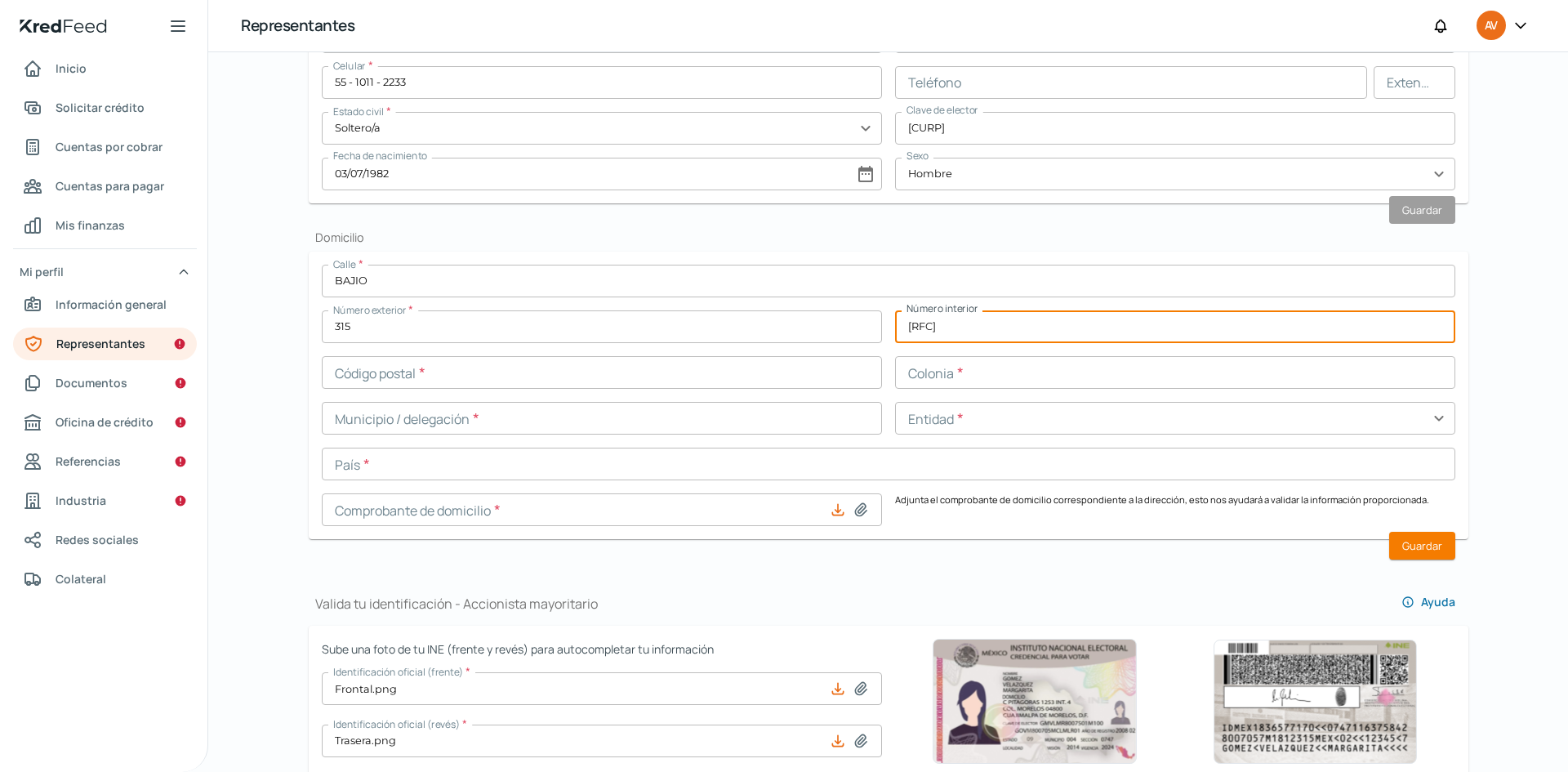 type on "[RFC]" 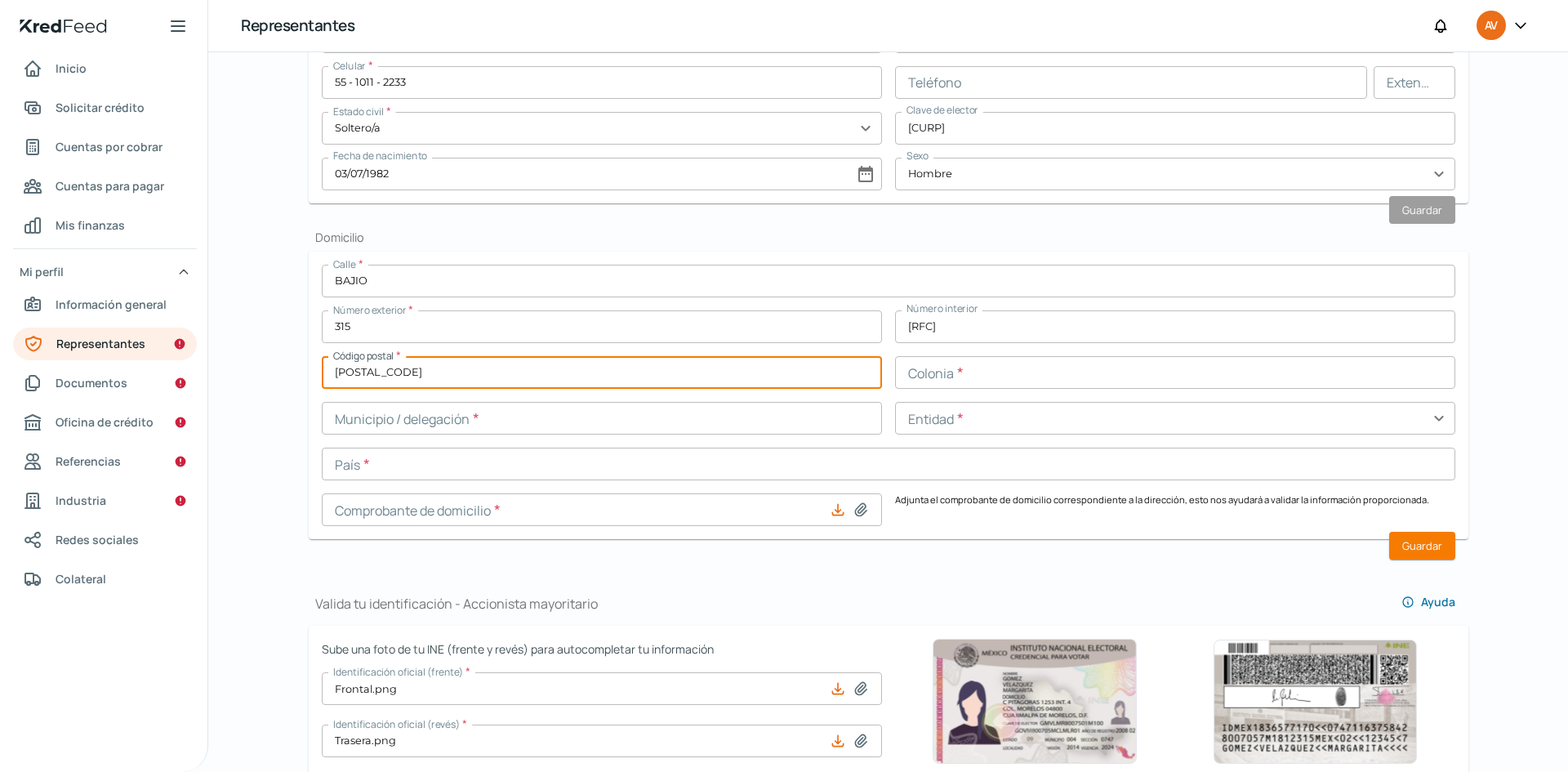 type on "[POSTAL_CODE]" 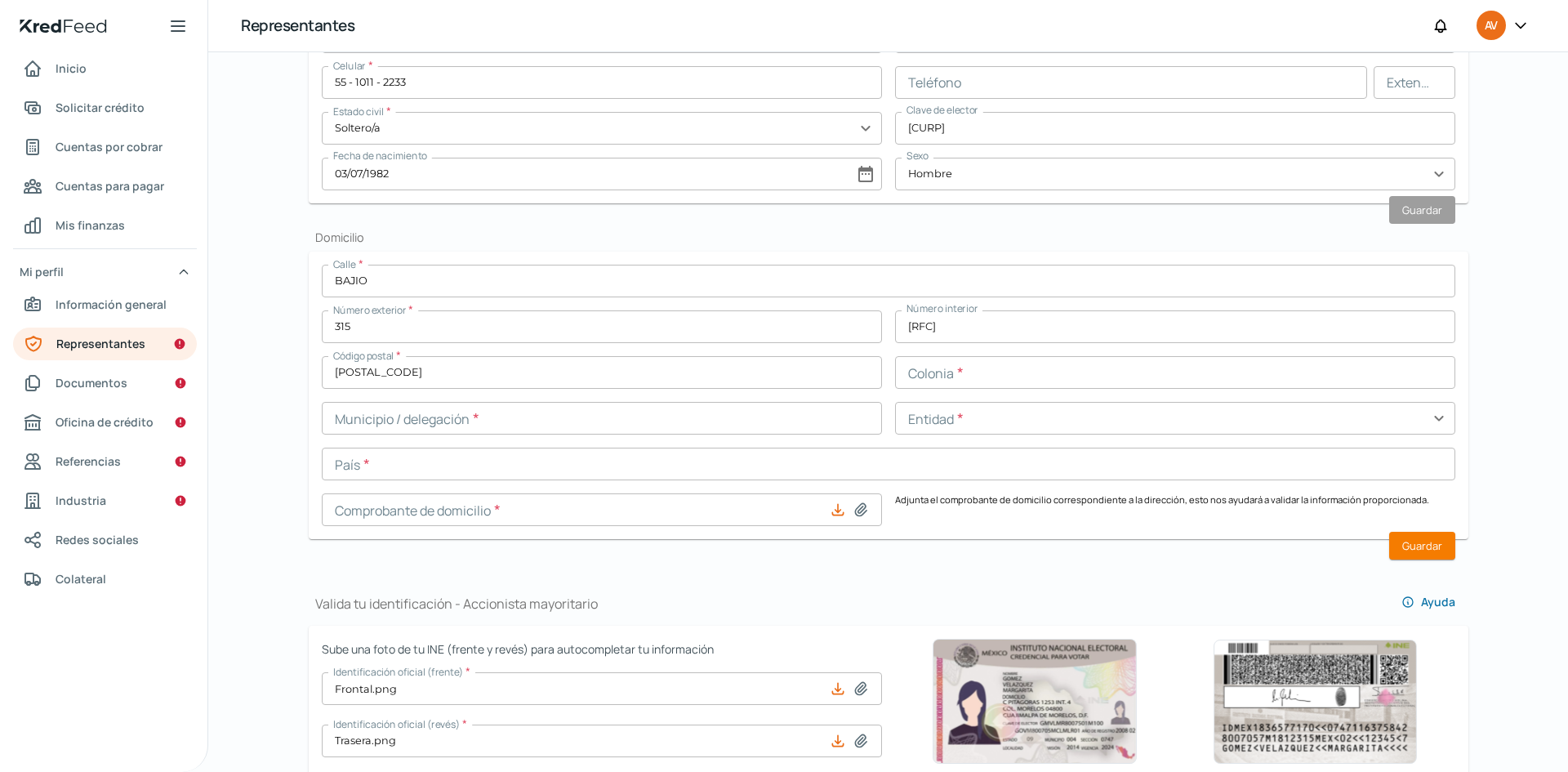 click at bounding box center [1175, 373] 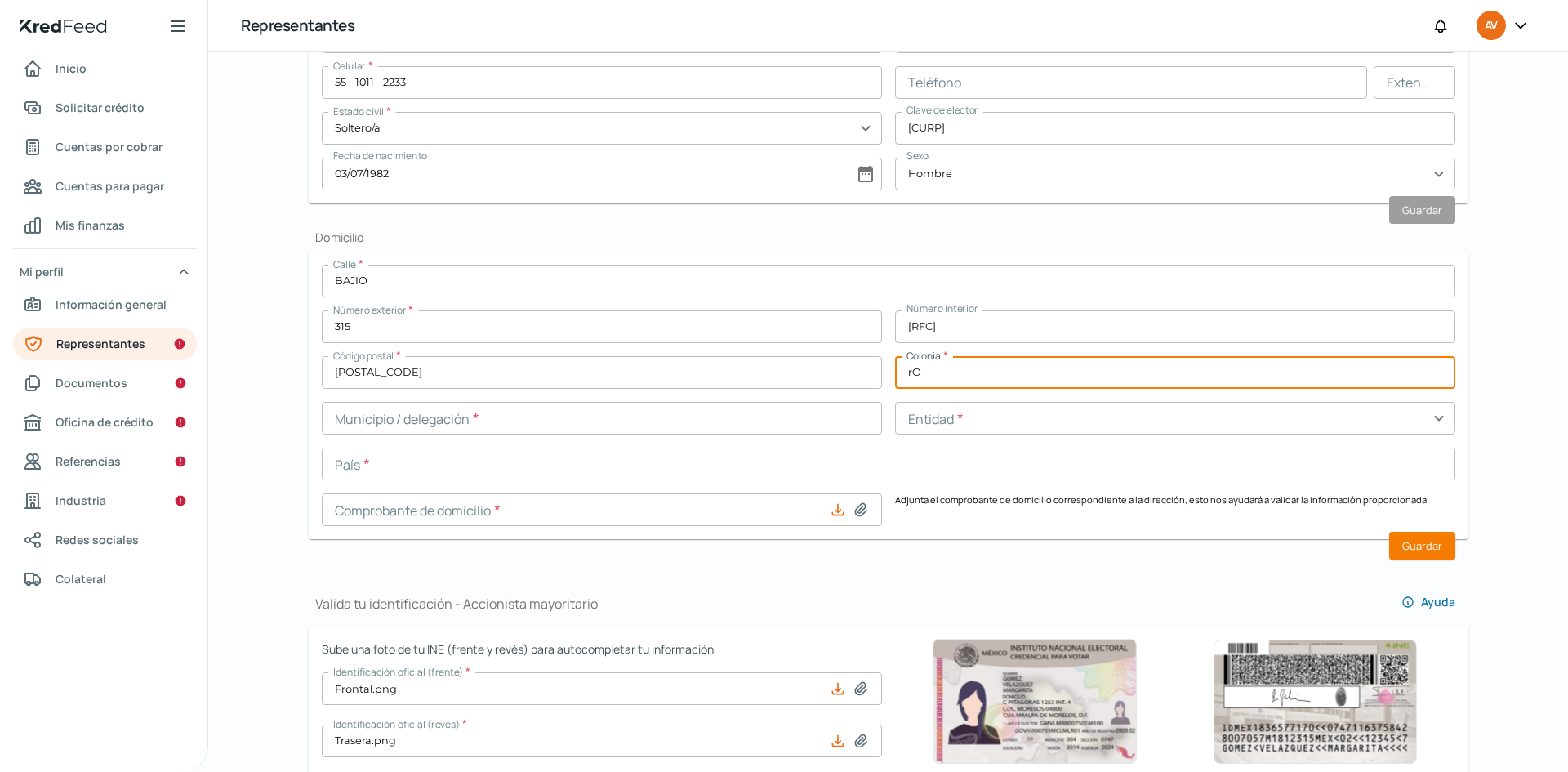 type on "r" 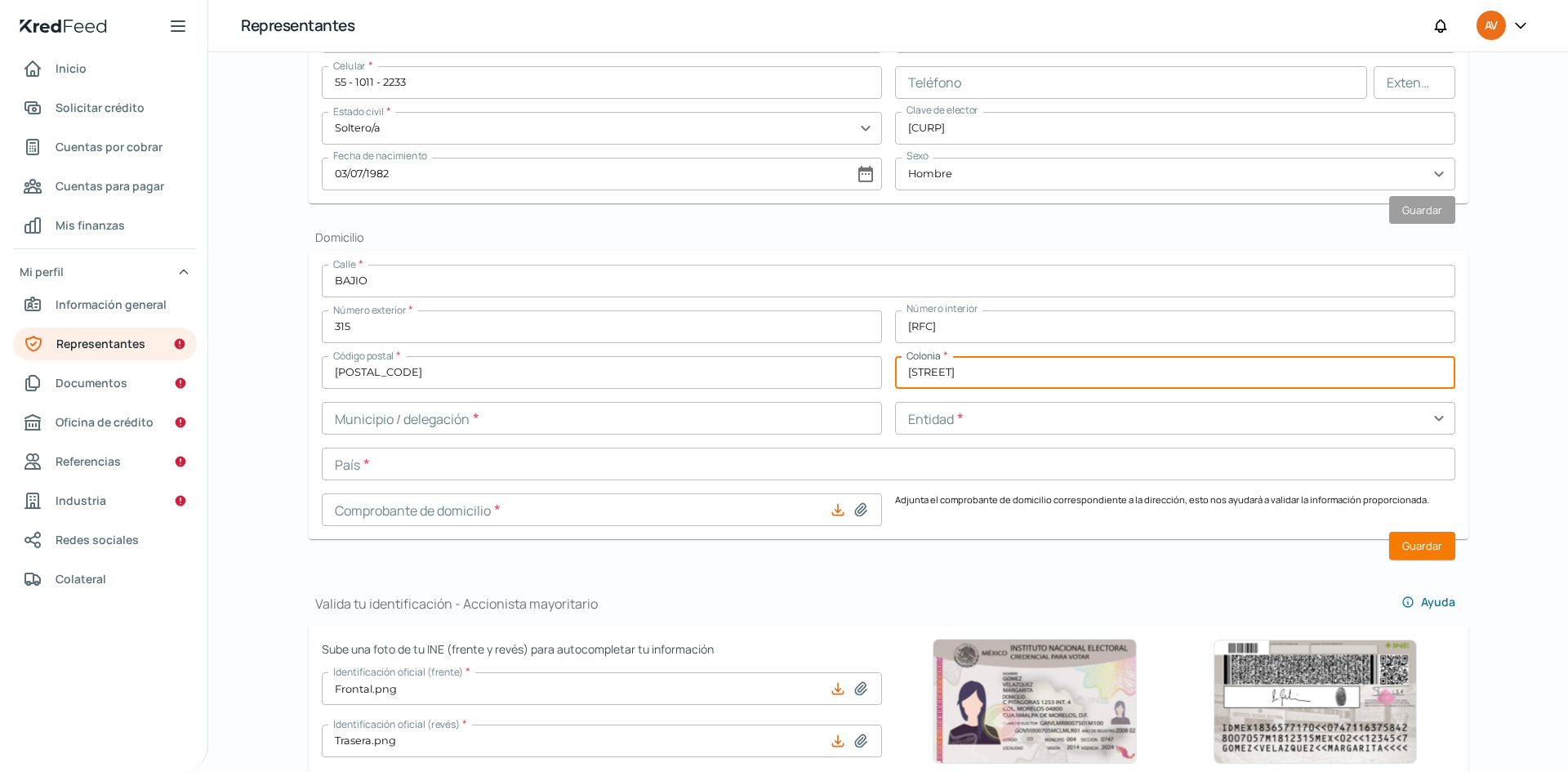 type on "[STREET]" 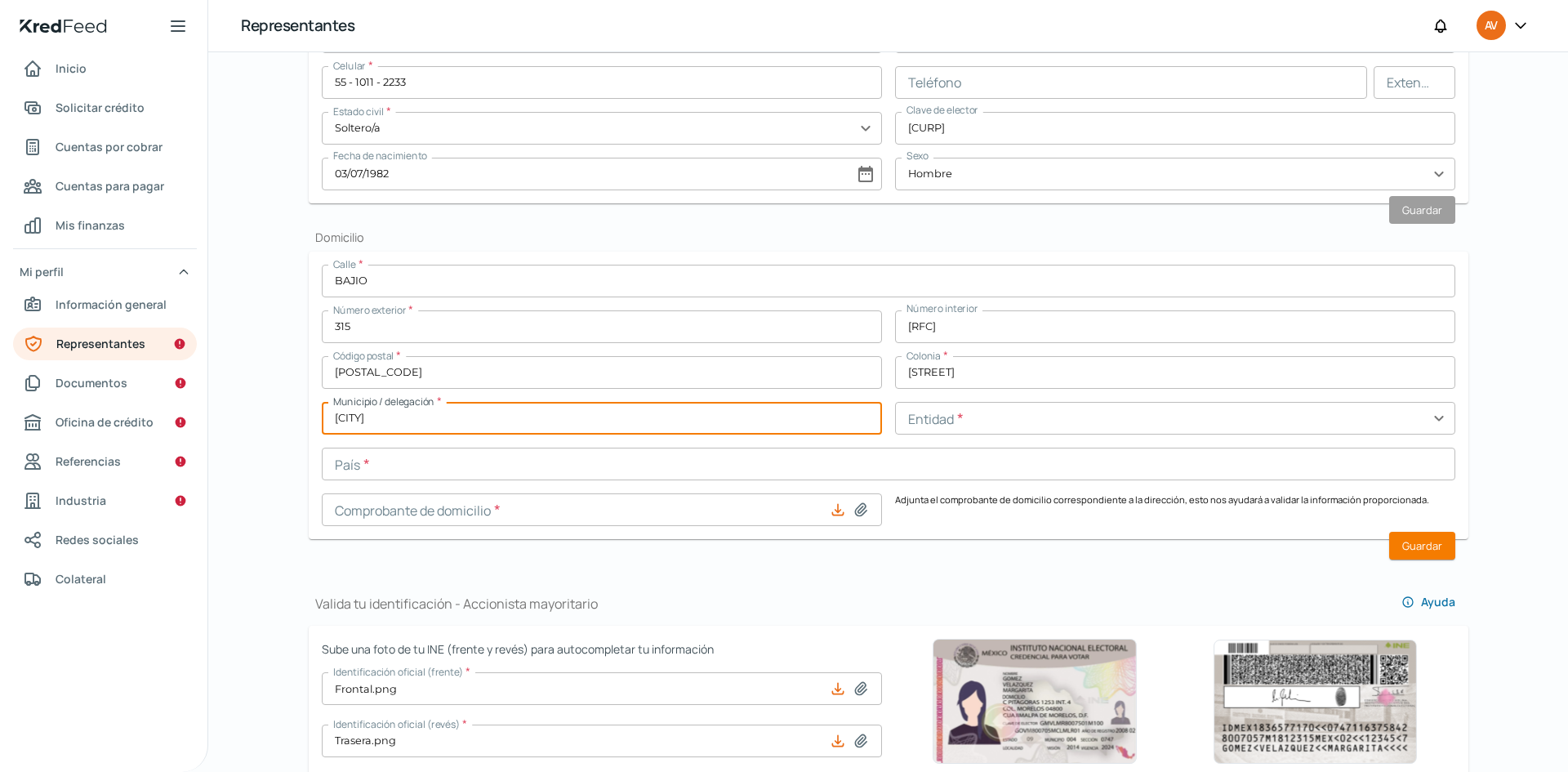 type on "[CITY]" 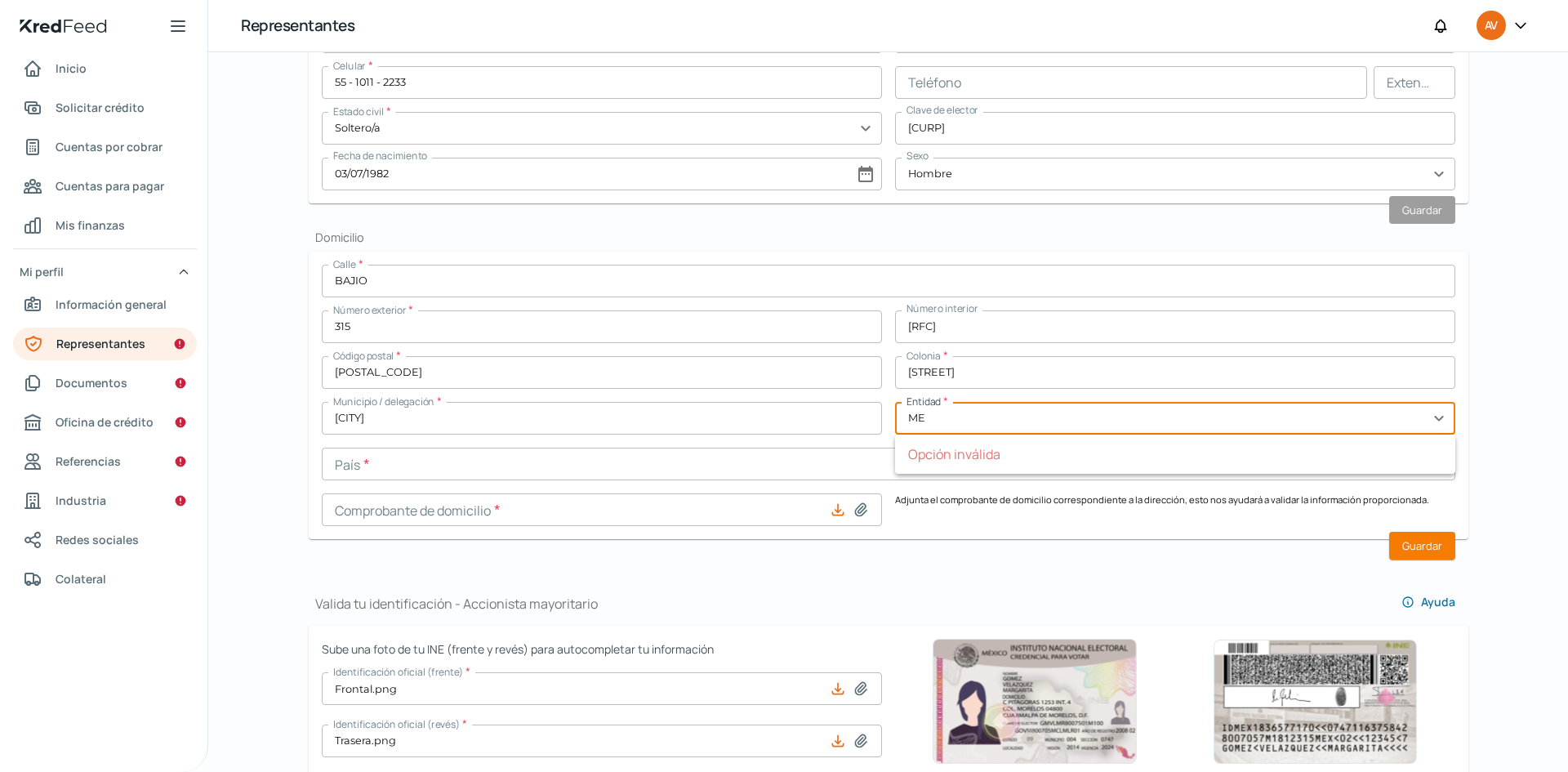 click on "ME" at bounding box center [1175, 418] 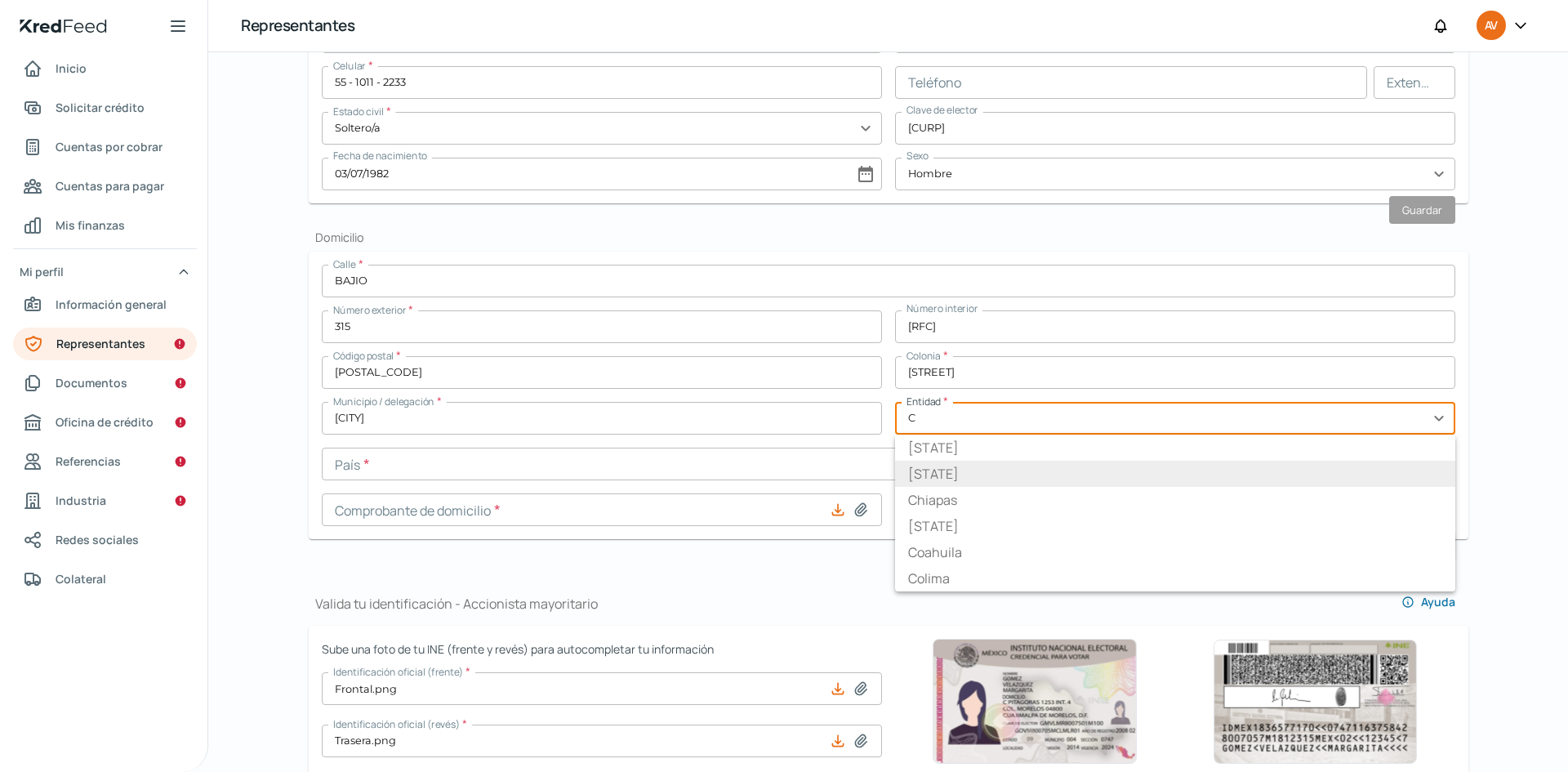 click on "[STATE]" at bounding box center (933, 474) 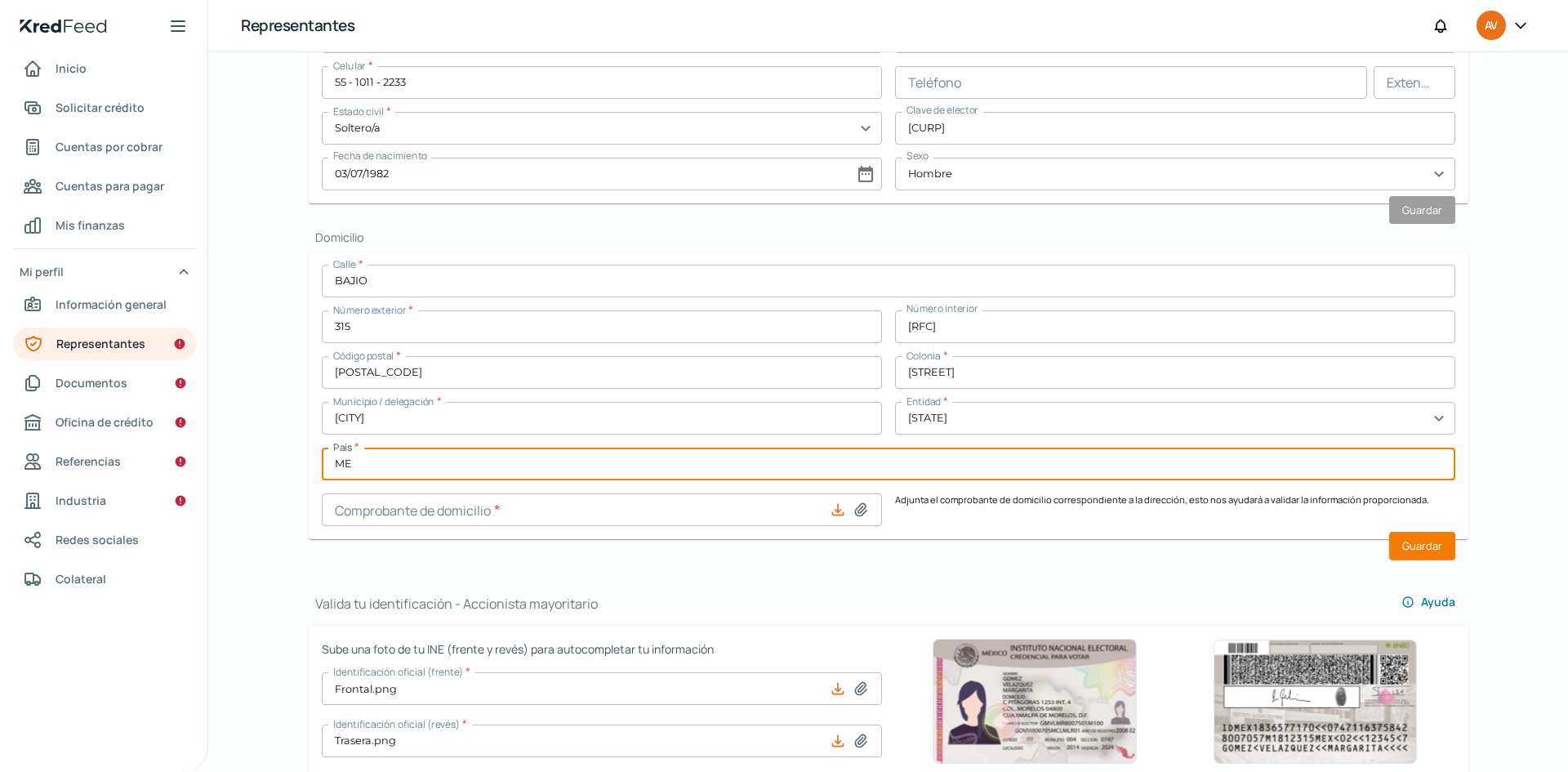 type on "MEXICO" 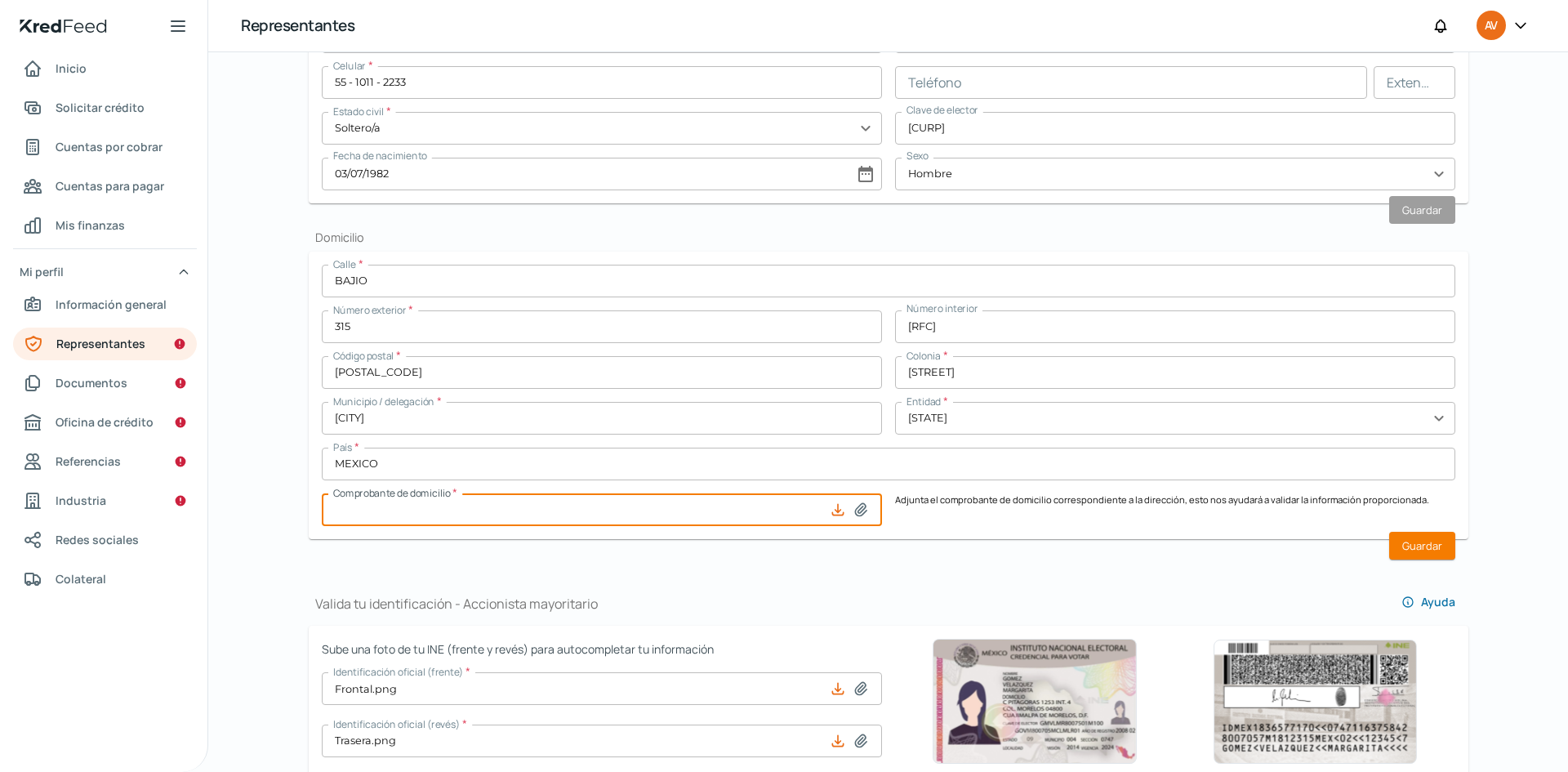 click 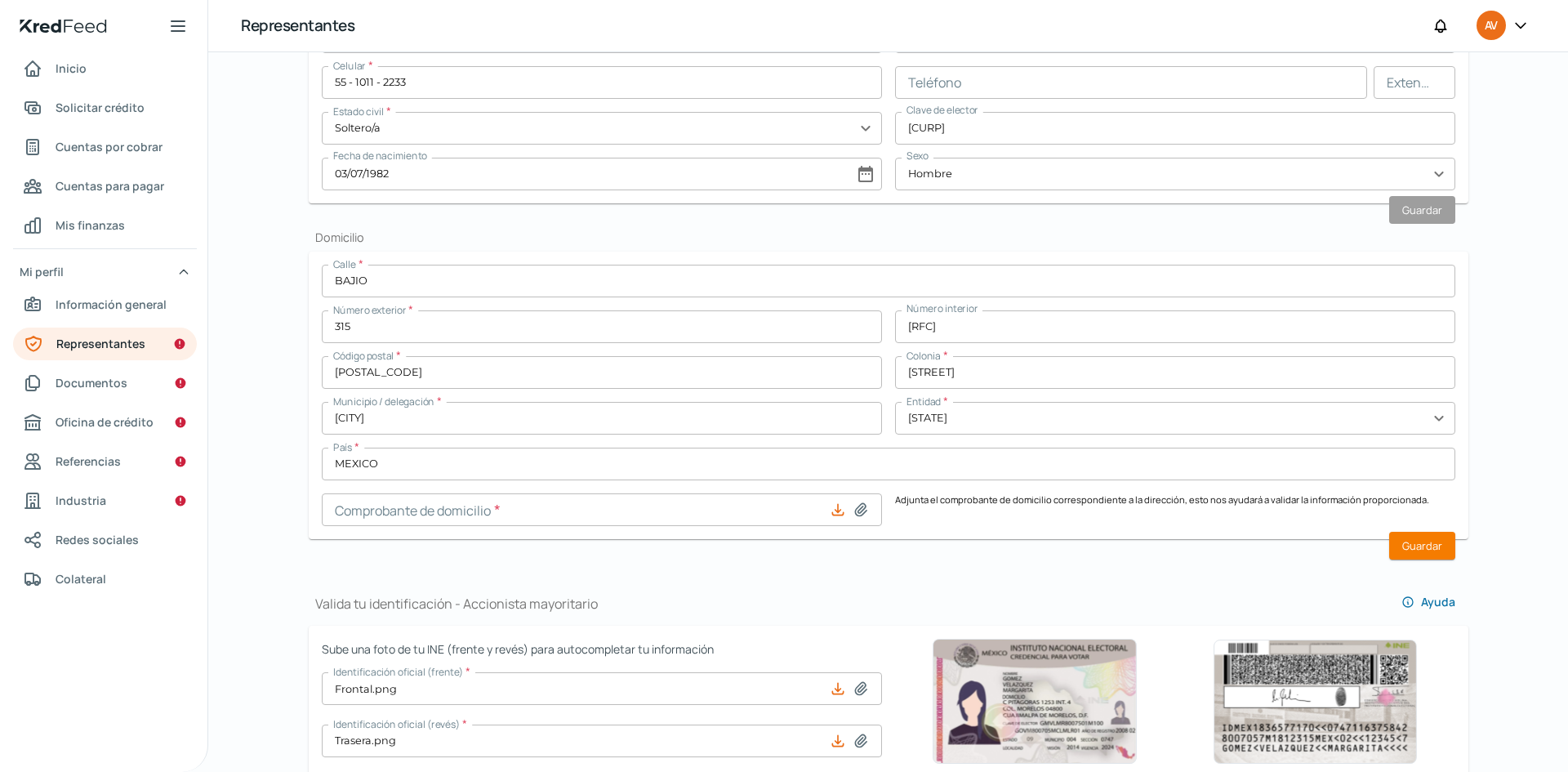 click 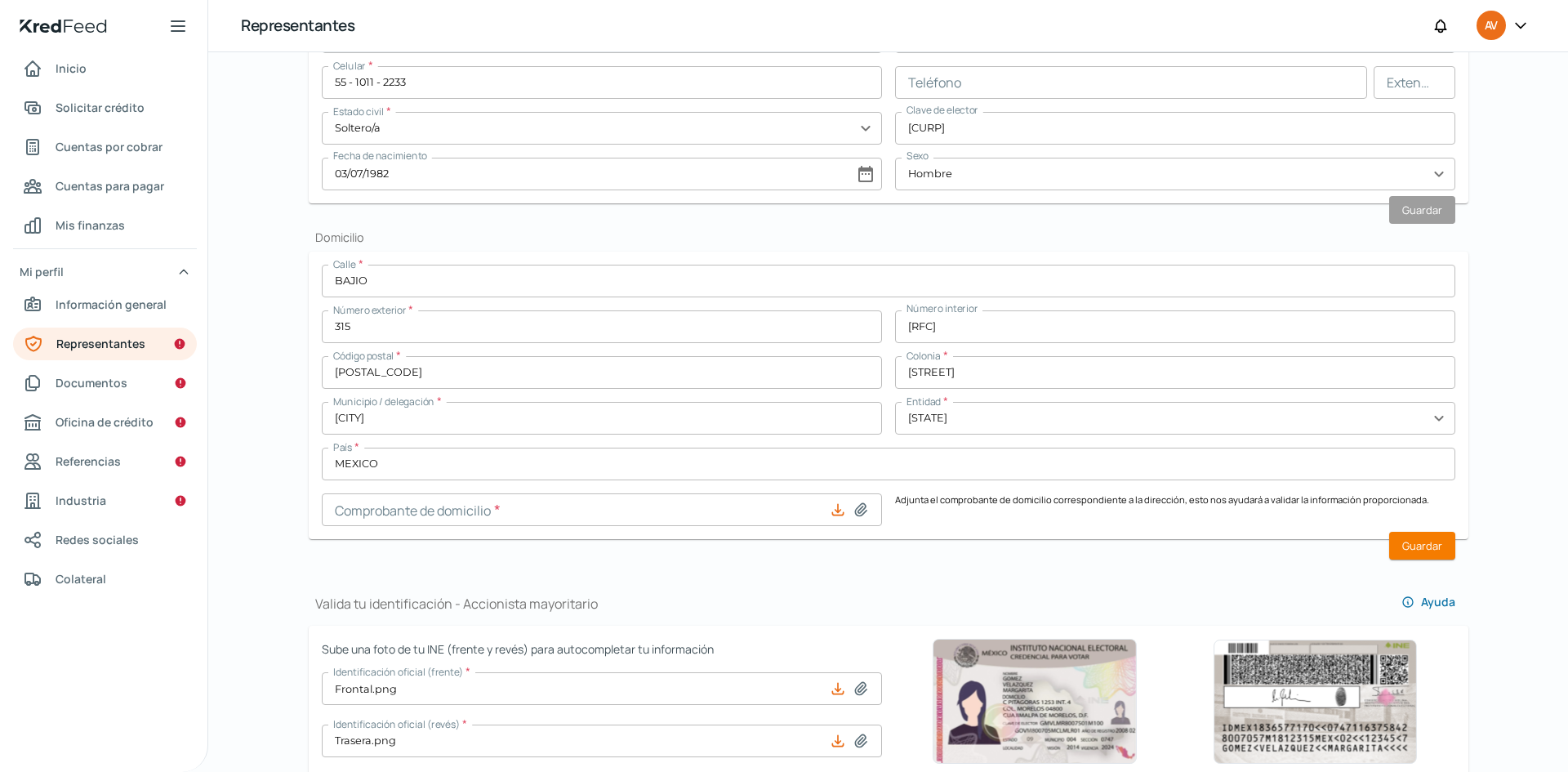 type on "C:\fakepath\COMPROBANTE RL.pdf" 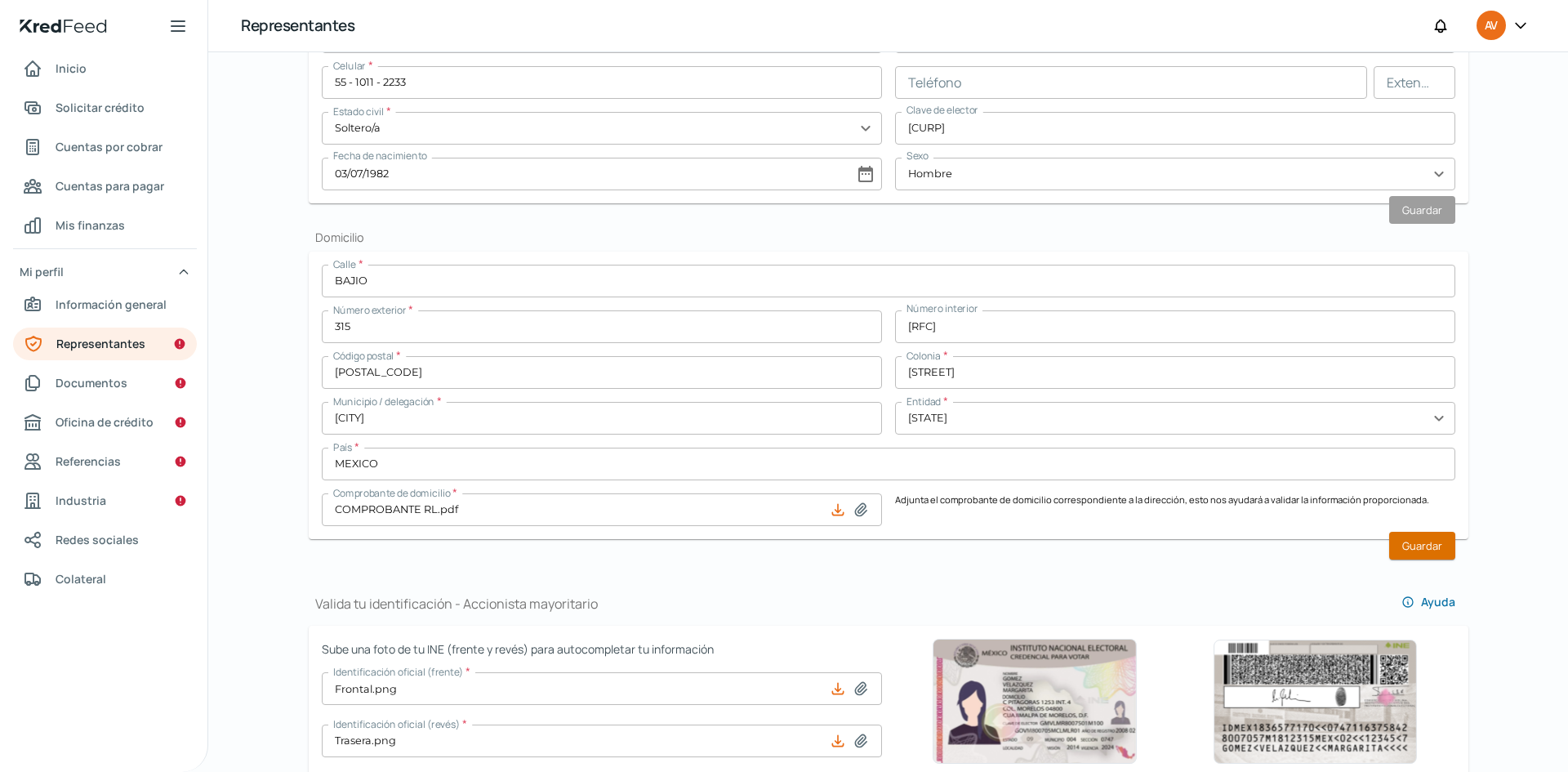 click on "Guardar" at bounding box center [1422, 546] 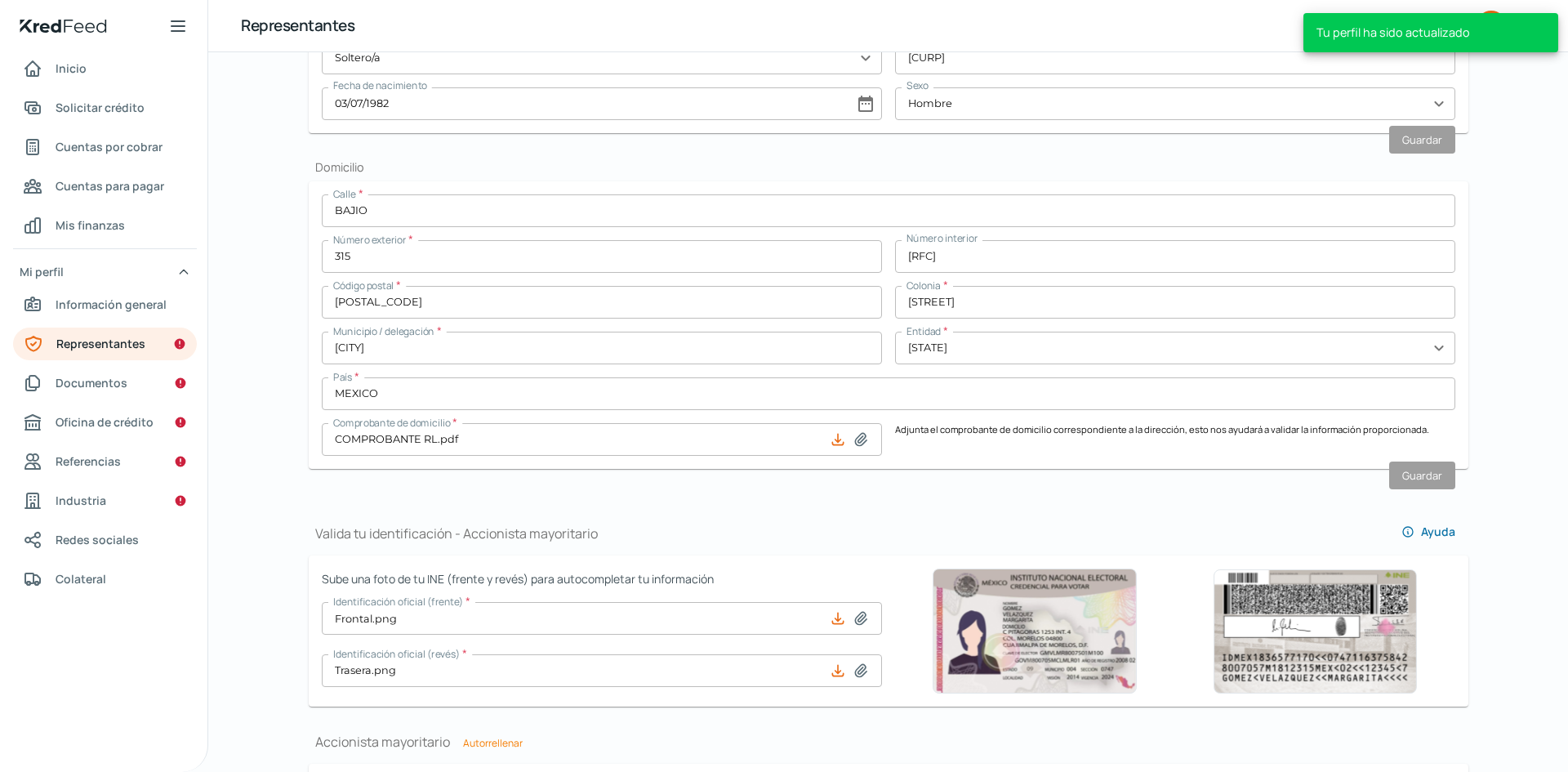 scroll, scrollTop: 899, scrollLeft: 0, axis: vertical 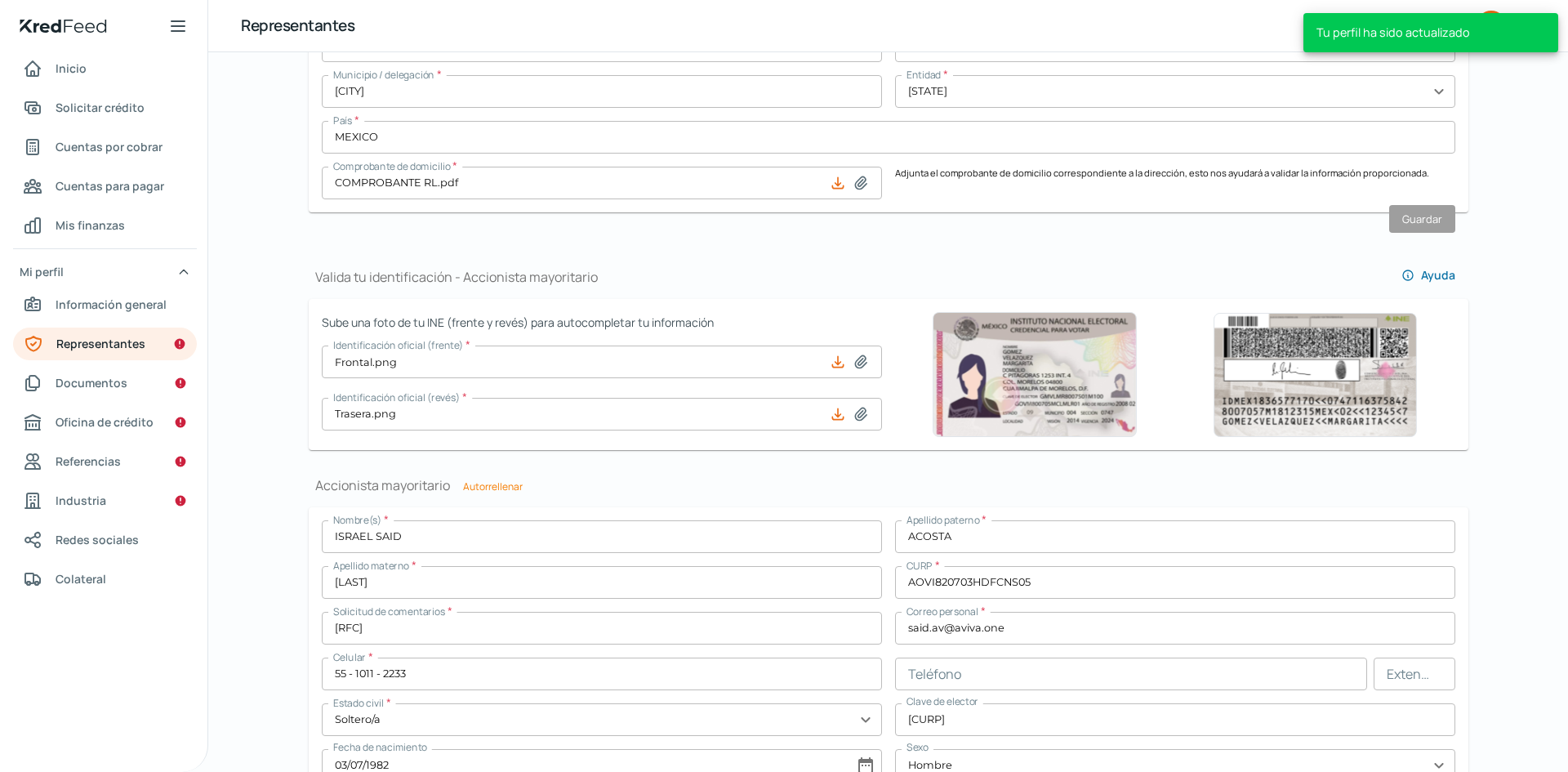 click on "Autorrellenar" at bounding box center (492, 486) 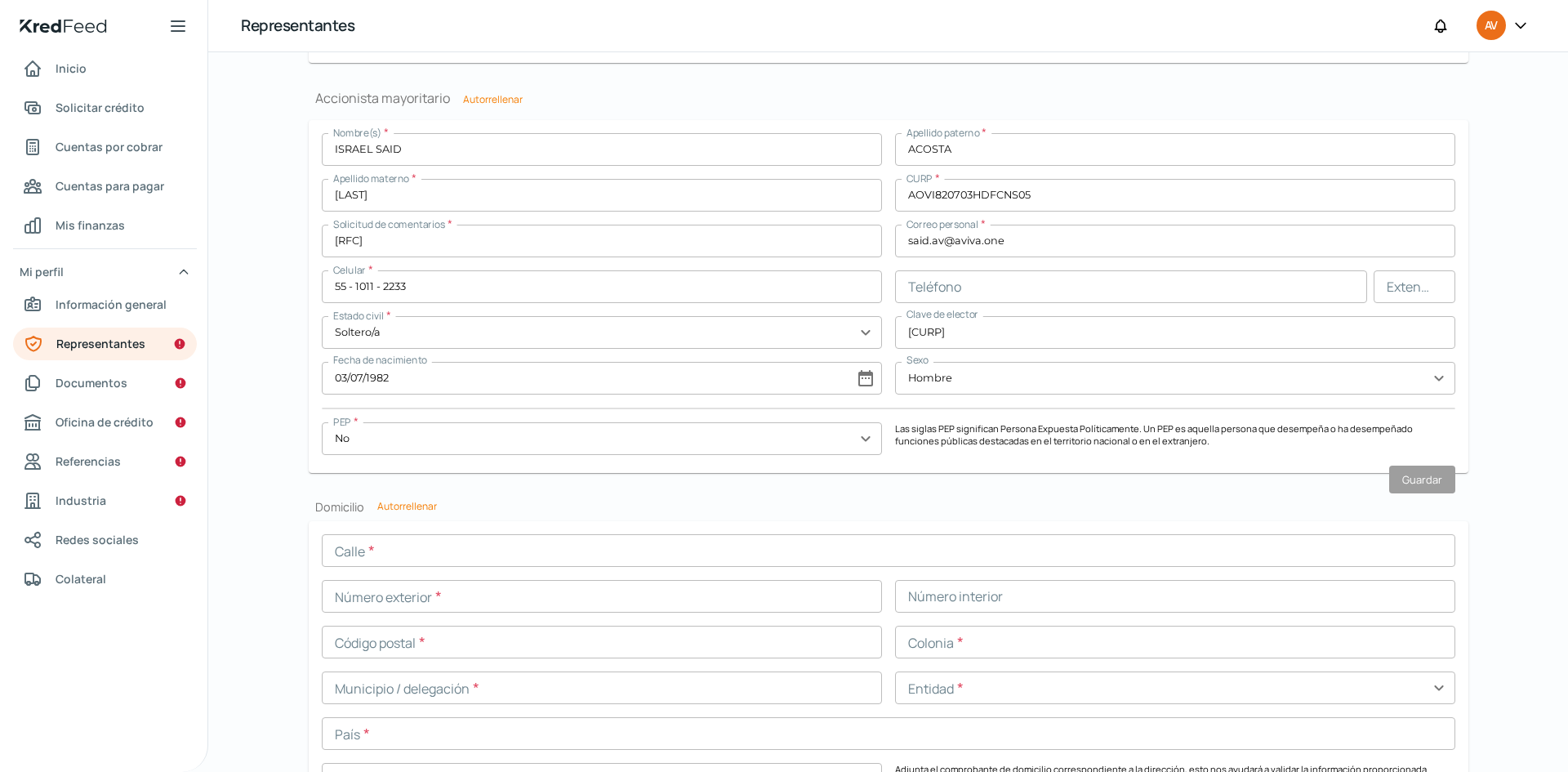 scroll, scrollTop: 1306, scrollLeft: 0, axis: vertical 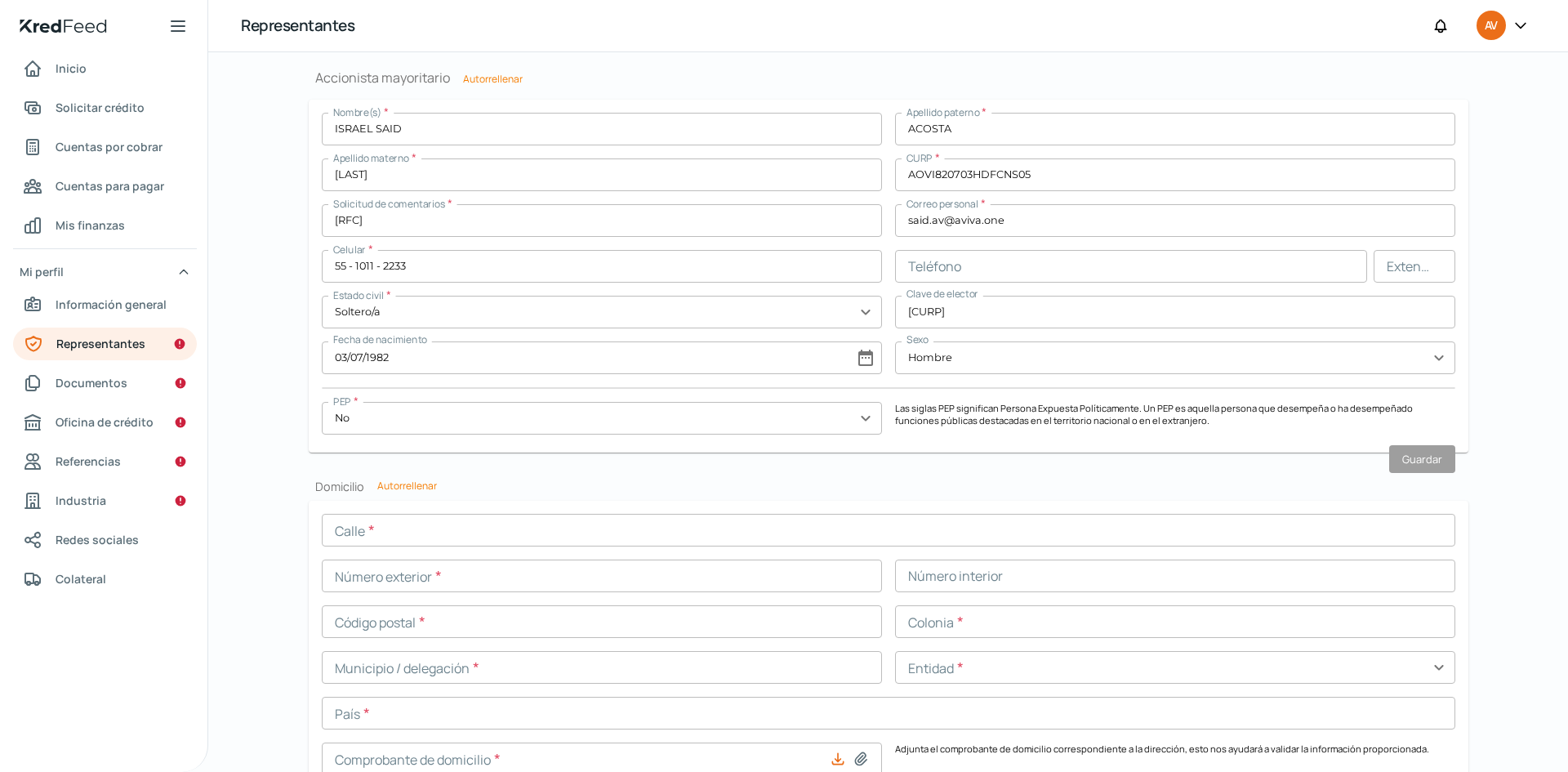 click on "Nombre(s)  * [FIRST] [LAST] Apellido paterno  * [LAST] Apellido materno  * [LAST] CURP  * [CURP] Solicitud de comentarios  * [CURP] Correo personal  * [EMAIL] Celular  * [PHONE] Teléfono Extensión Estado civil  * Soltero/a expand_more Clave de elector [CURP] Fecha de nacimiento 03/07/1982 date_range Sexo Hombre expand_more PEP  * No expand_more Las siglas PEP significan Persona Expuesta Políticamente. Un PEP es aquella persona que desempeña o ha desempeñado funciones públicas destacadas en el territorio nacional o en el extranjero. Guardar" at bounding box center [889, 276] 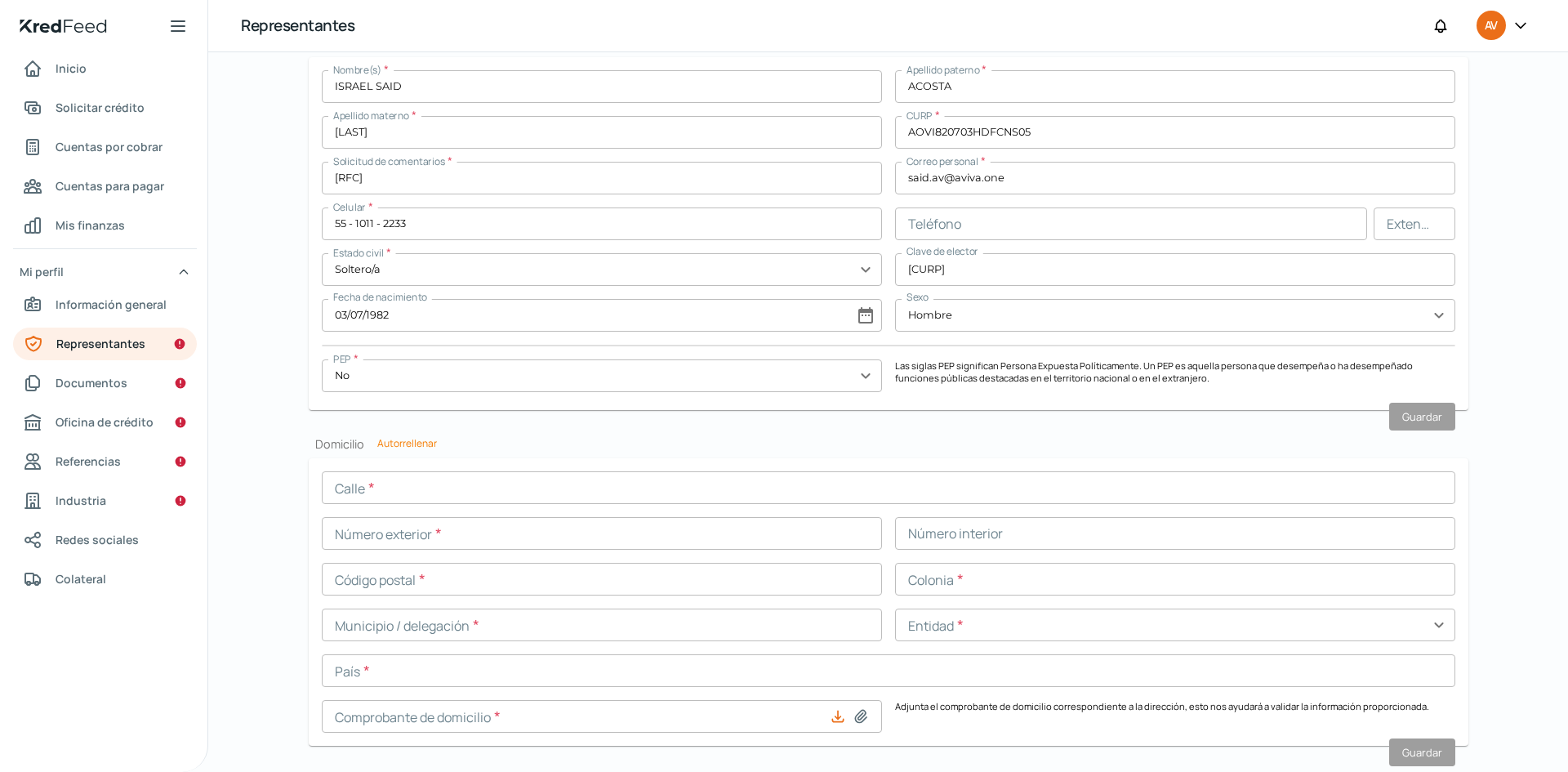 scroll, scrollTop: 1388, scrollLeft: 0, axis: vertical 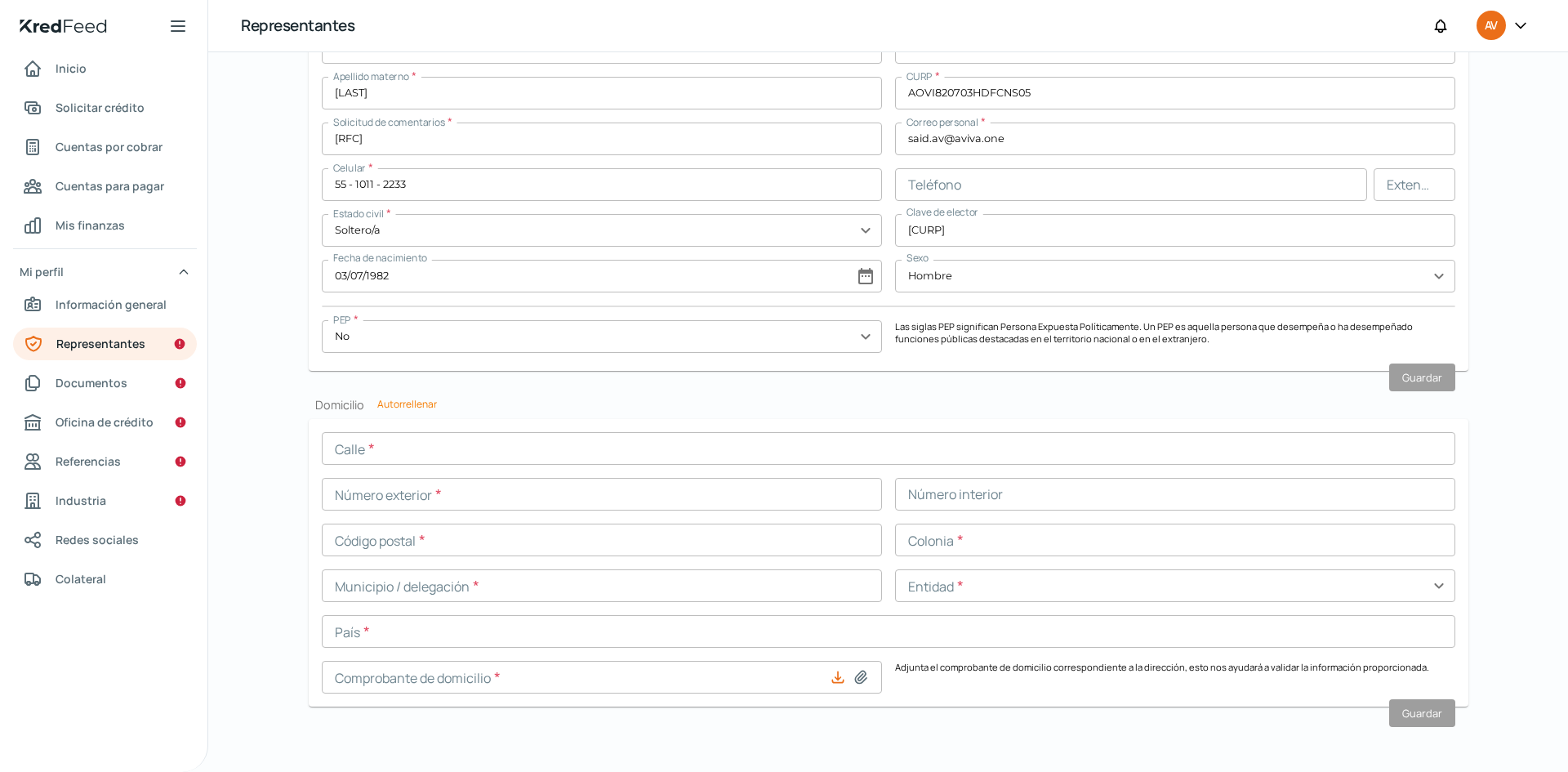 click on "Autorrellenar" at bounding box center (407, 404) 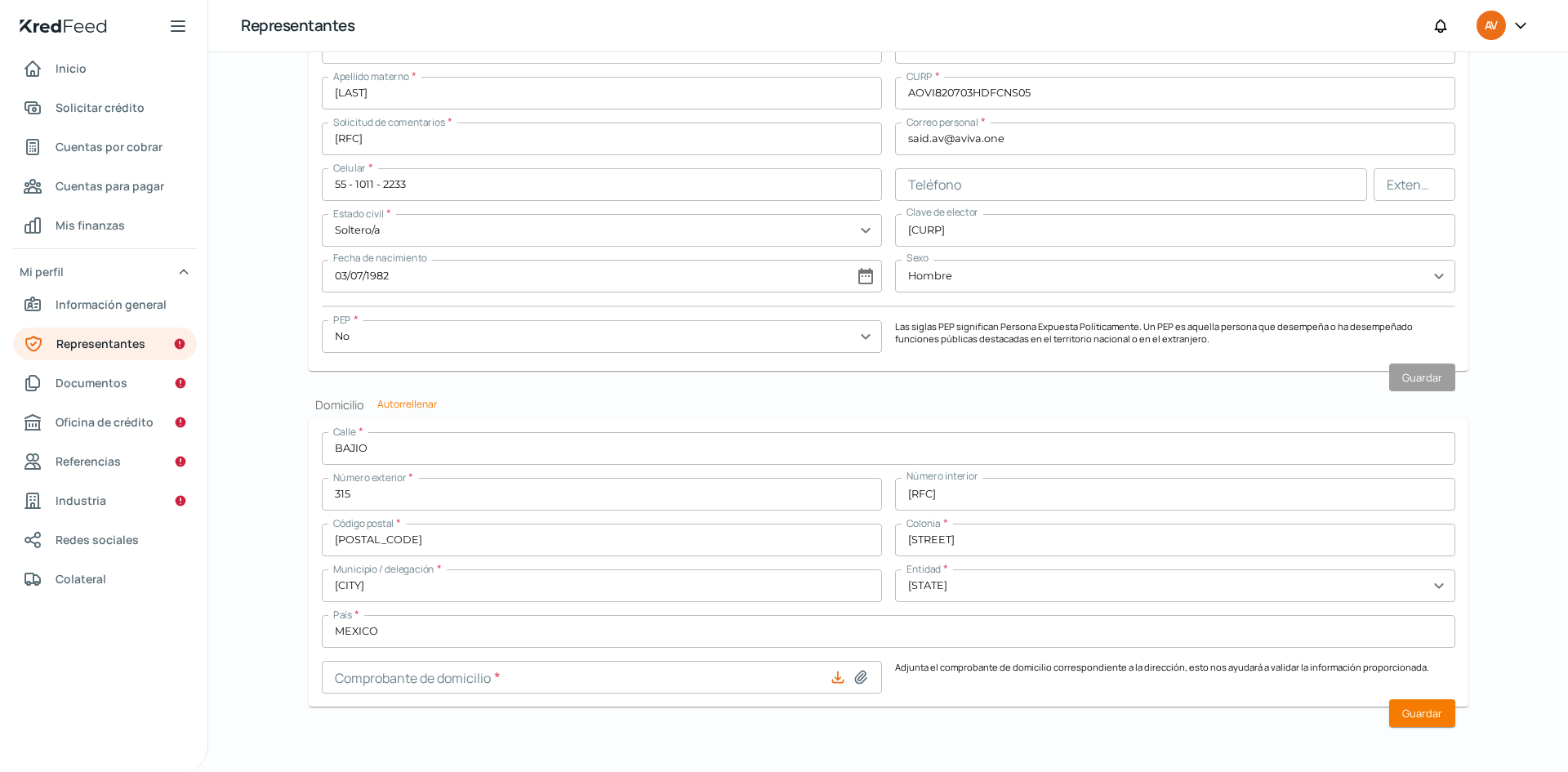 click 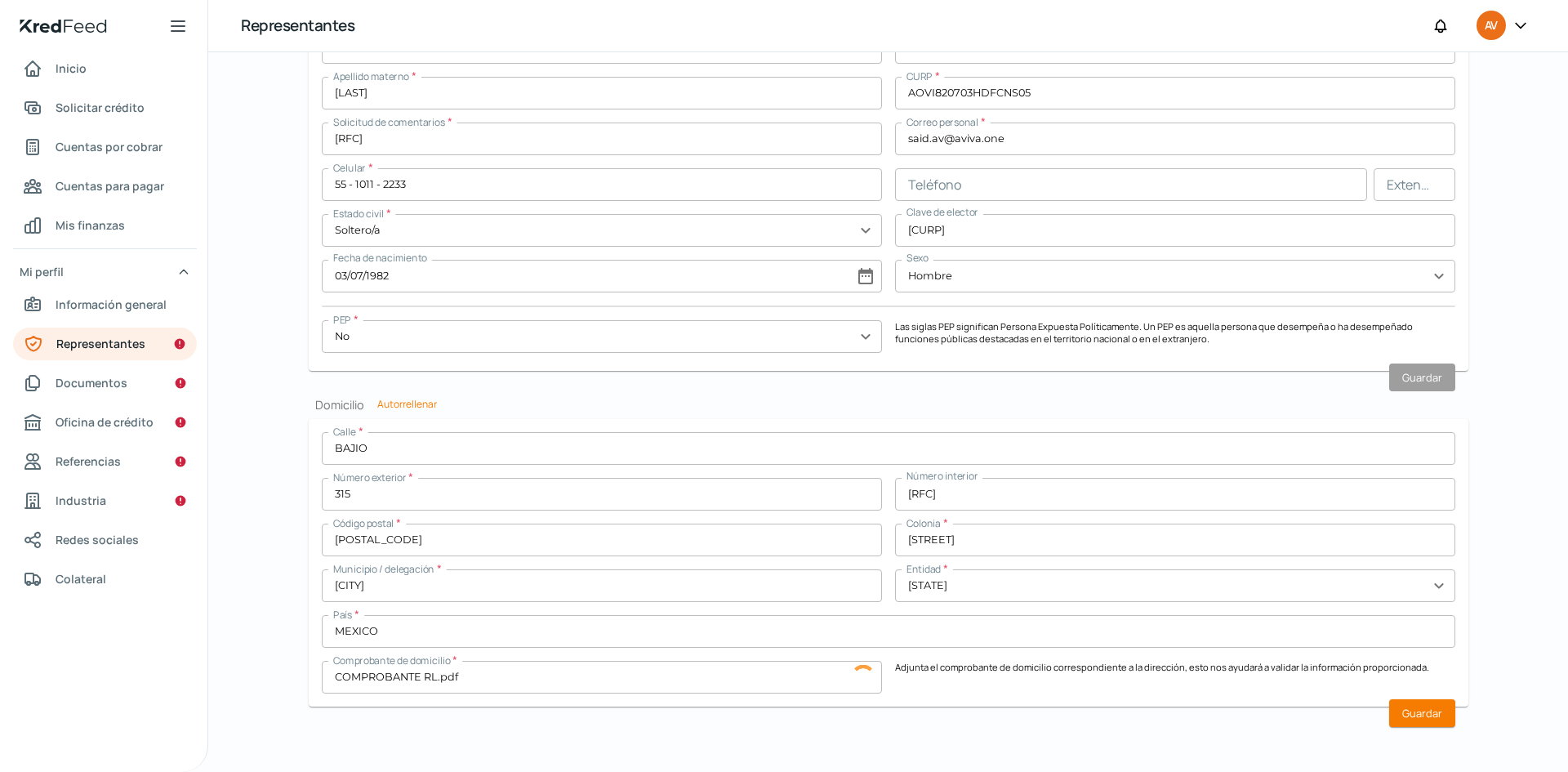 click on "Calle  * [STREET] Número exterior  * [NUMBER] Número interior [NUMBER] Código postal  * [POSTAL_CODE] Colonia  * [NEIGHBORHOOD] Municipio / delegación  * [MUNICIPALITY] Entidad  * [STATE] expand_more País  * MEXICO Comprobante de domicilio  * COMPROBANTE RL.pdf Adjunta el comprobante de domicilio correspondiente a la dirección, esto nos ayudará a validar la información proporcionada. Guardar" at bounding box center (889, 563) 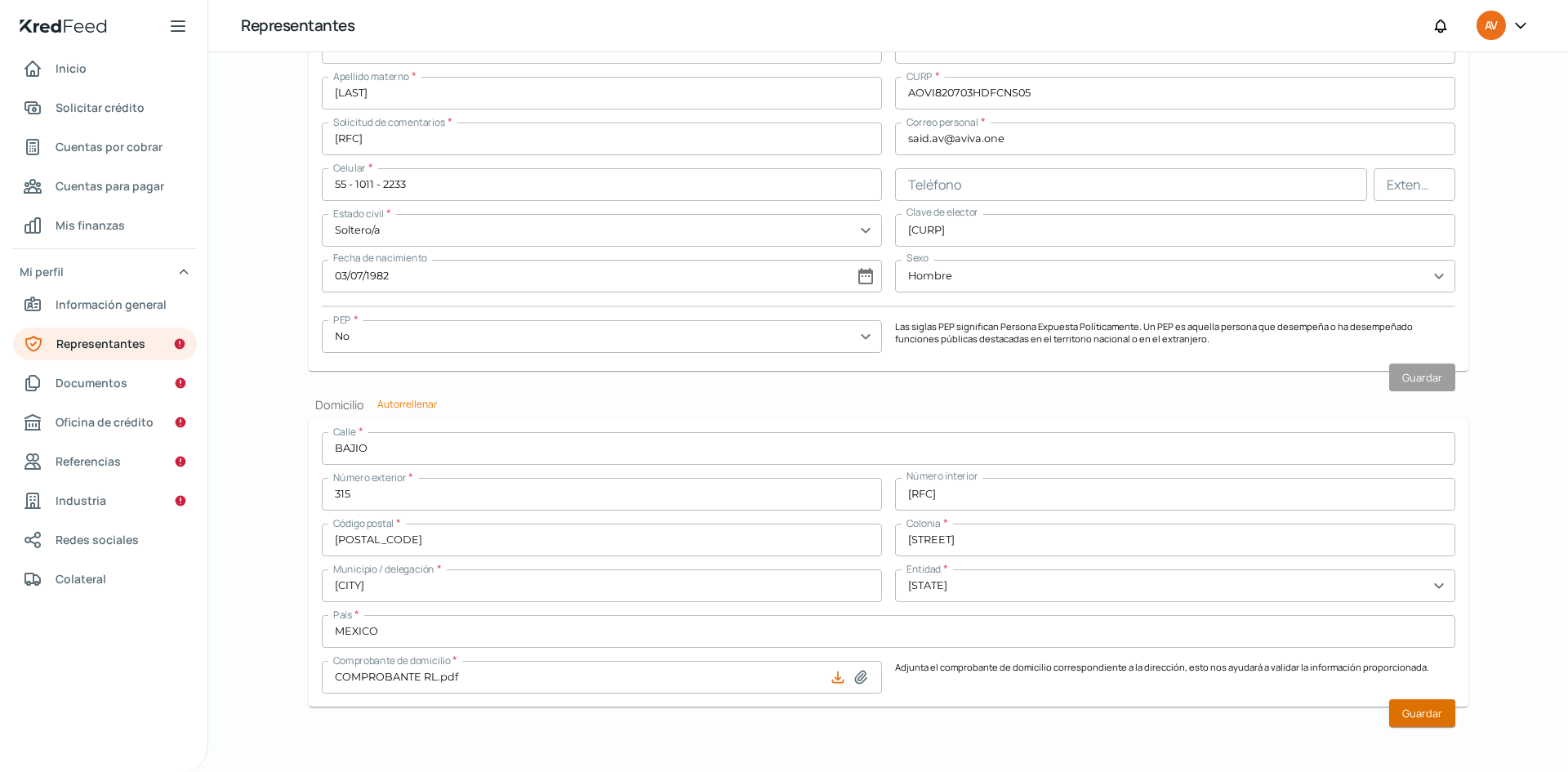 click on "Guardar" at bounding box center [1422, 713] 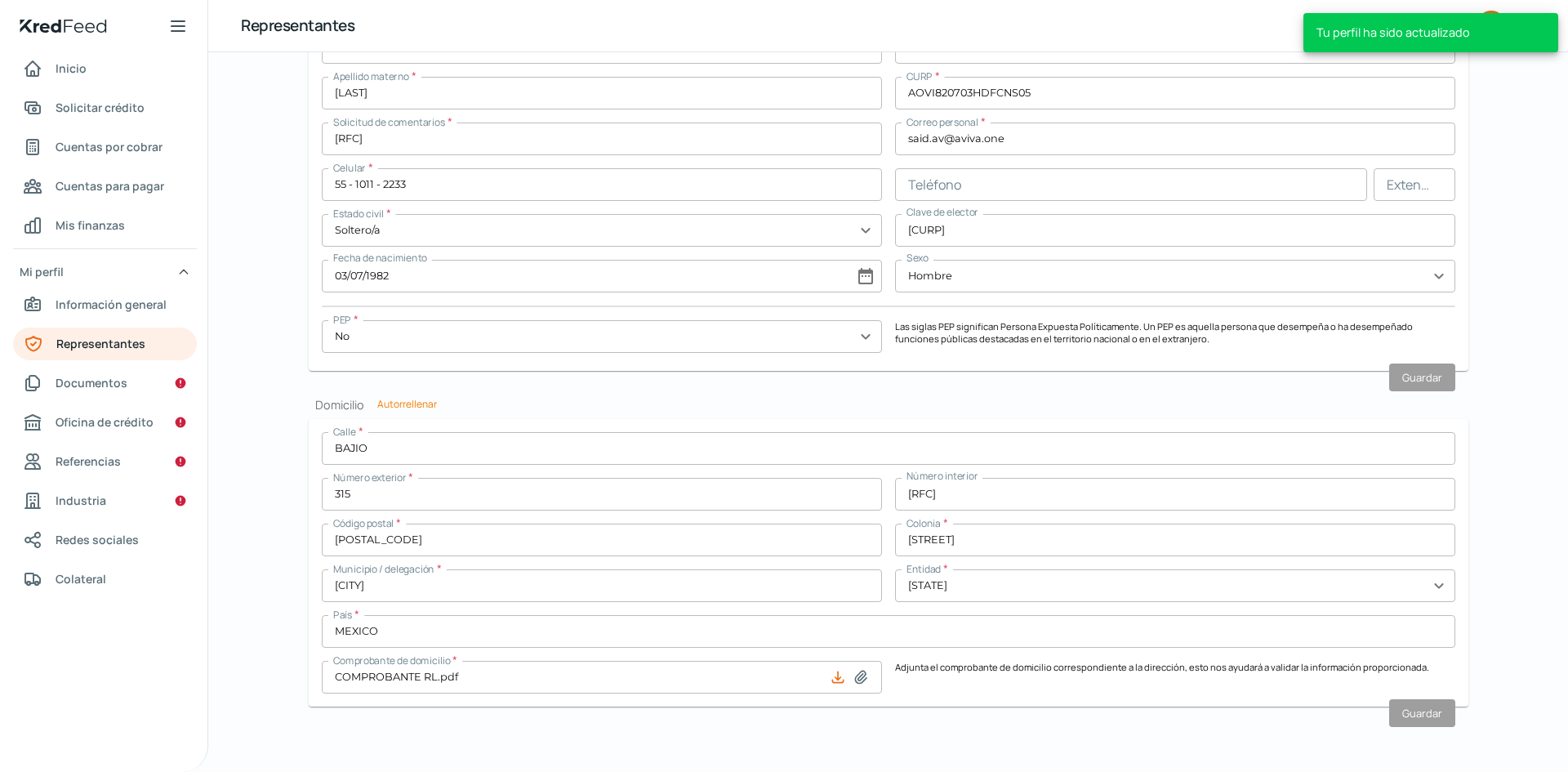 scroll, scrollTop: 1341, scrollLeft: 0, axis: vertical 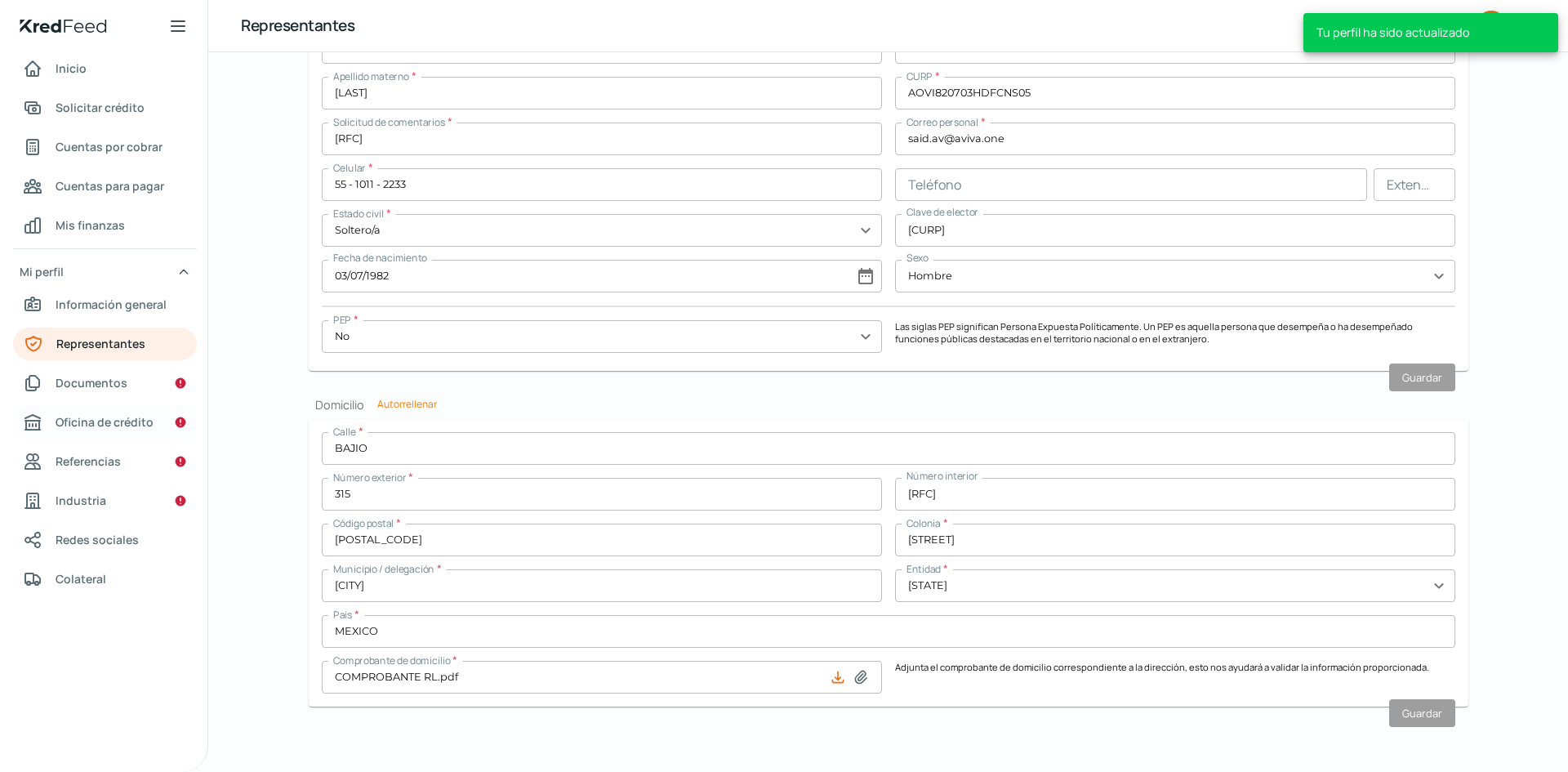 click on "Oficina de crédito" at bounding box center (105, 422) 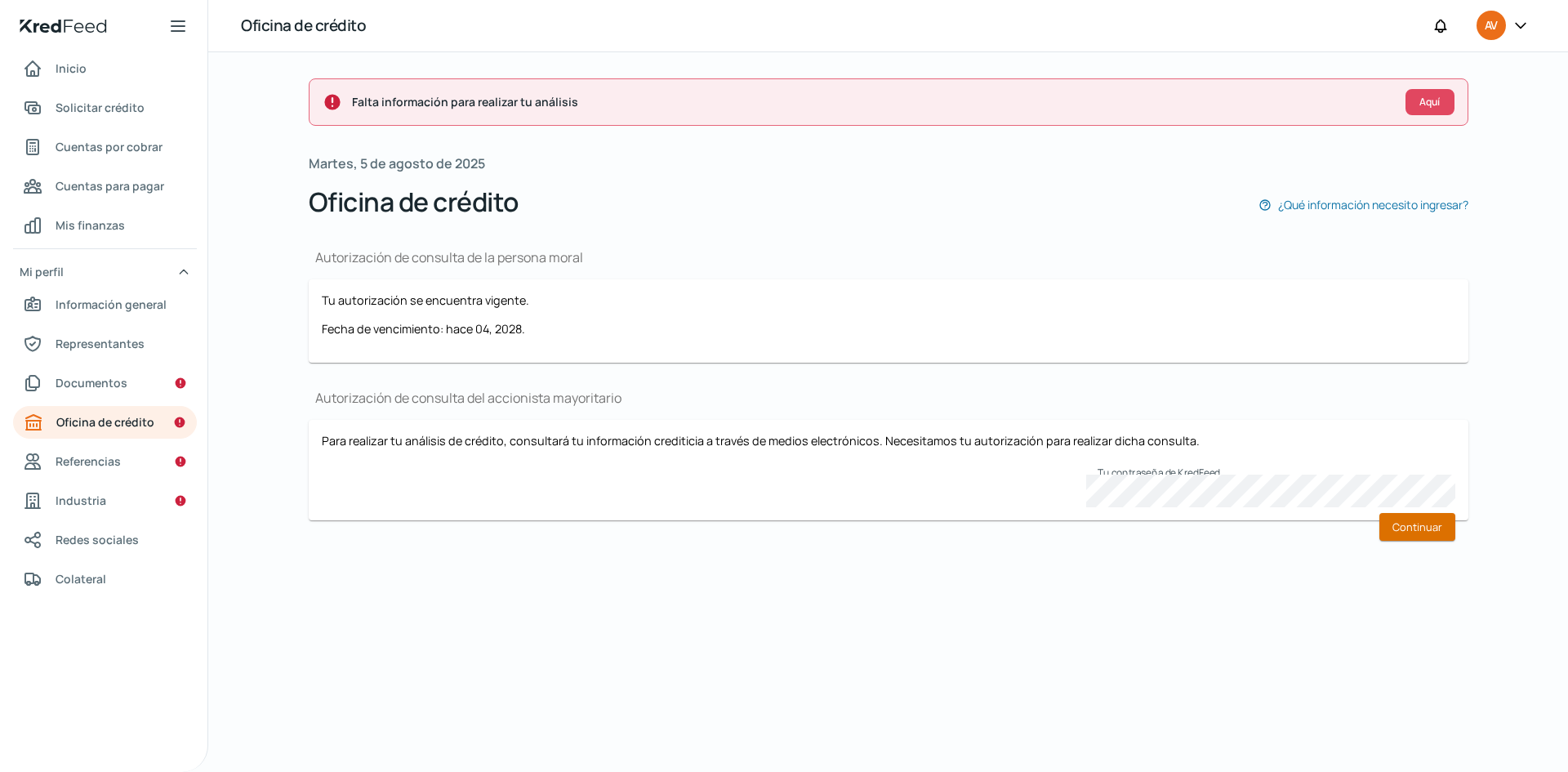 click on "Continuar" at bounding box center [1417, 527] 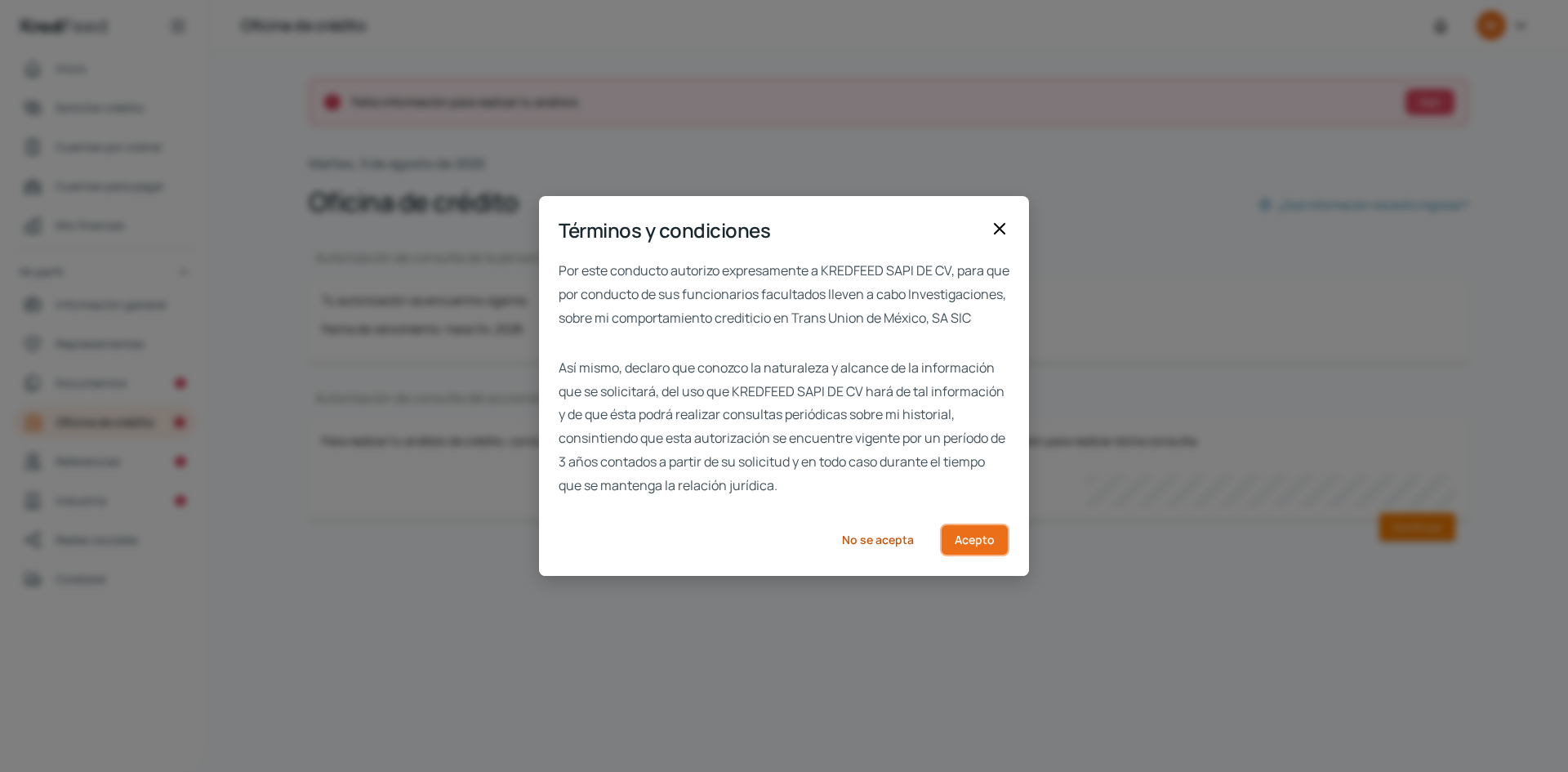 click on "Acepto" at bounding box center [974, 540] 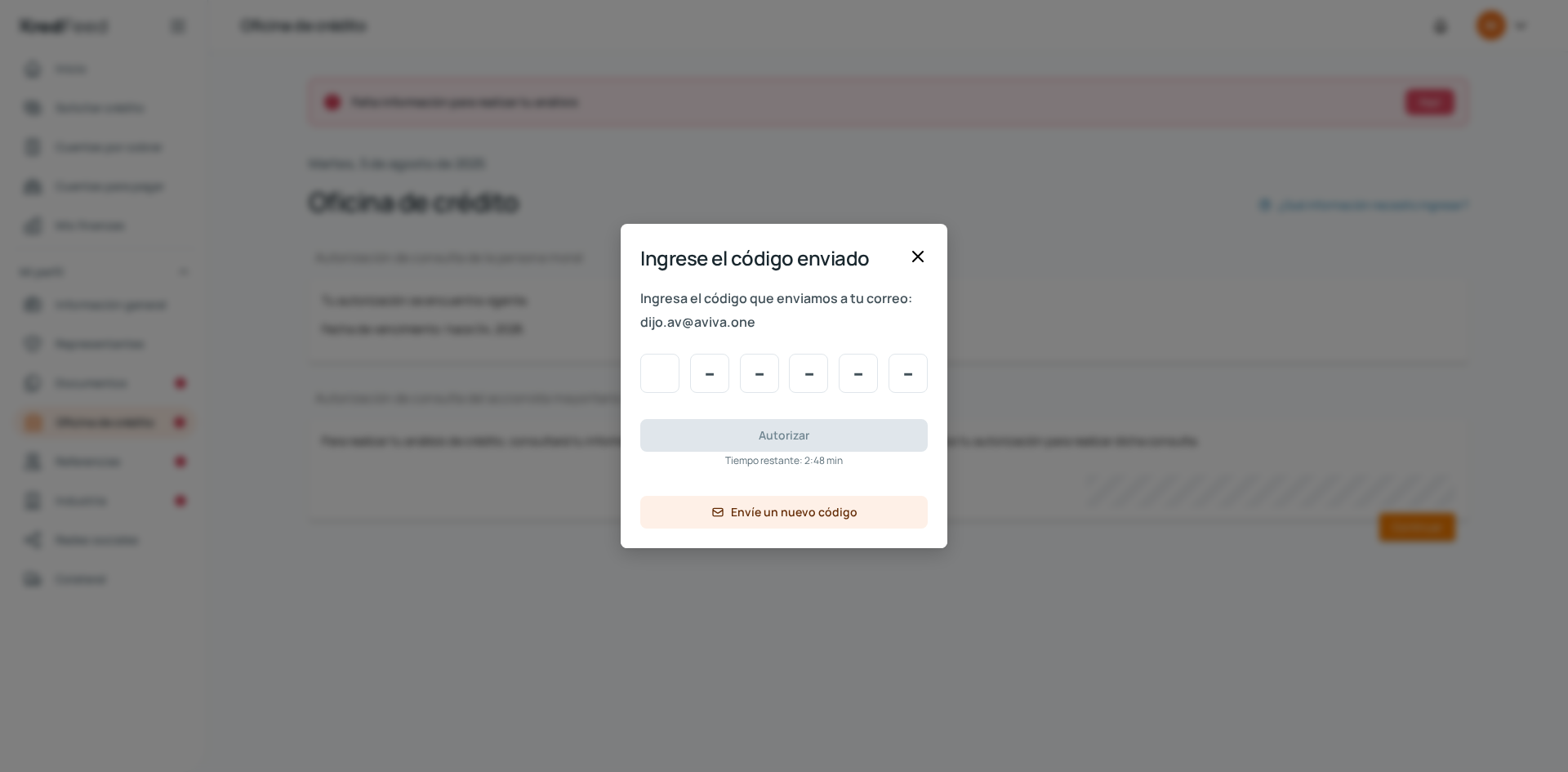 click at bounding box center (660, 373) 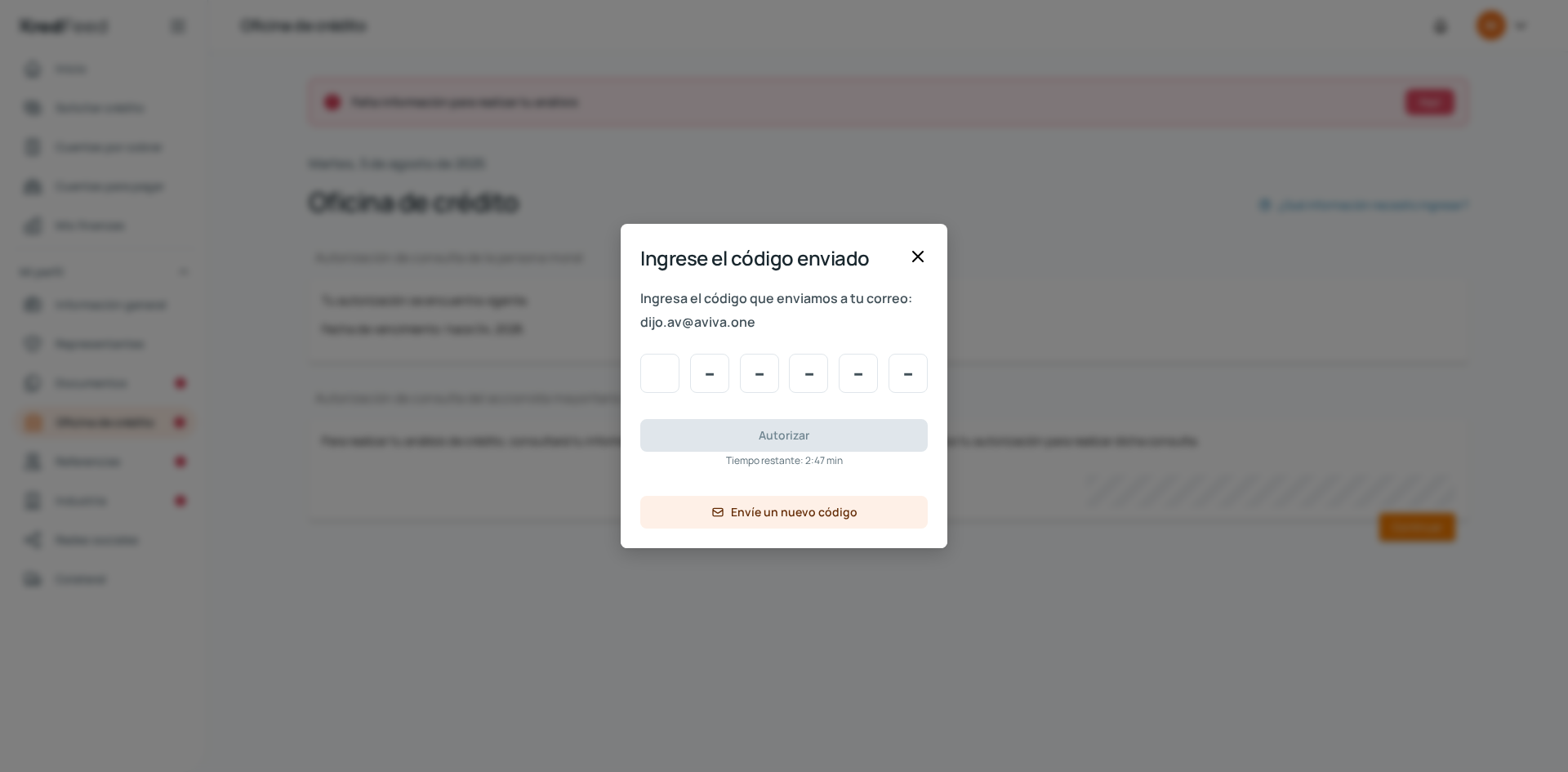 type on "0" 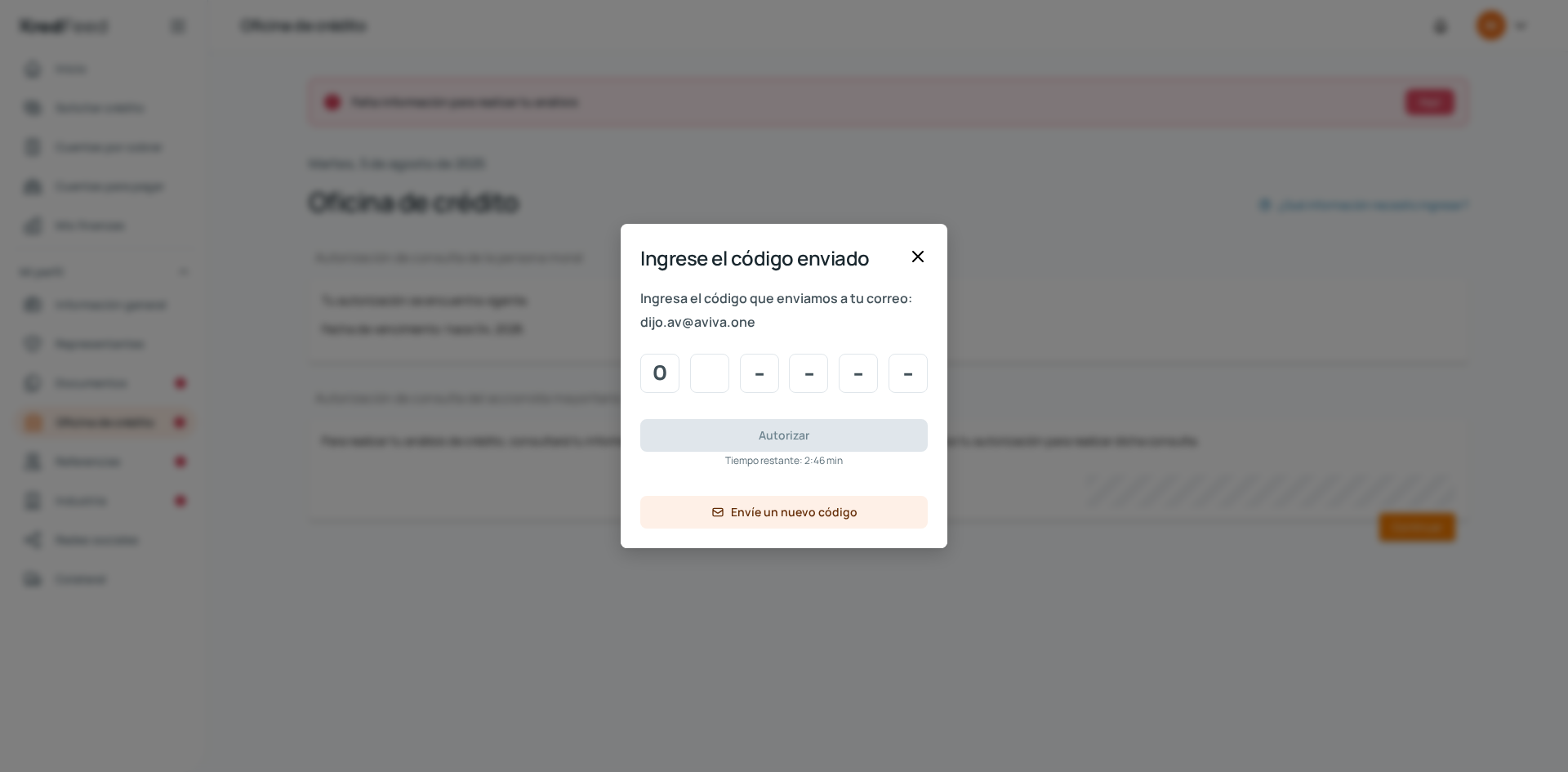 type on "0" 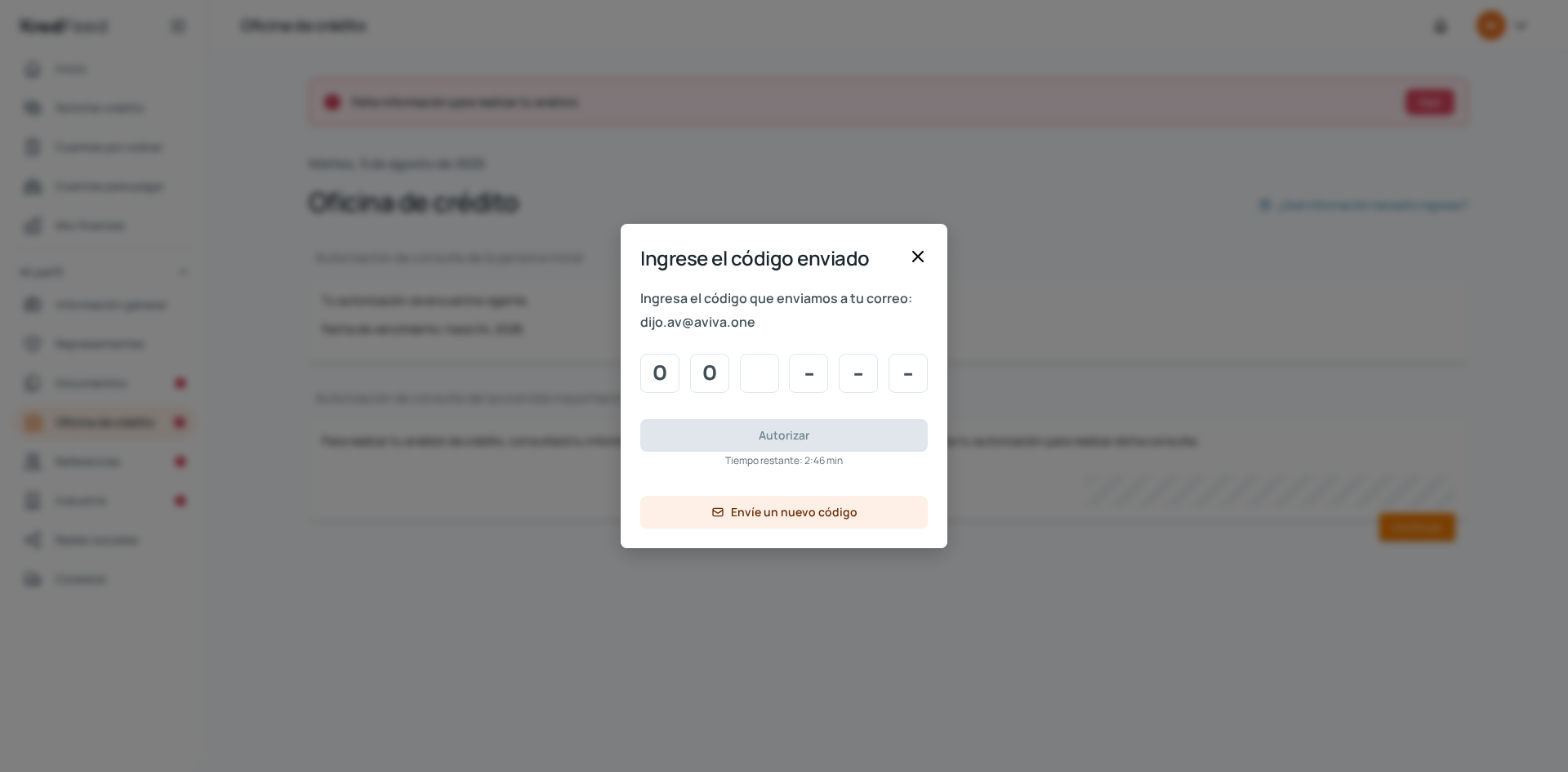 type on "9" 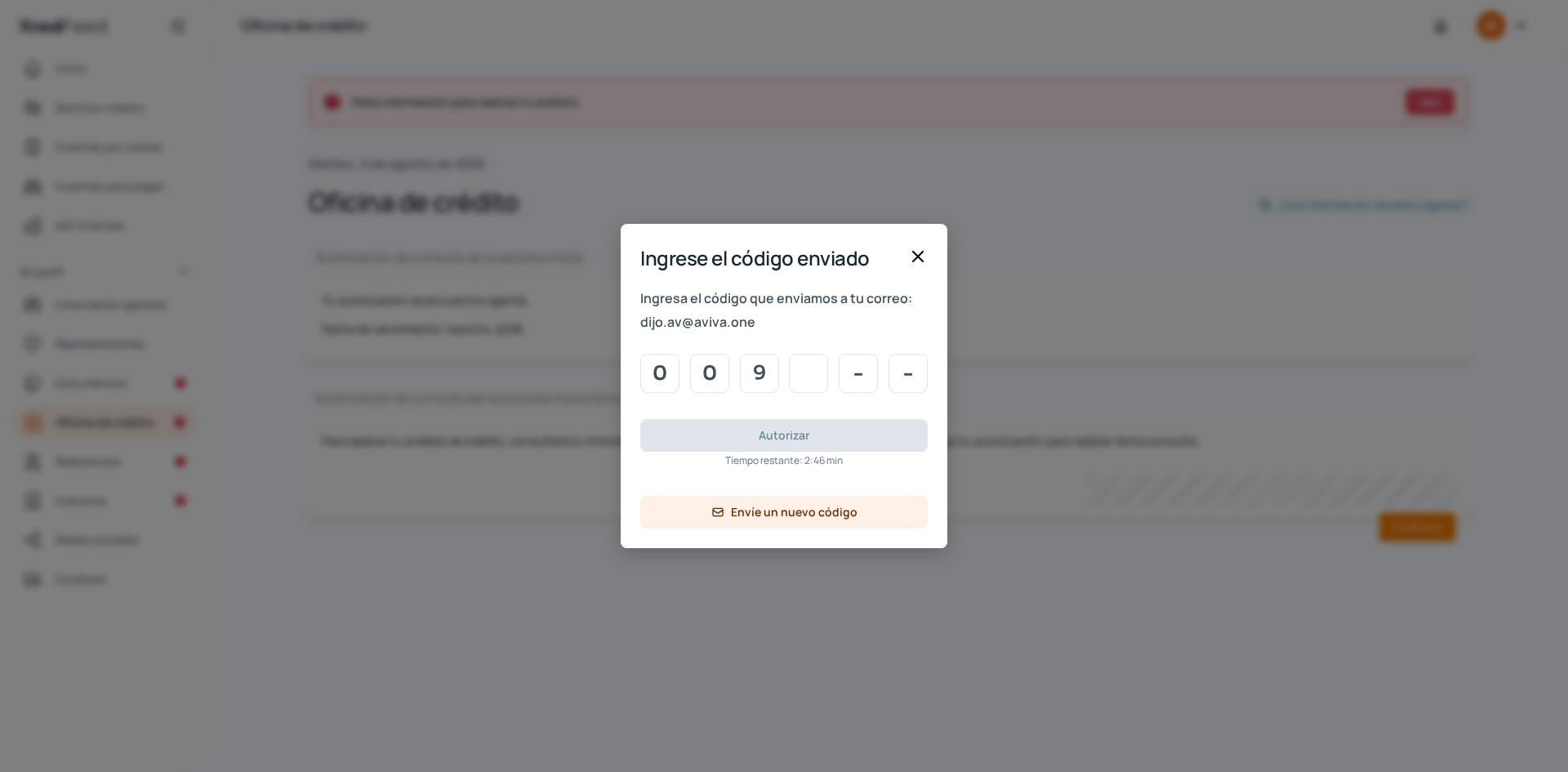 type on "1" 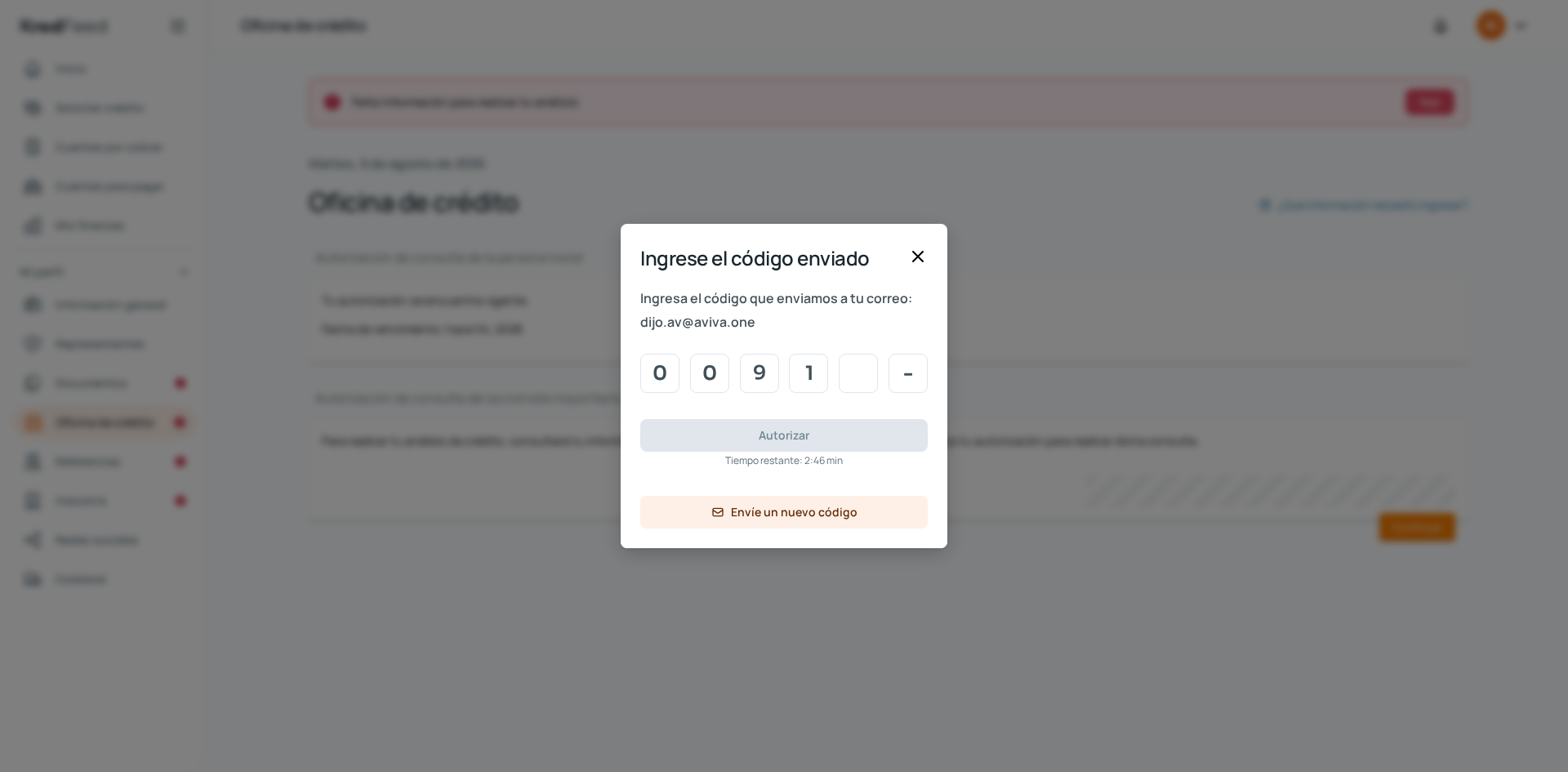 type on "8" 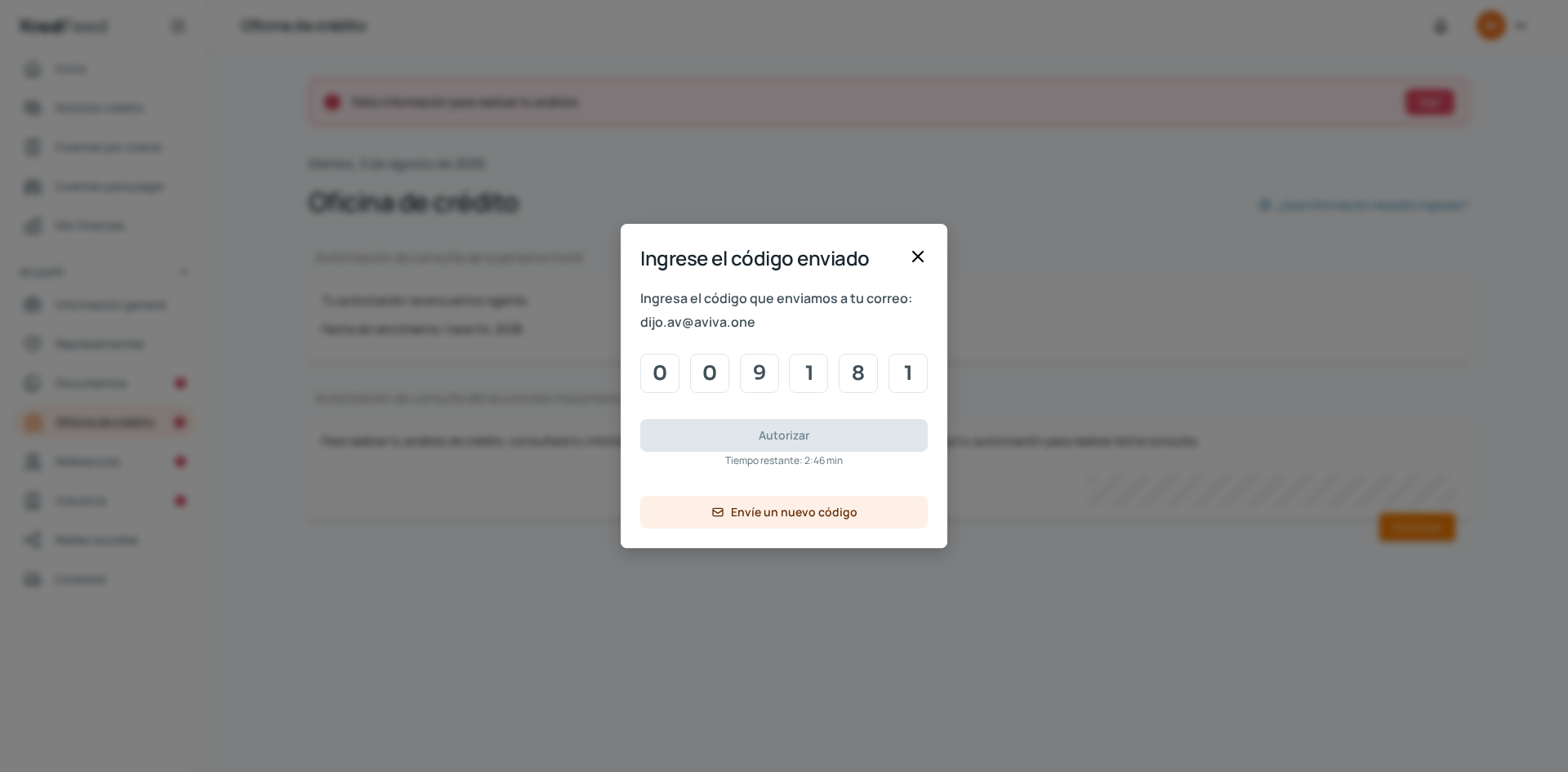 type on "1" 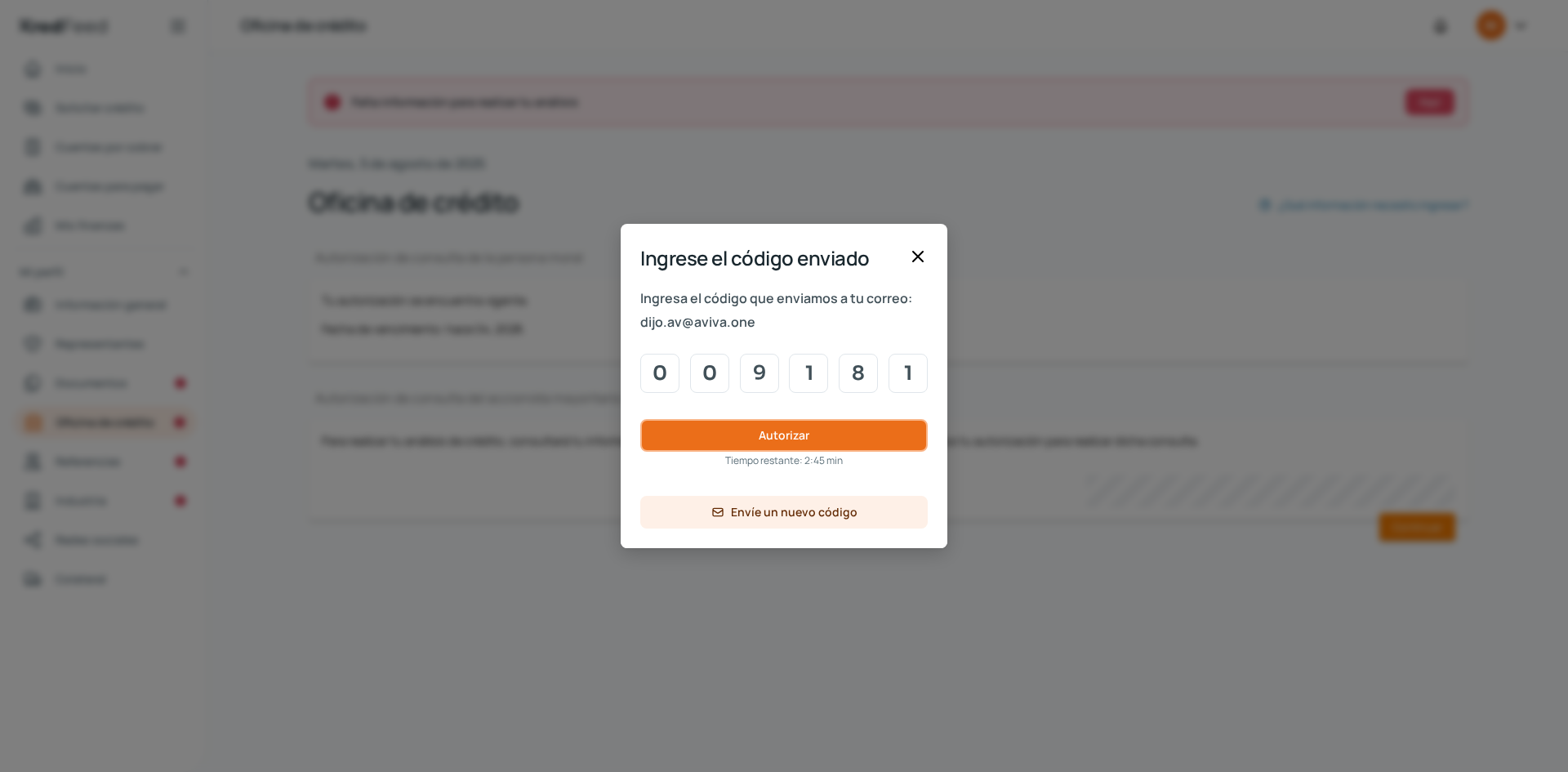 type 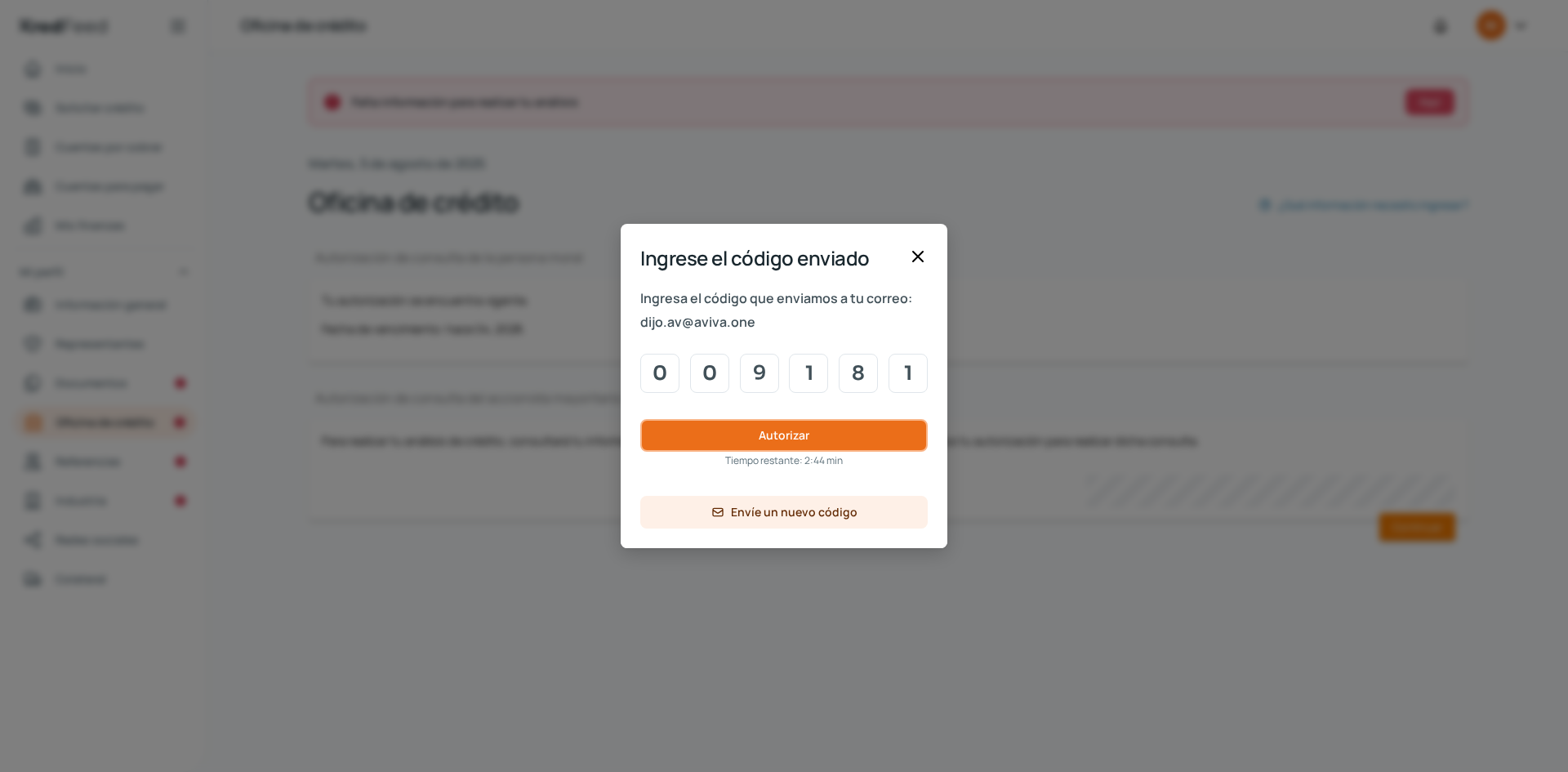 click on "Autorizar" at bounding box center (784, 435) 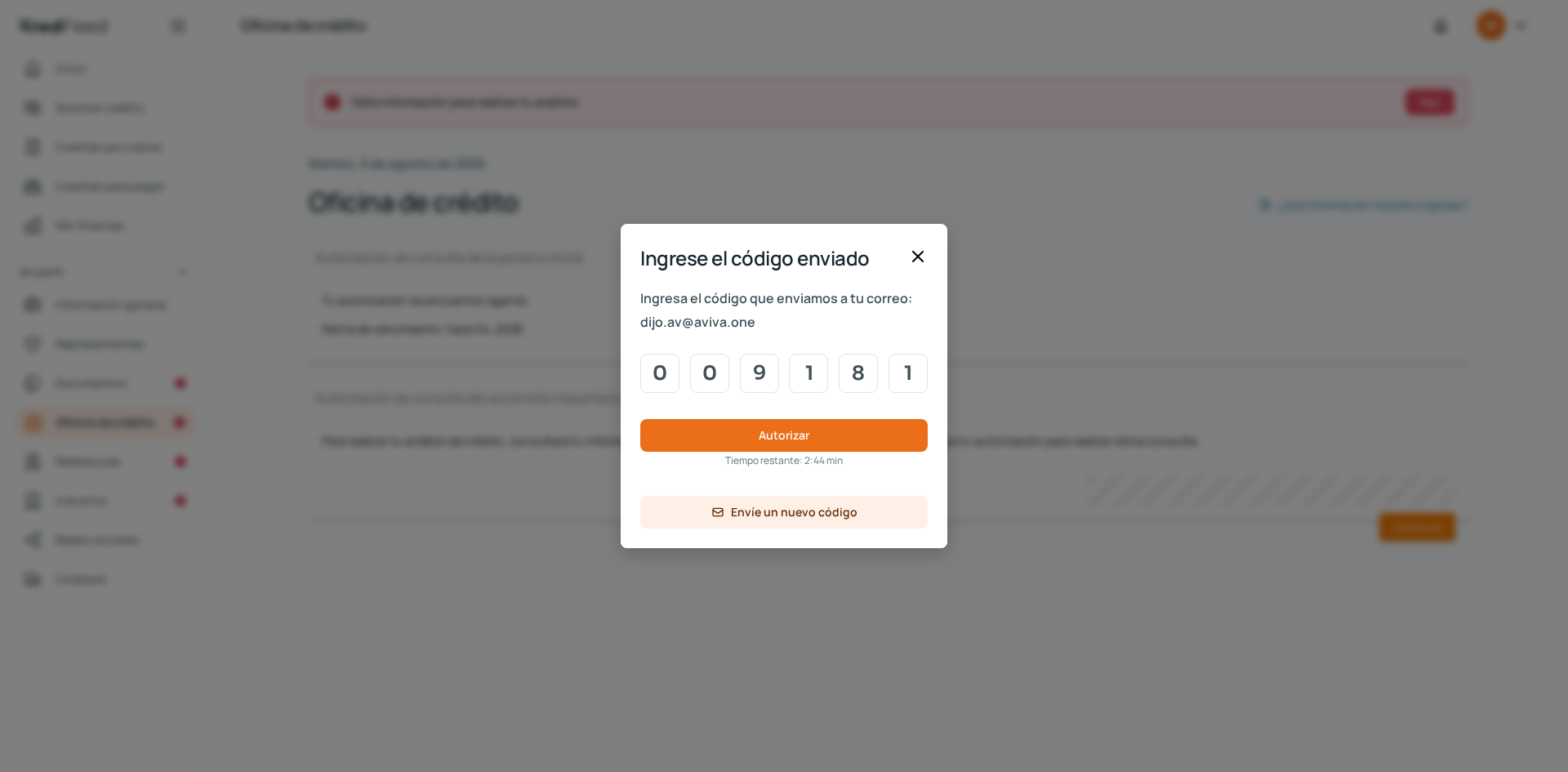 type 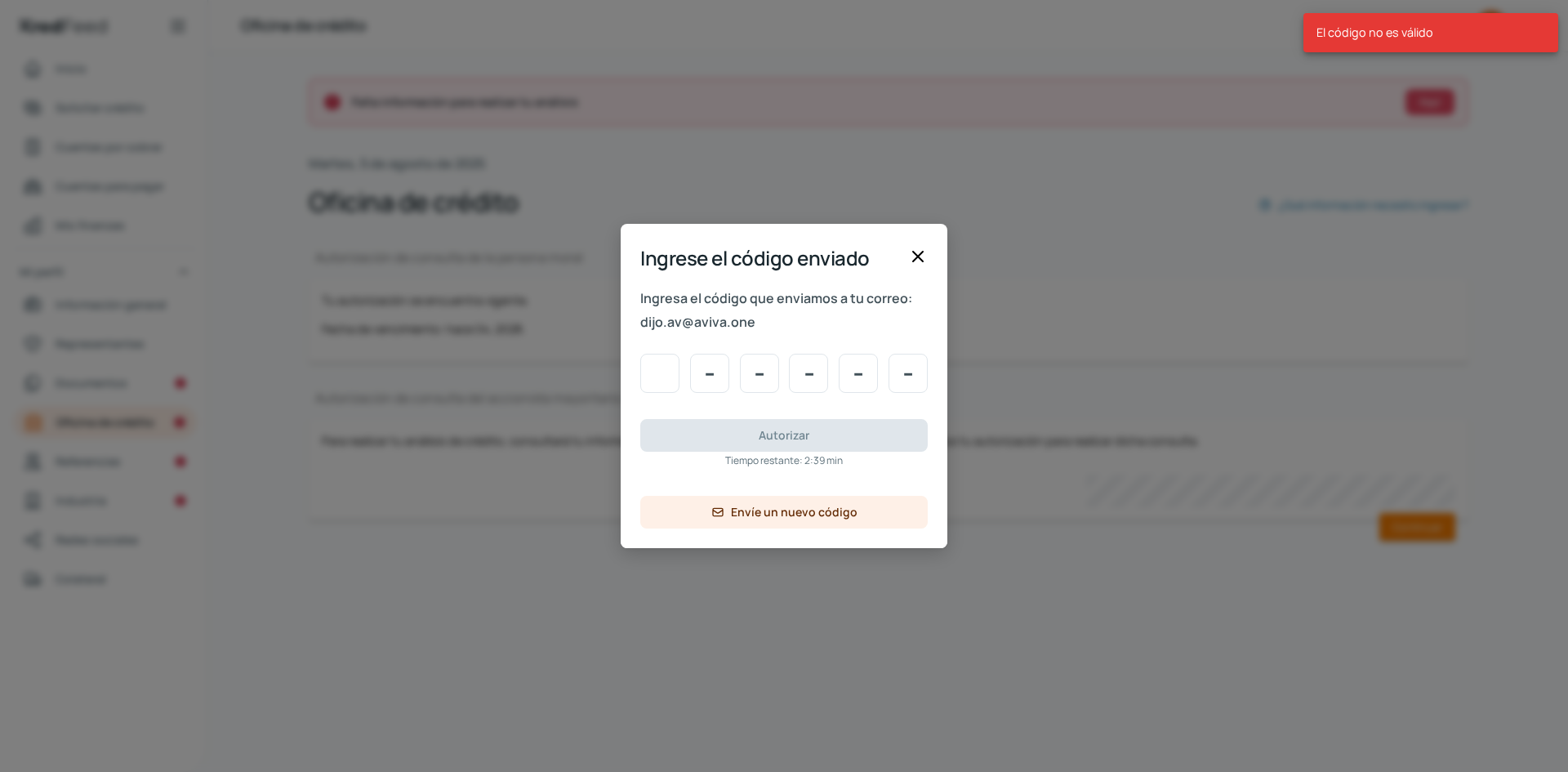 type on "0" 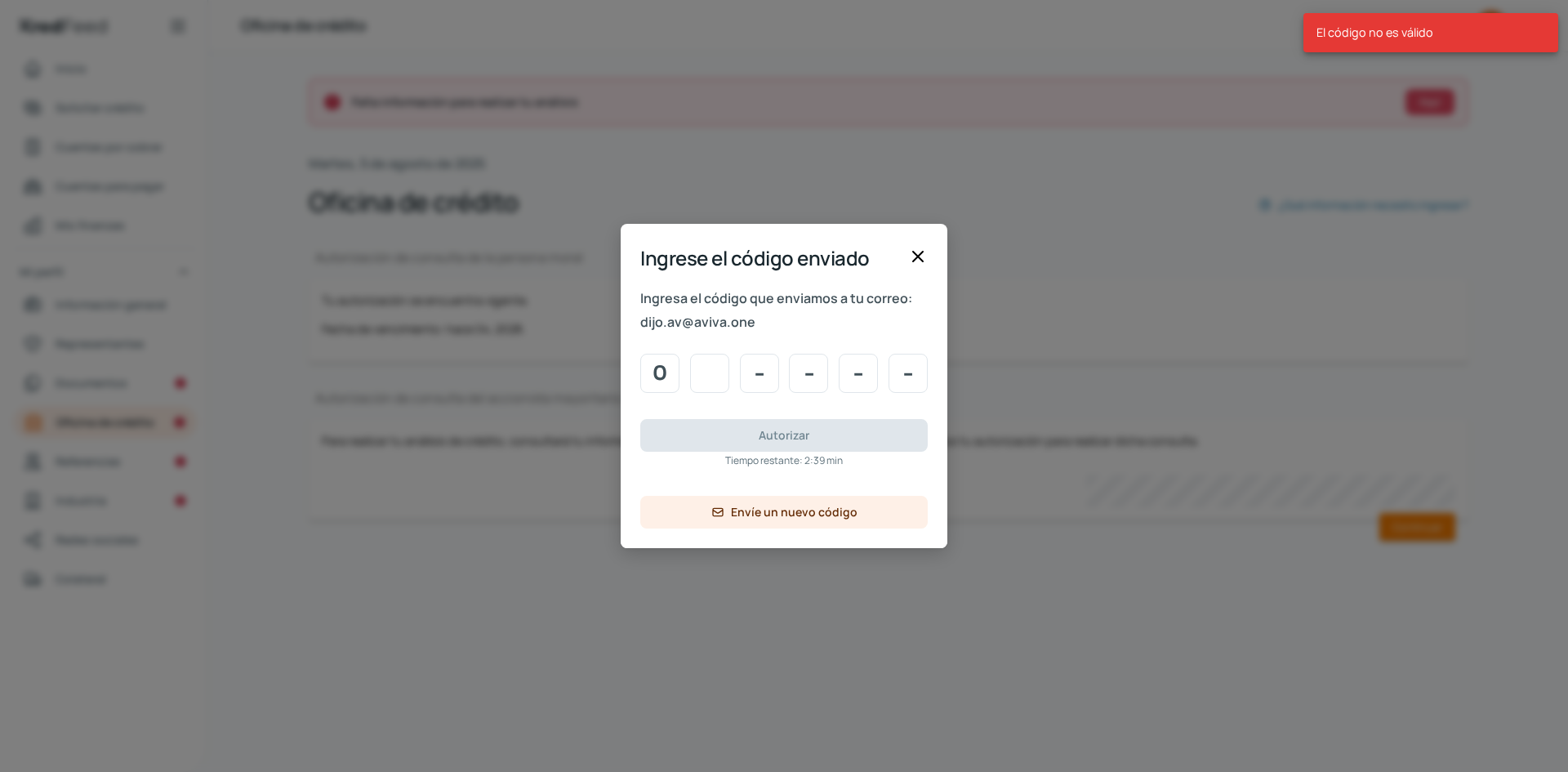 type on "0" 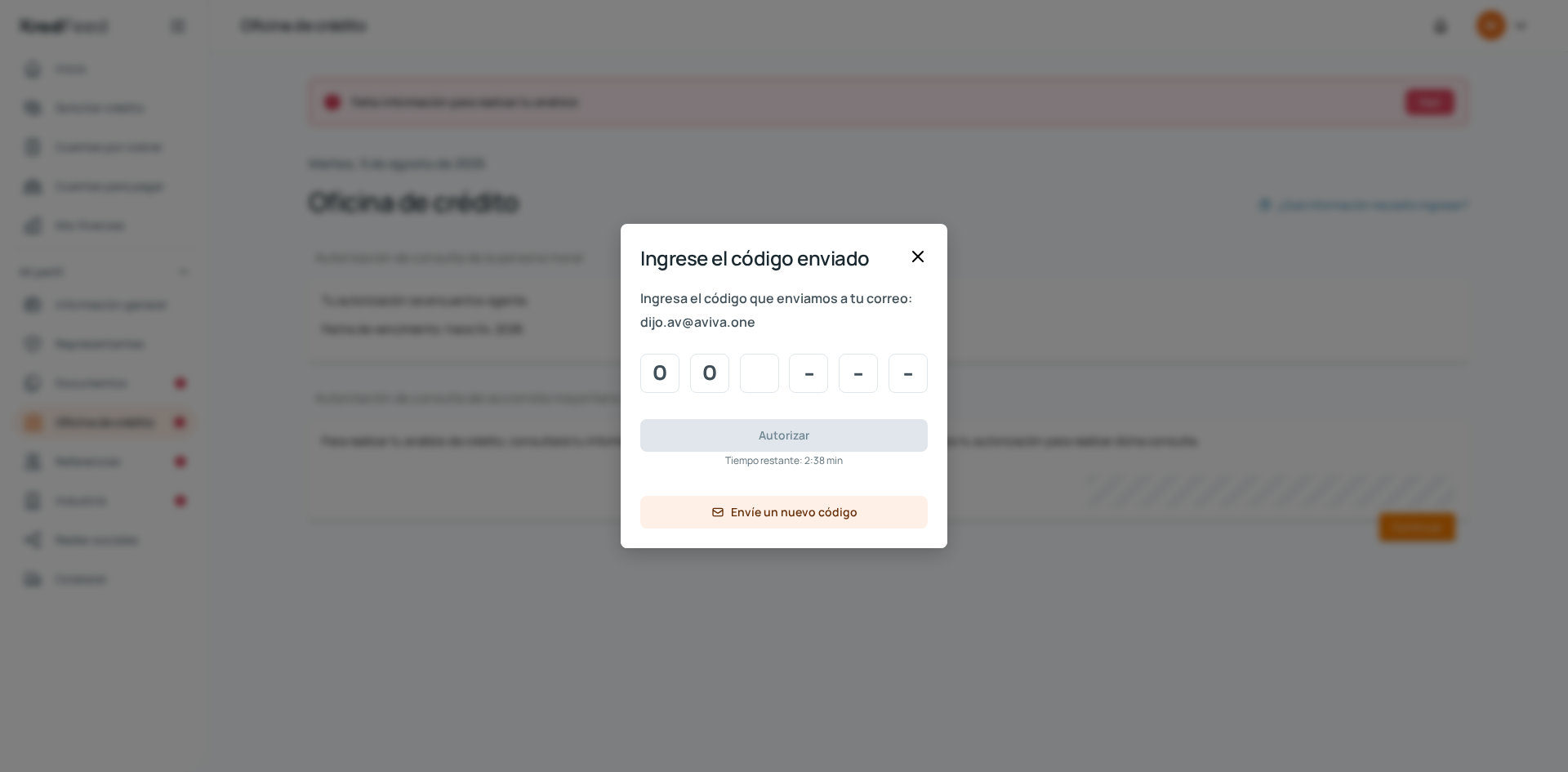 type on "9" 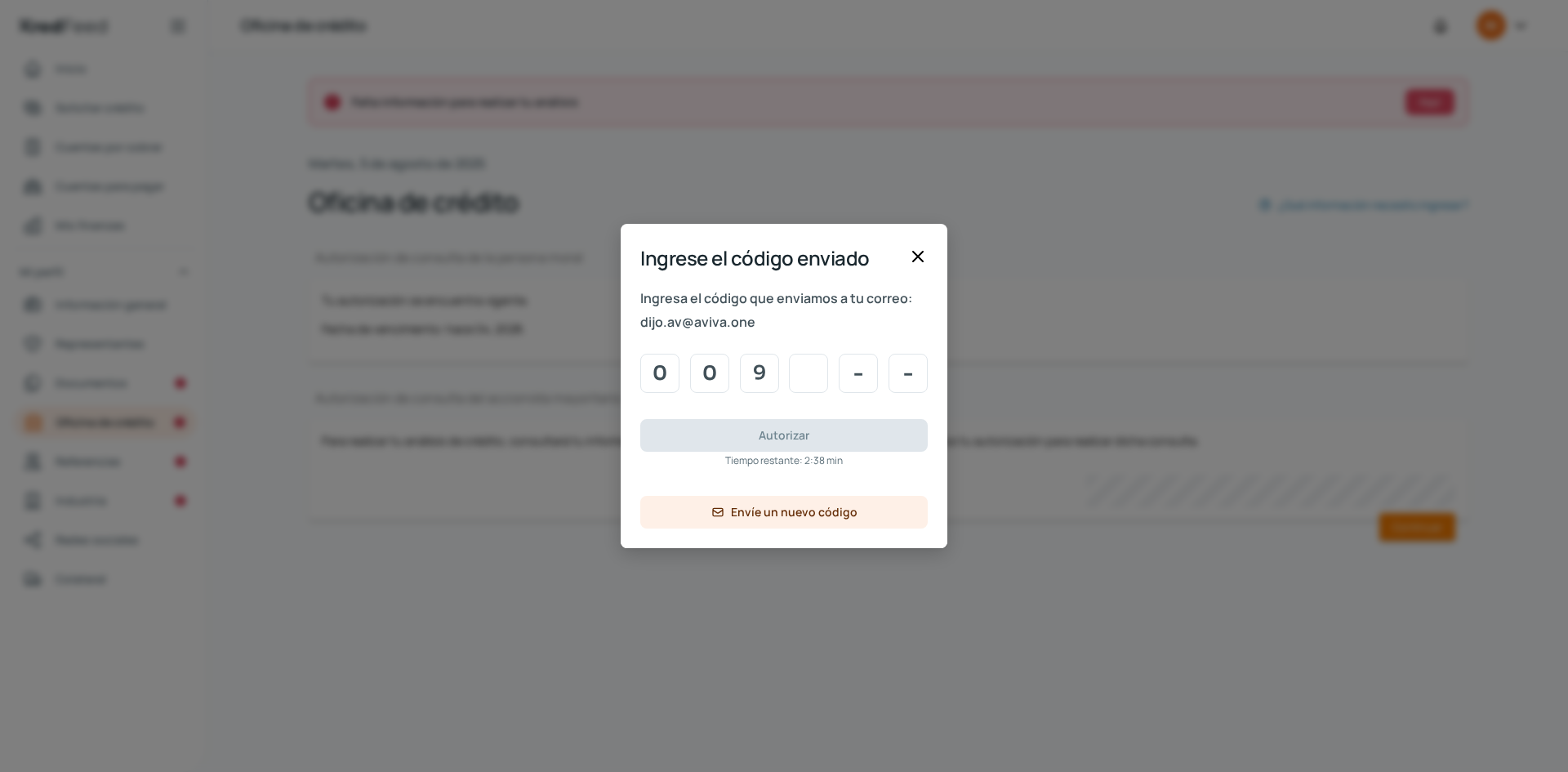 type on "1" 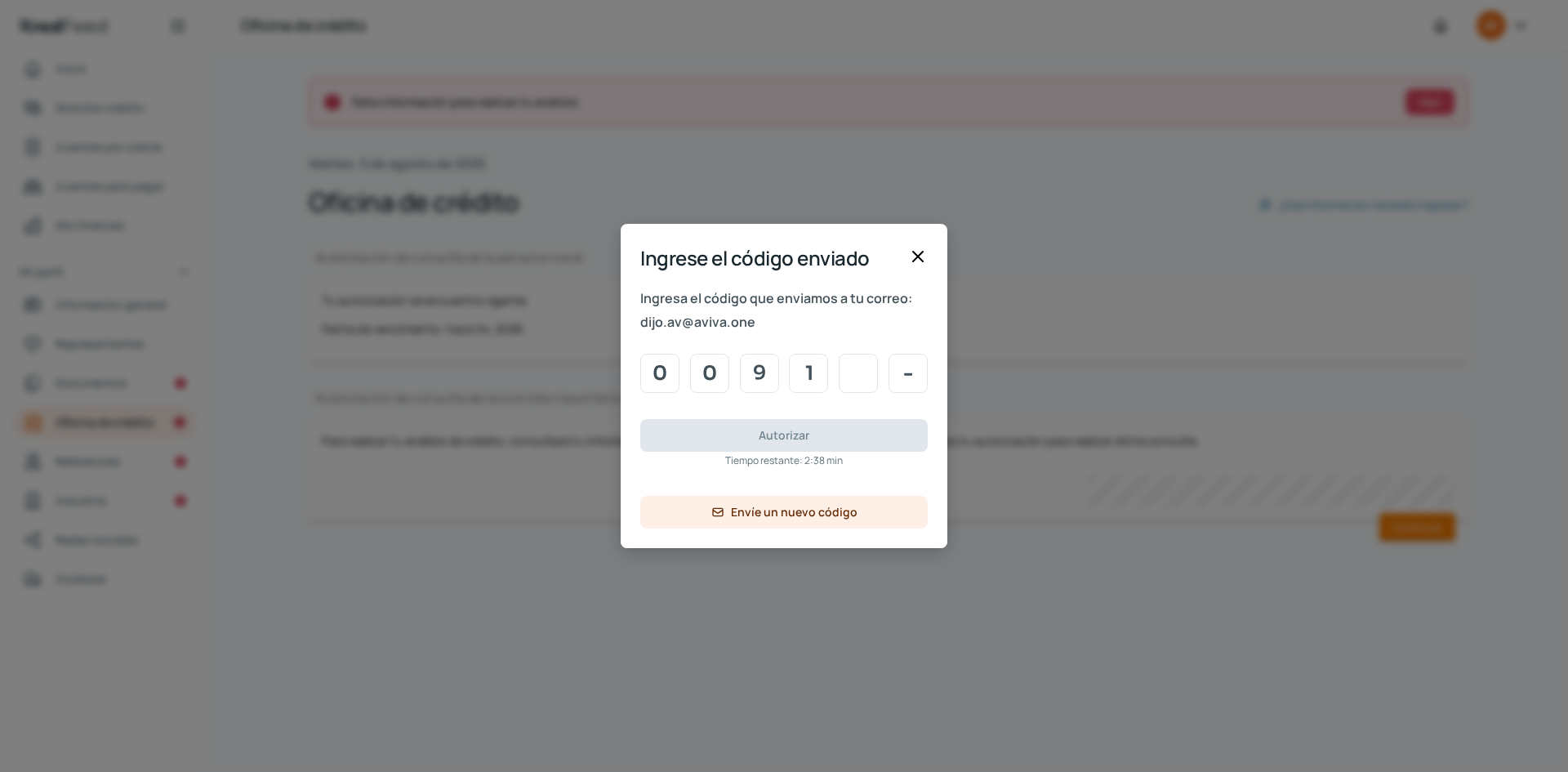 type on "8" 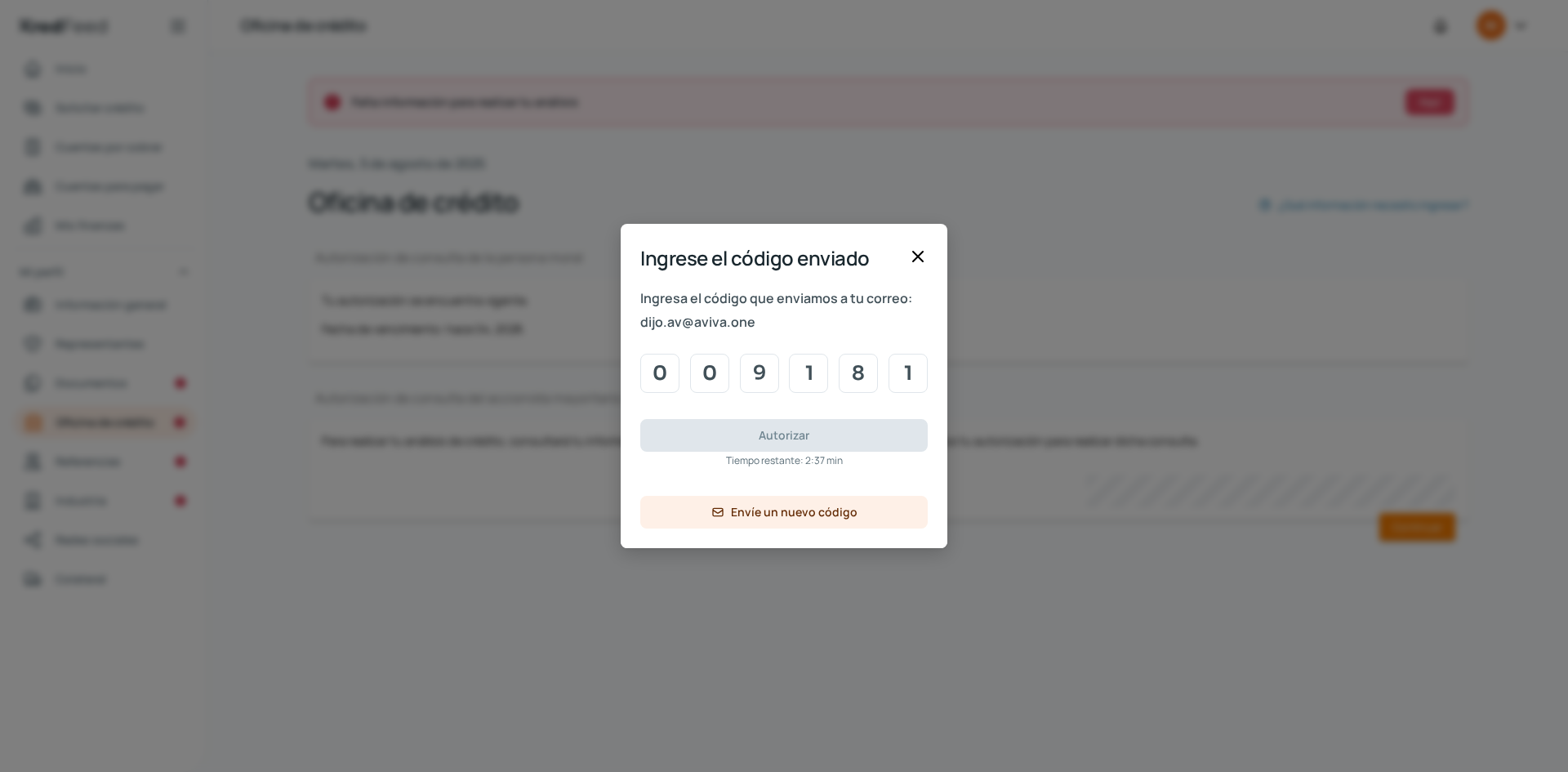 type on "1" 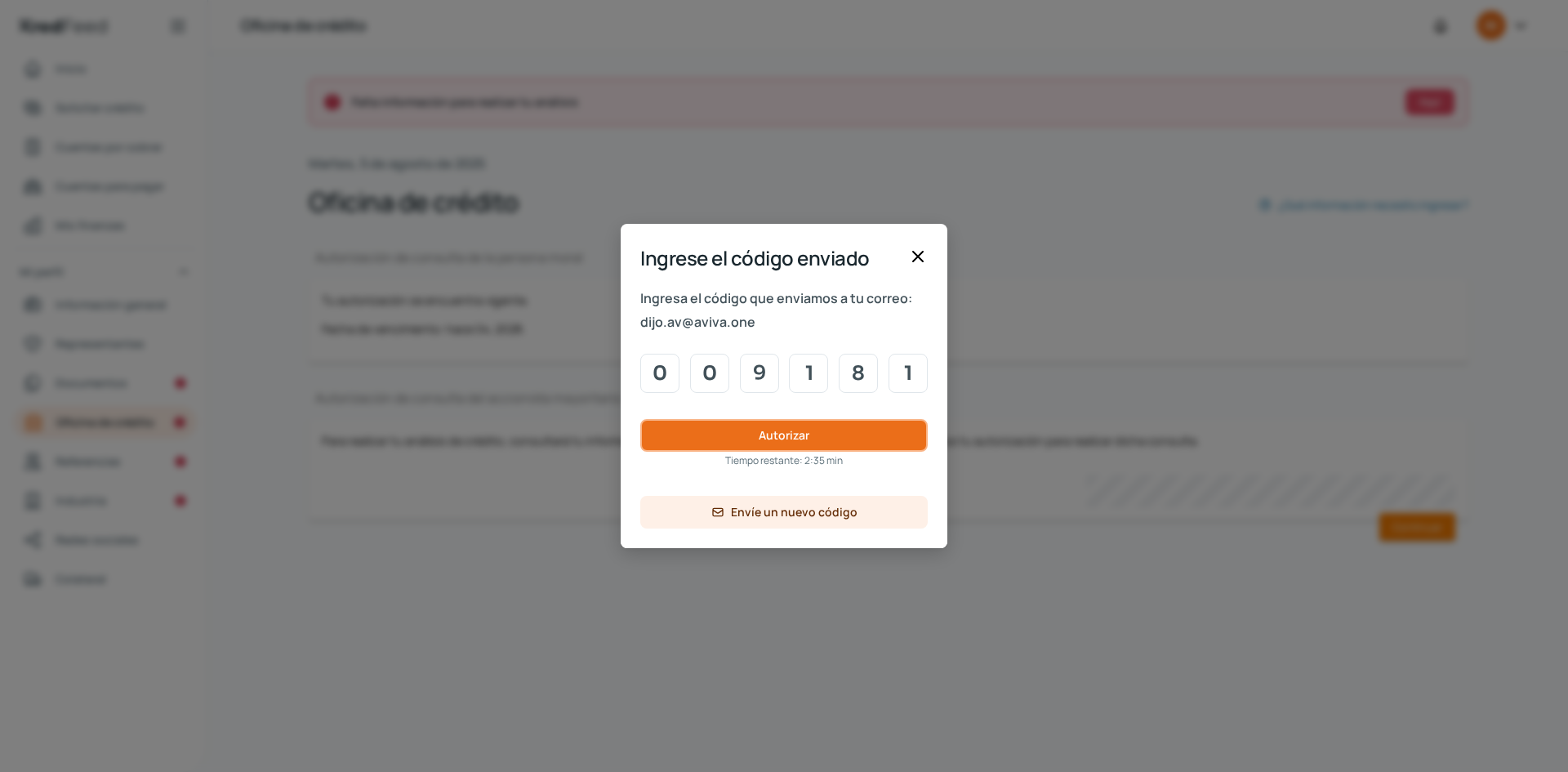 click on "Autorizar" at bounding box center [784, 435] 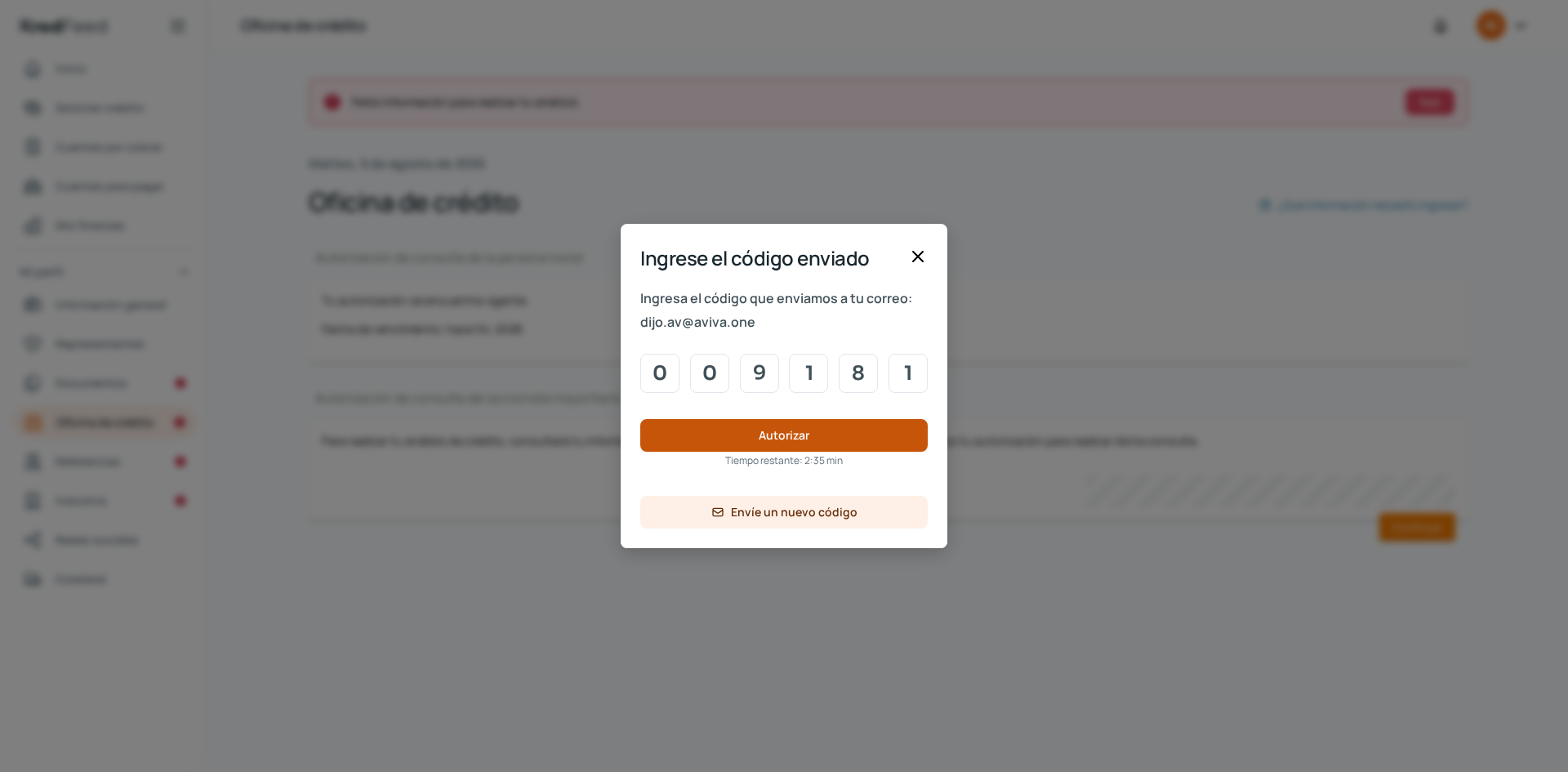 type 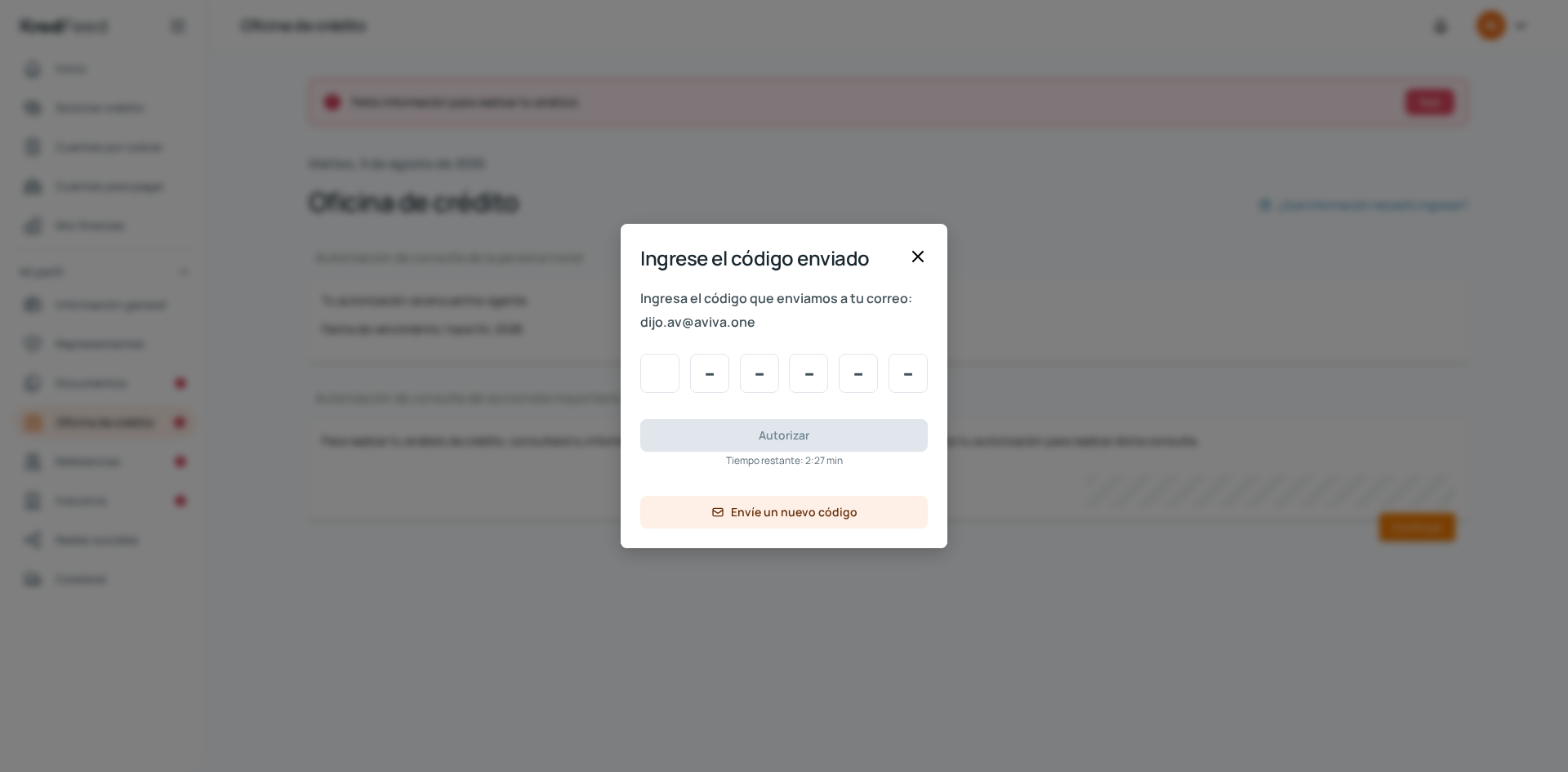 type on "0" 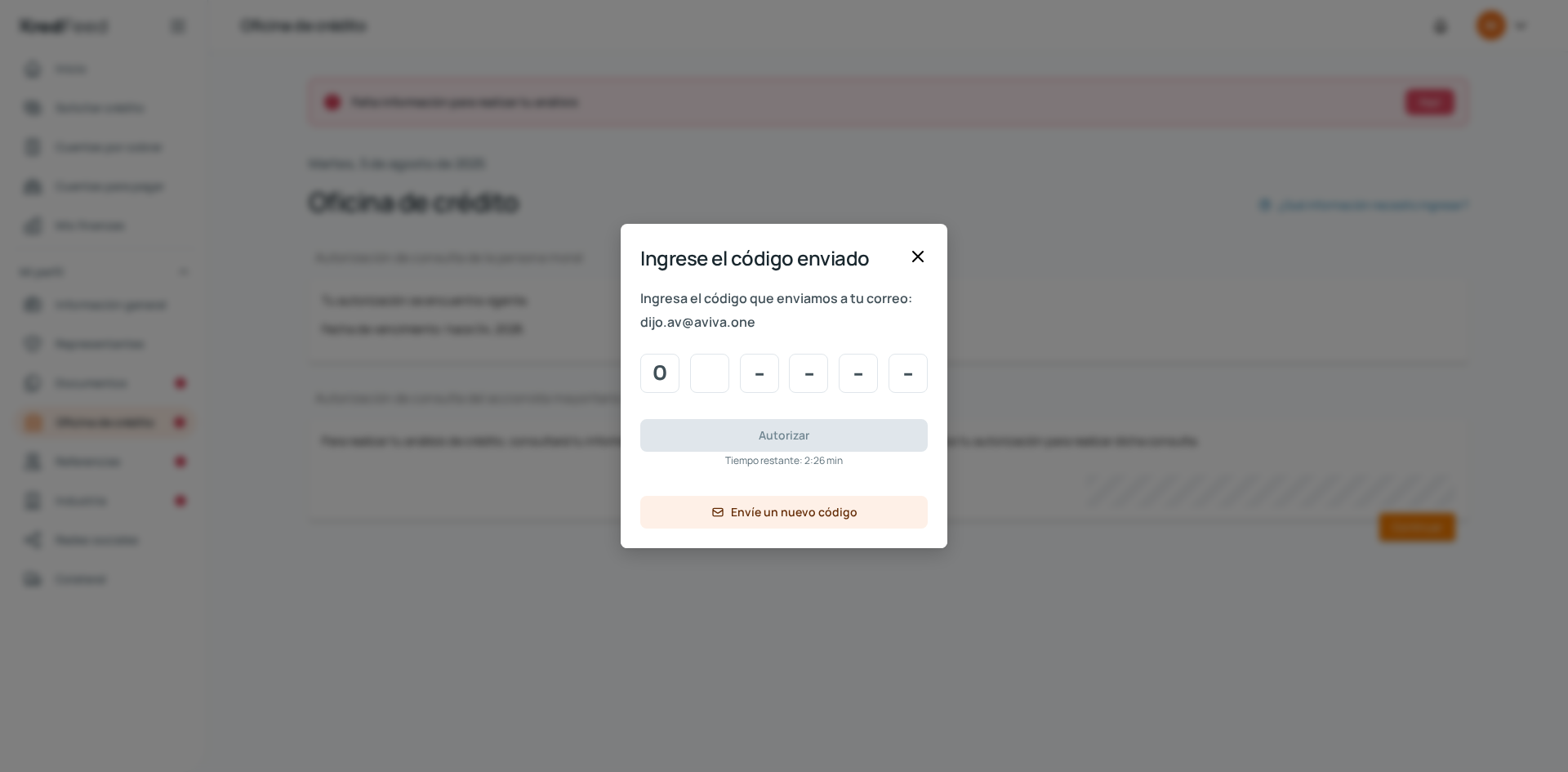 type on "0" 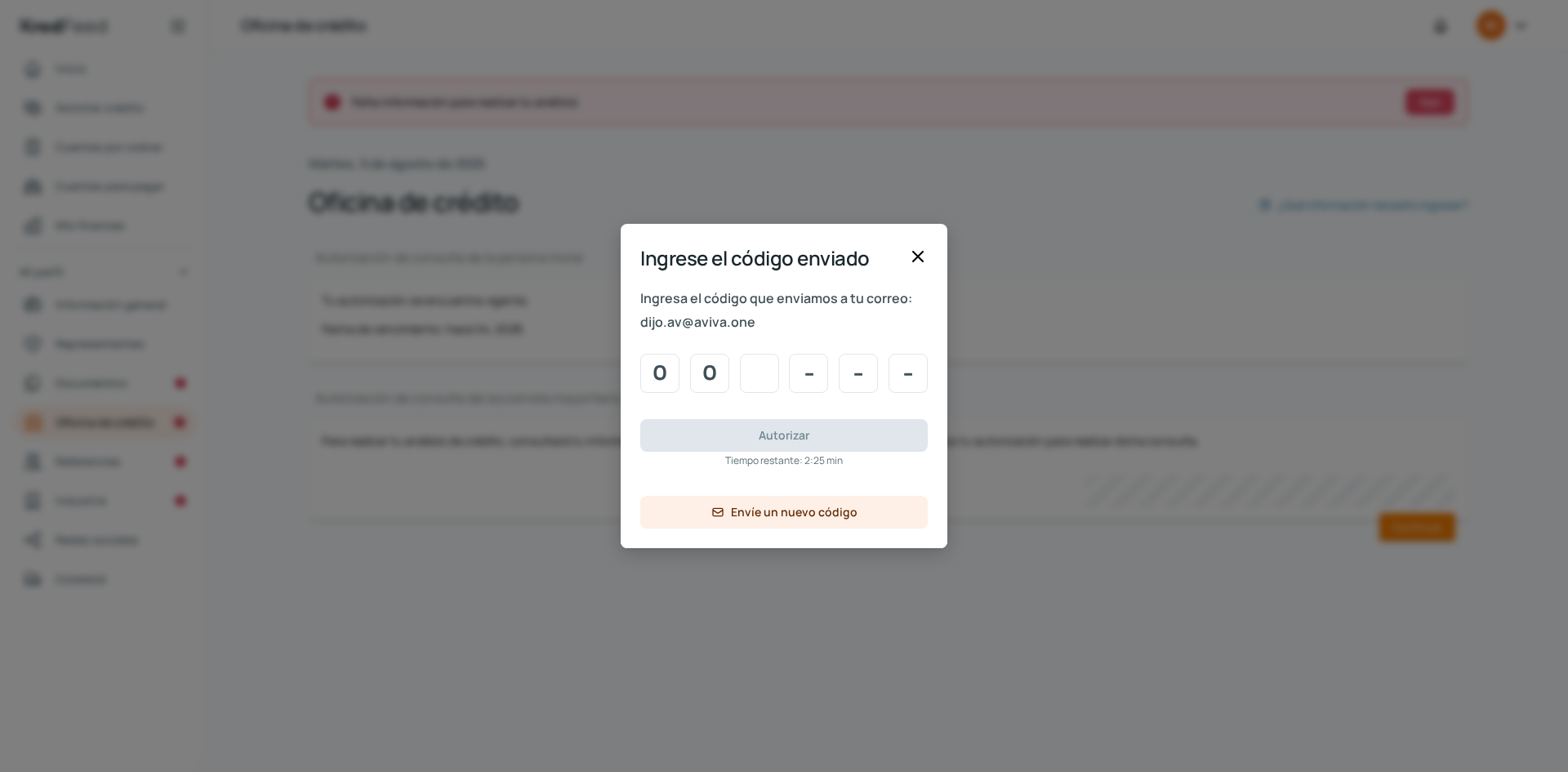 type on "9" 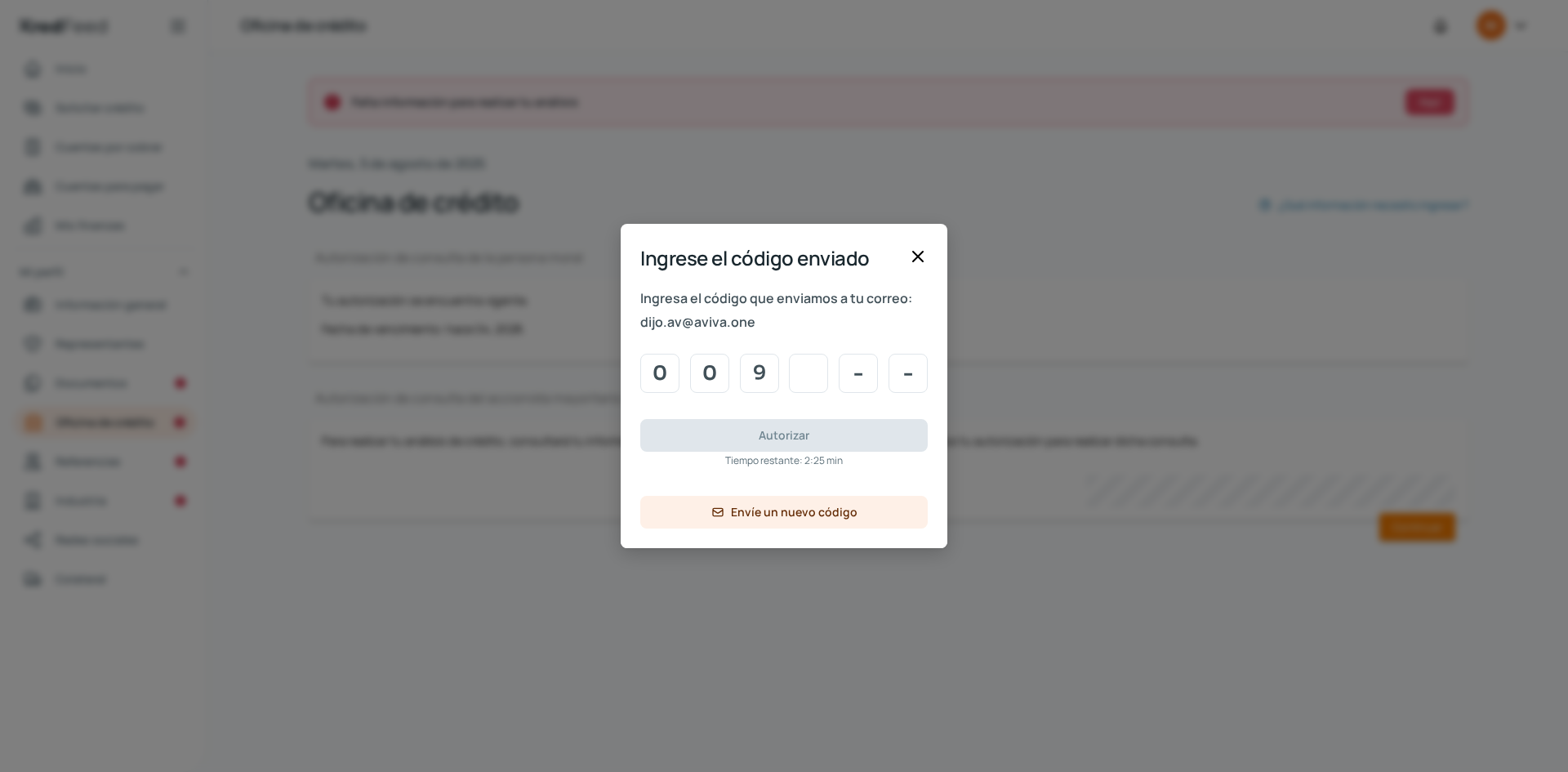 type on "1" 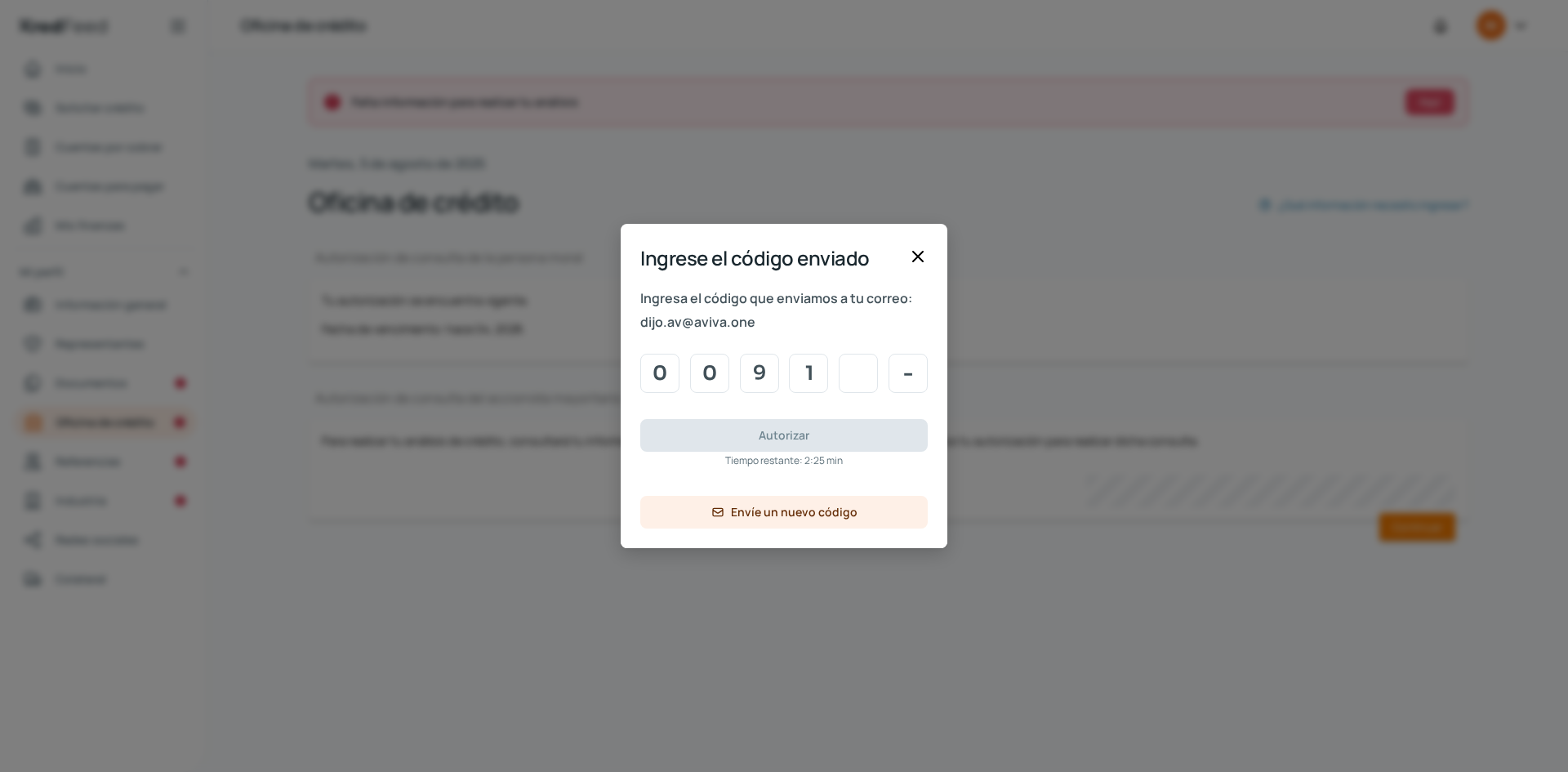 type on "8" 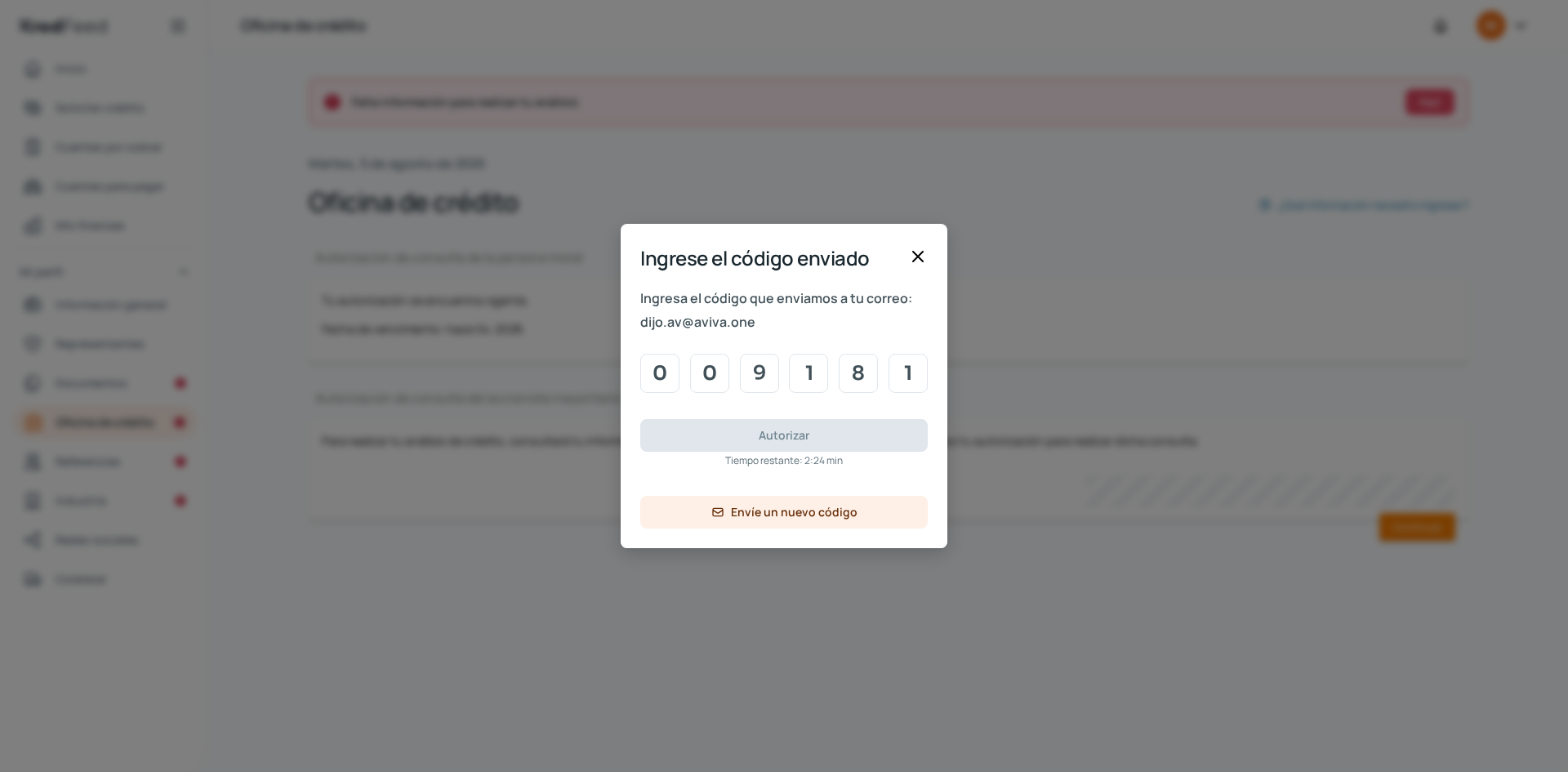 type on "1" 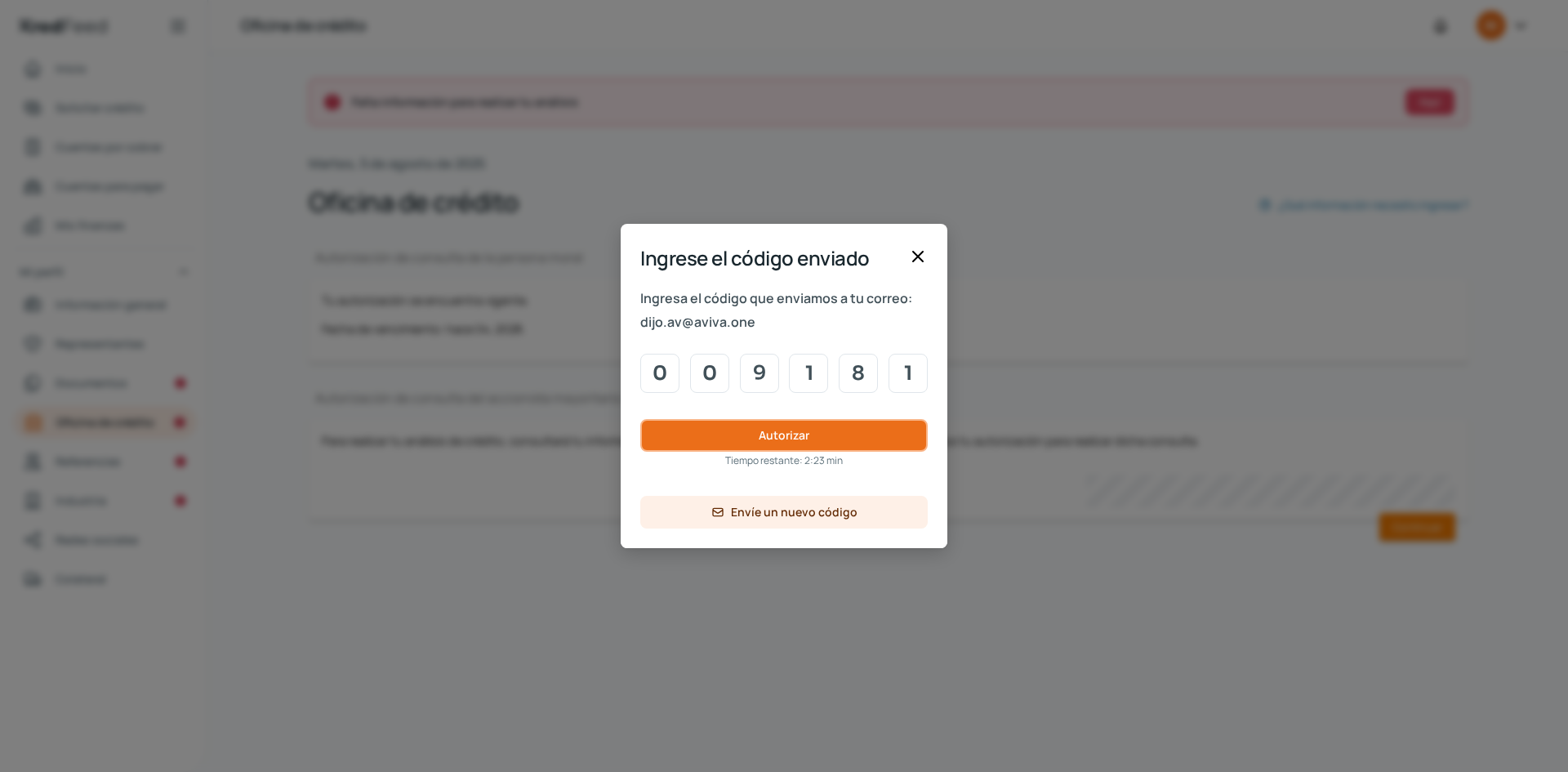 click on "Autorizar" at bounding box center [784, 435] 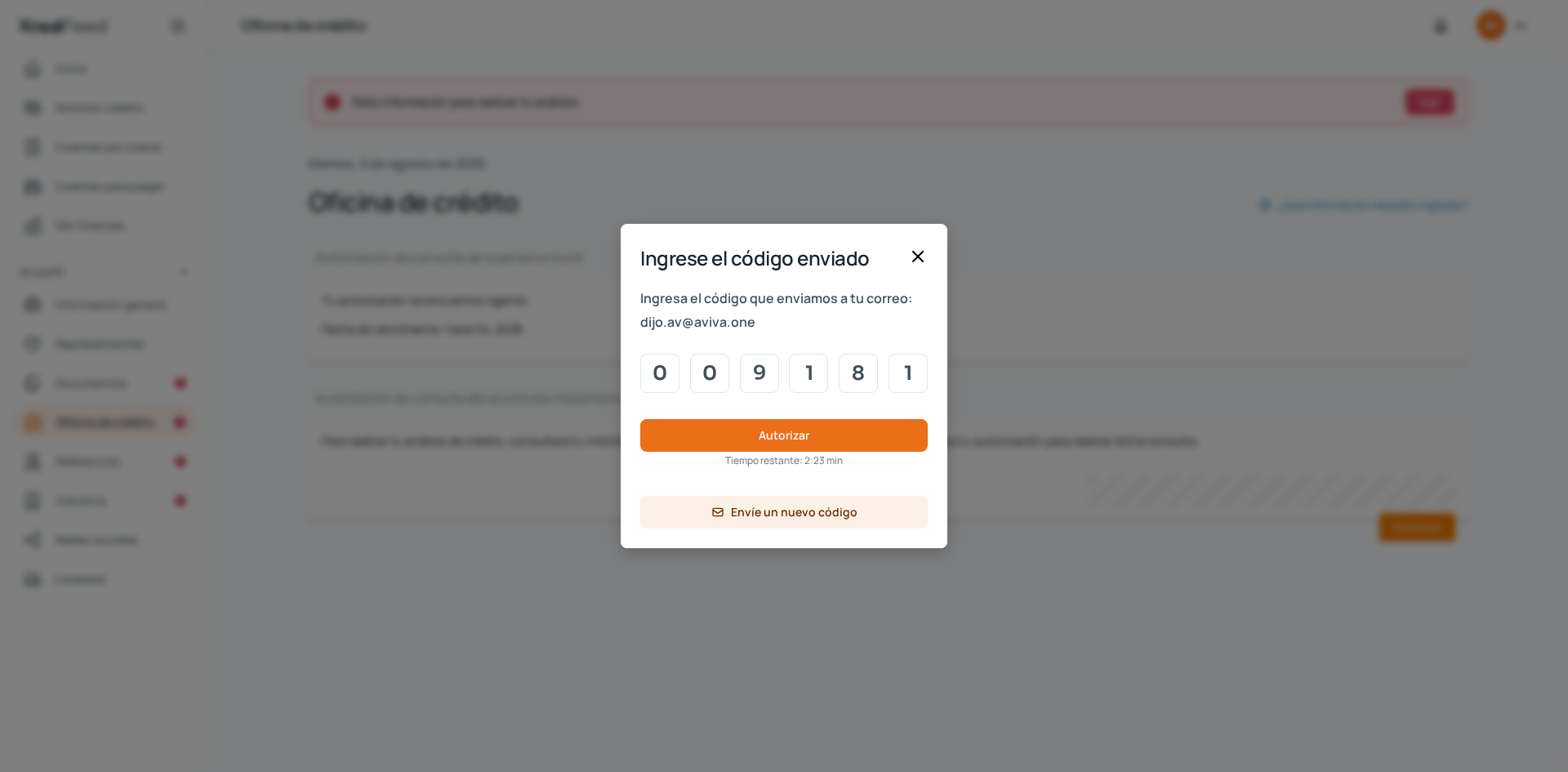 type 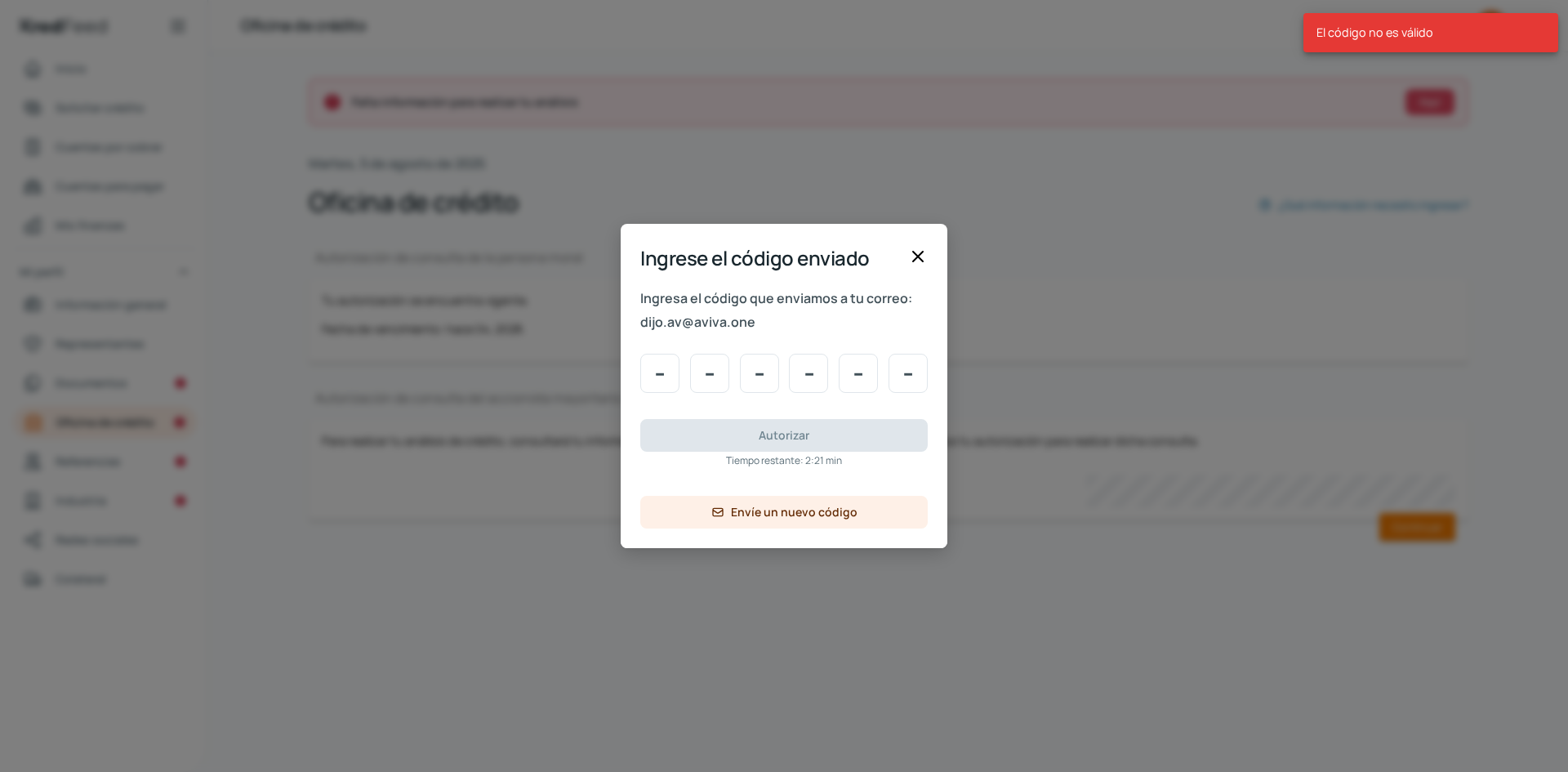 click on "Ingresa el código que enviamos a tu correo: [EMAIL] Autorizar Tiempo restante: 2:21 min Envíe un nuevo código" at bounding box center [784, 417] 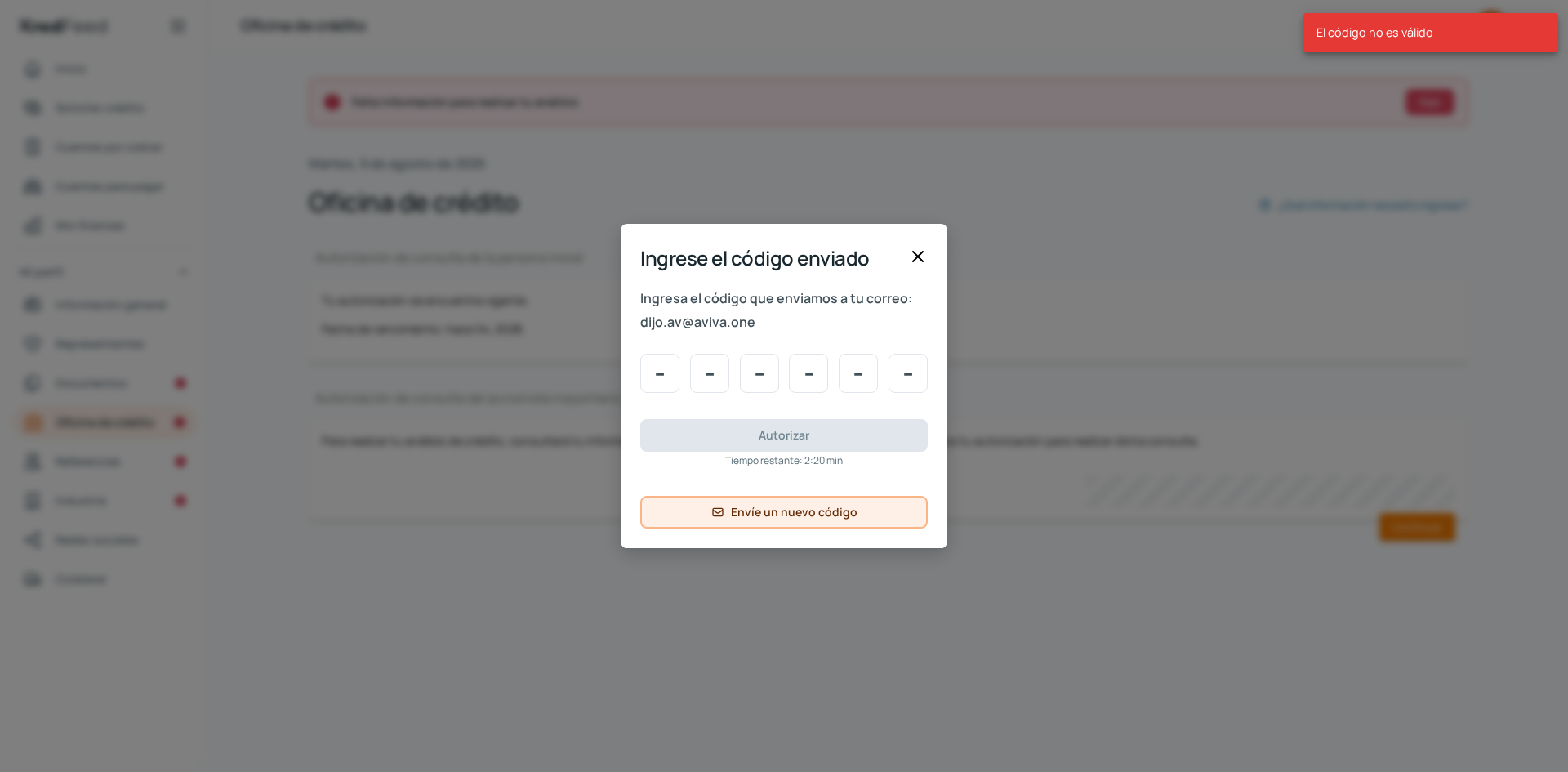click on "Envíe un nuevo código" at bounding box center [794, 511] 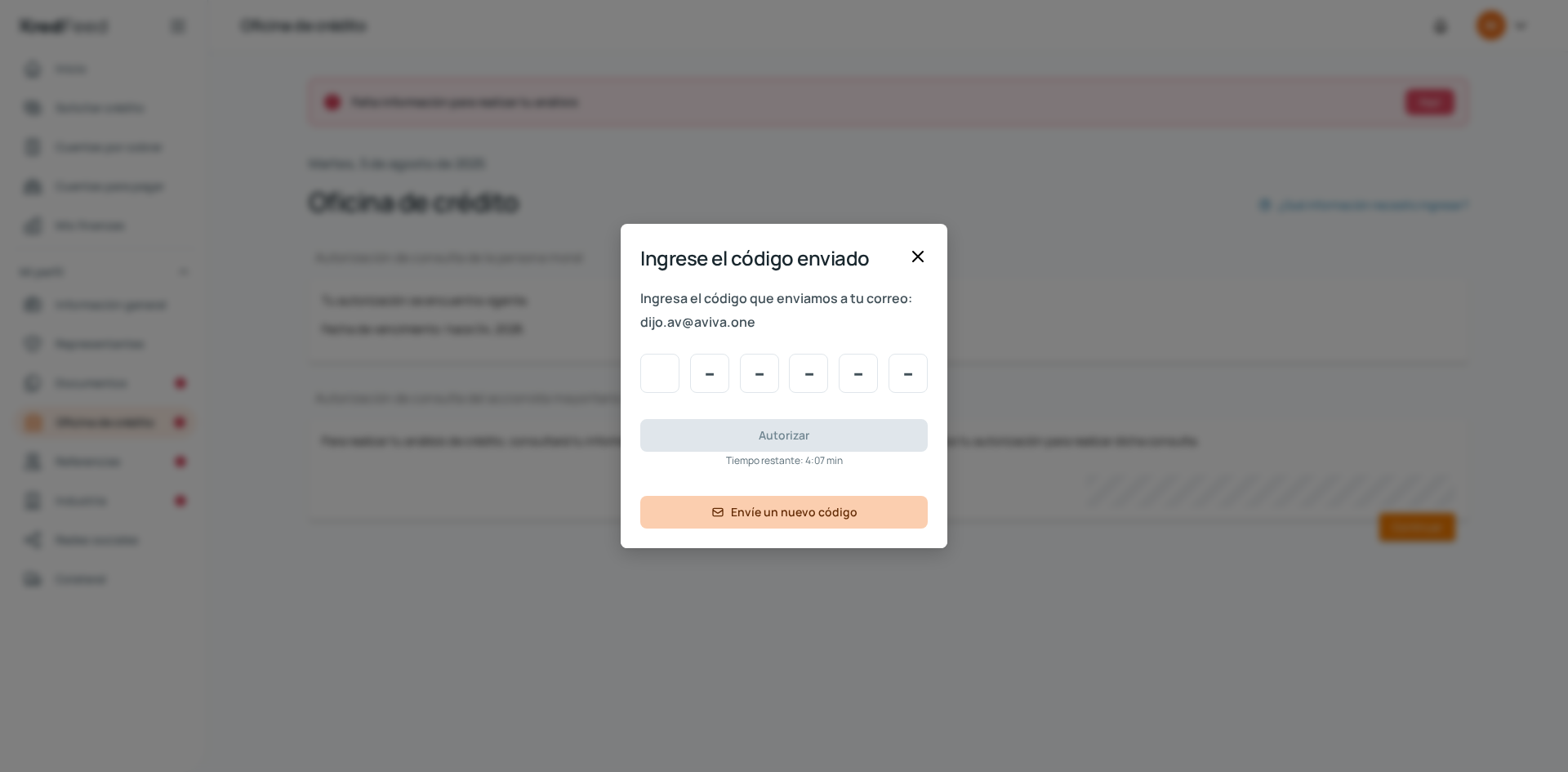 type on "7" 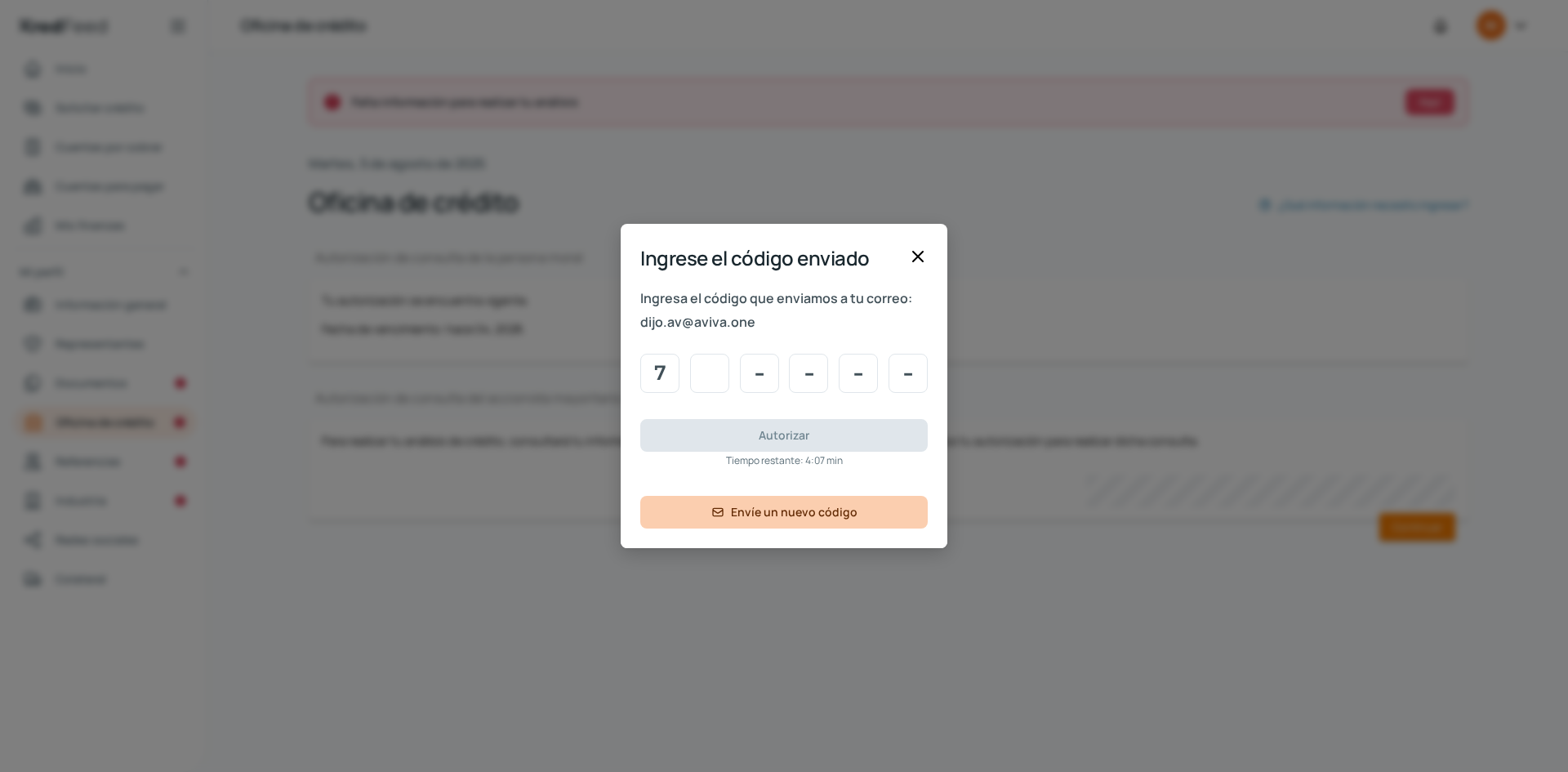 type on "6" 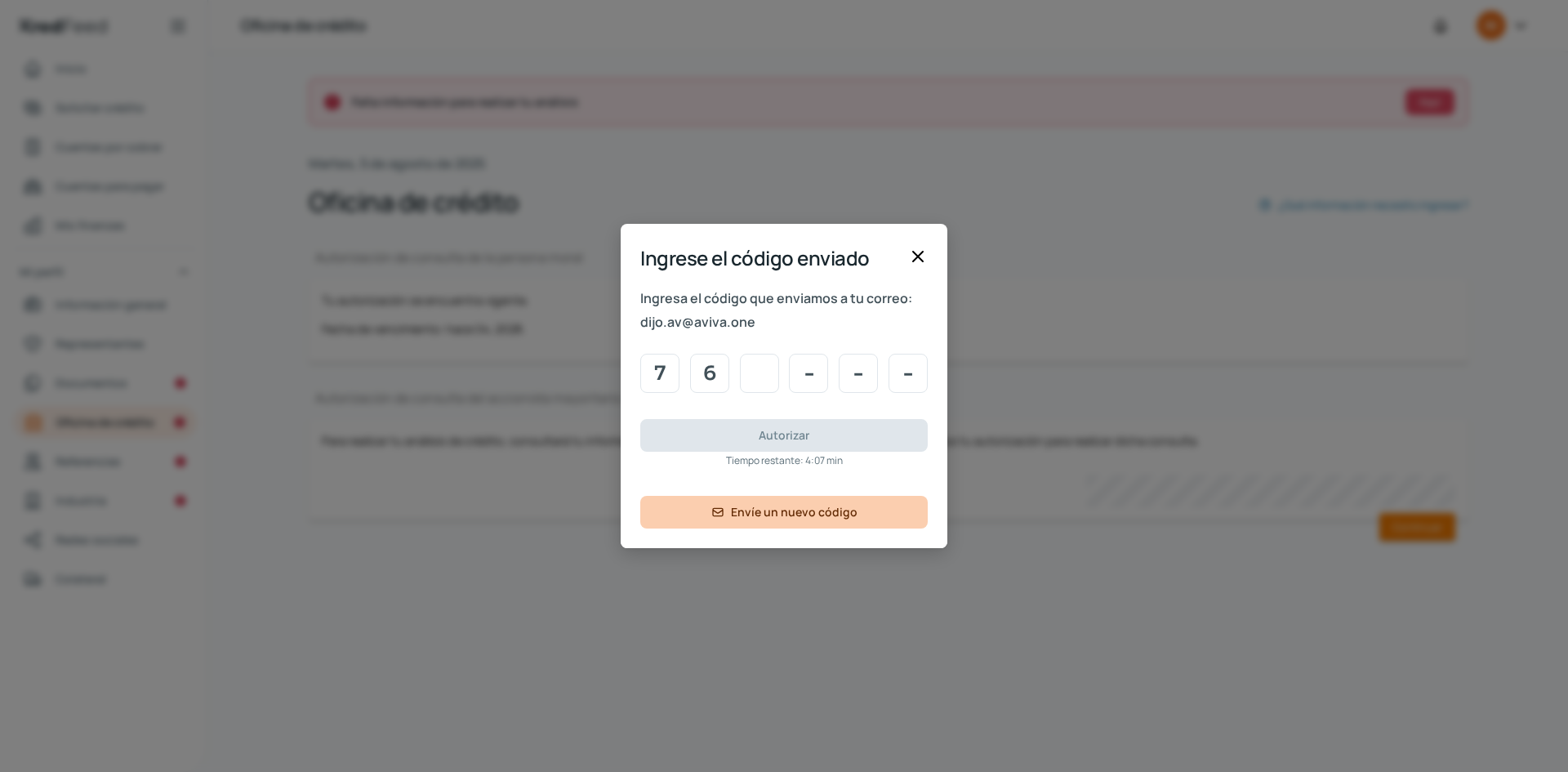 type on "5" 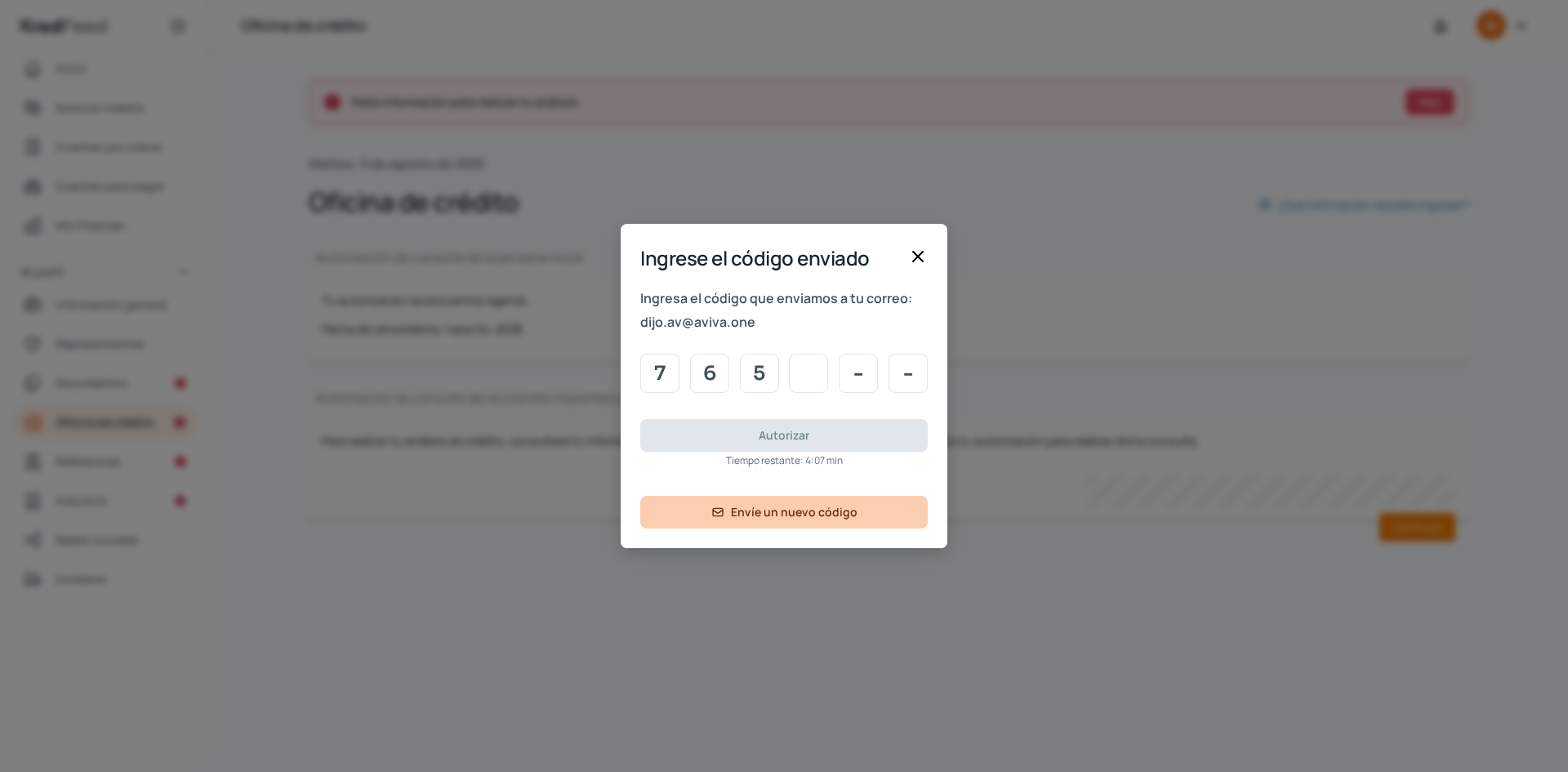 type on "2" 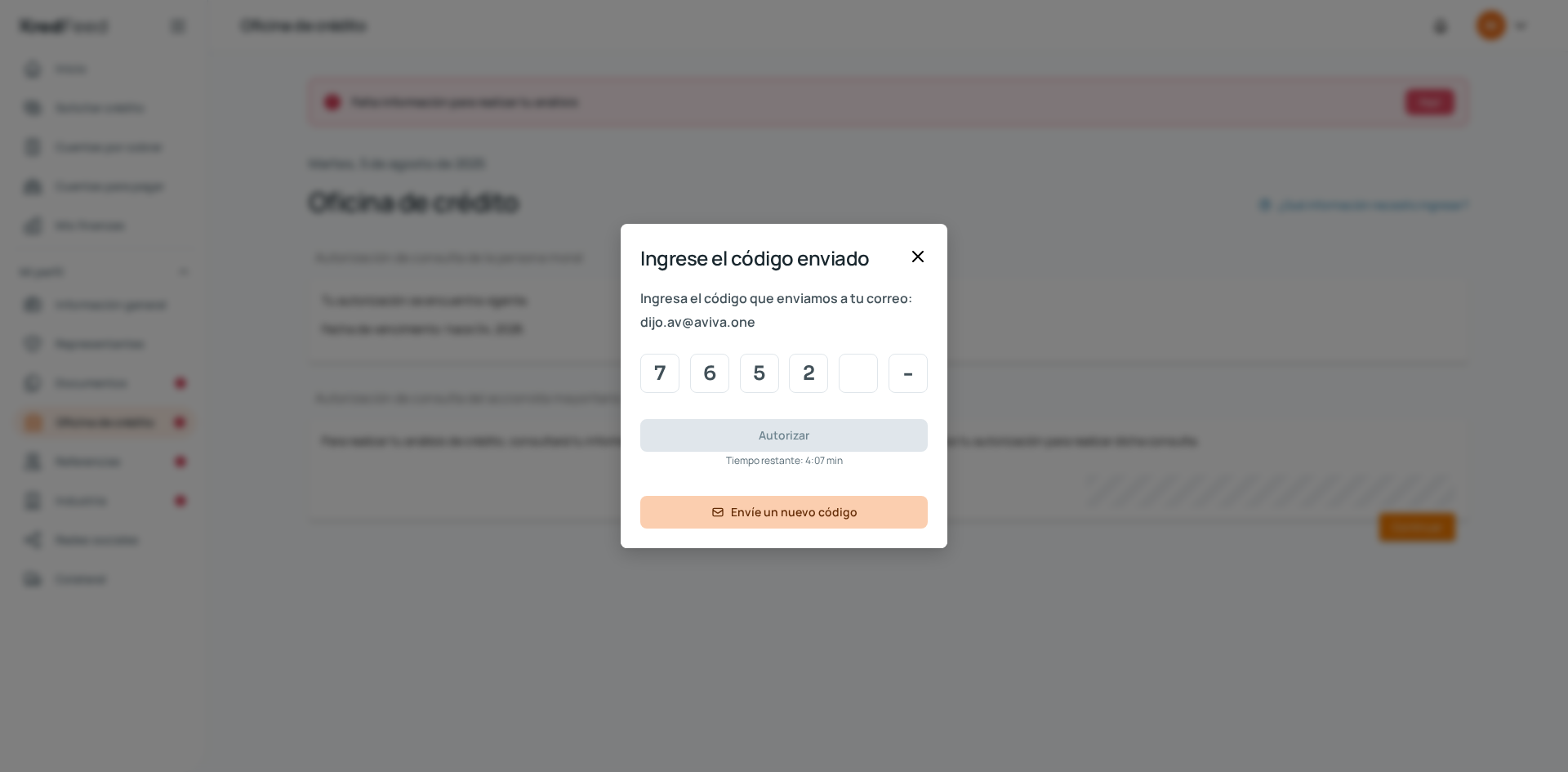 type on "2" 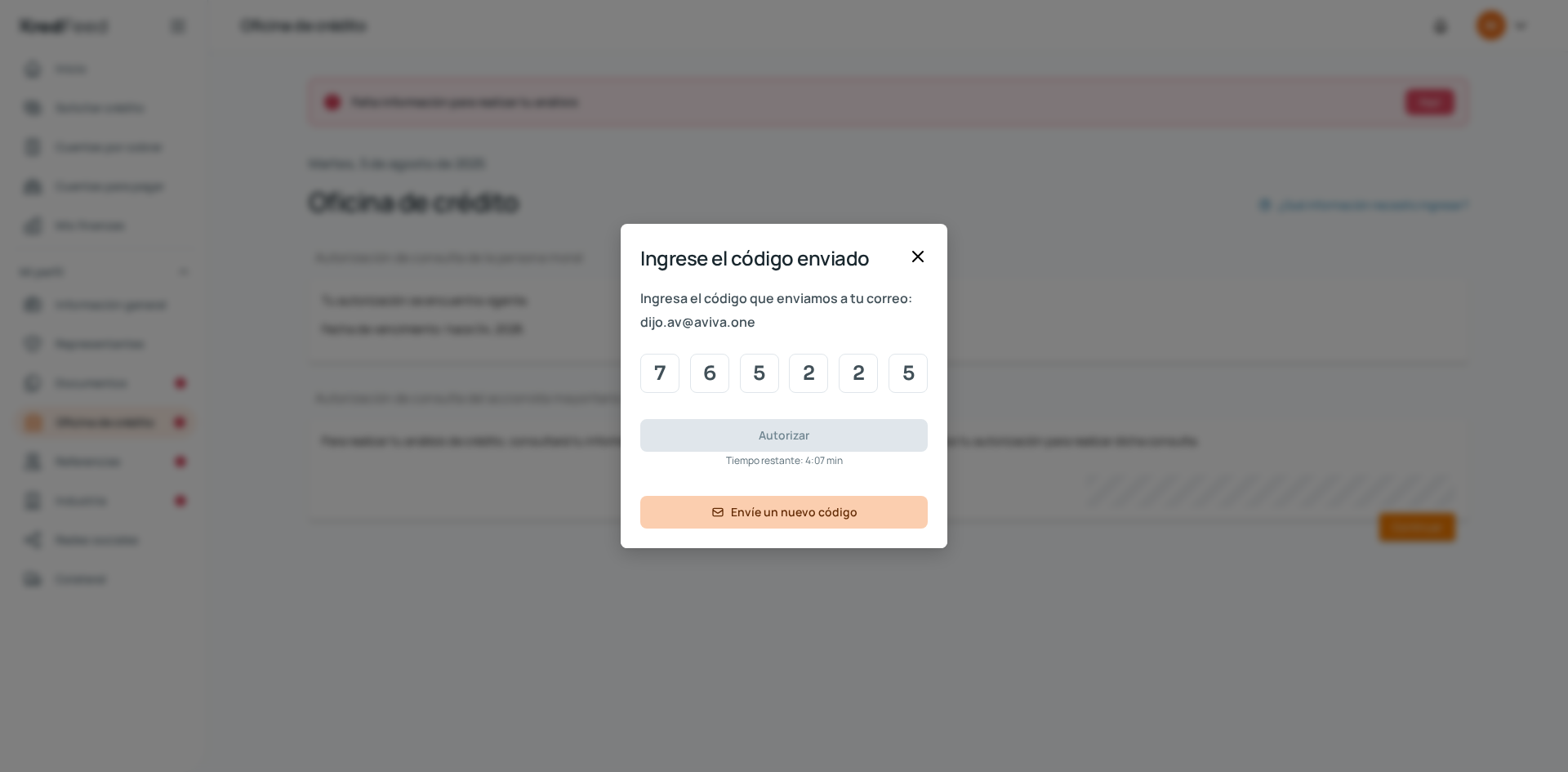 type on "5" 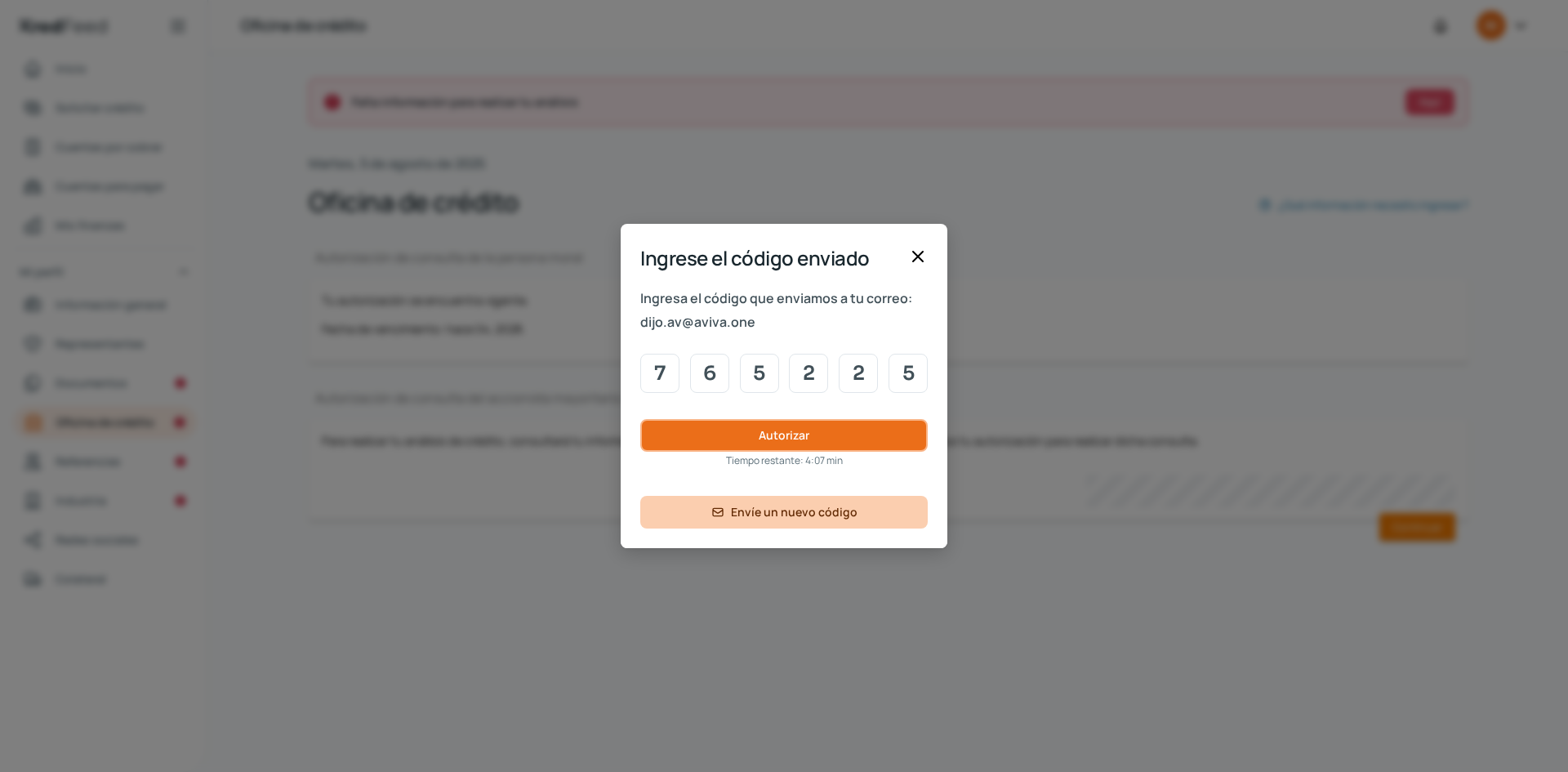 click on "Autorizar" at bounding box center [784, 435] 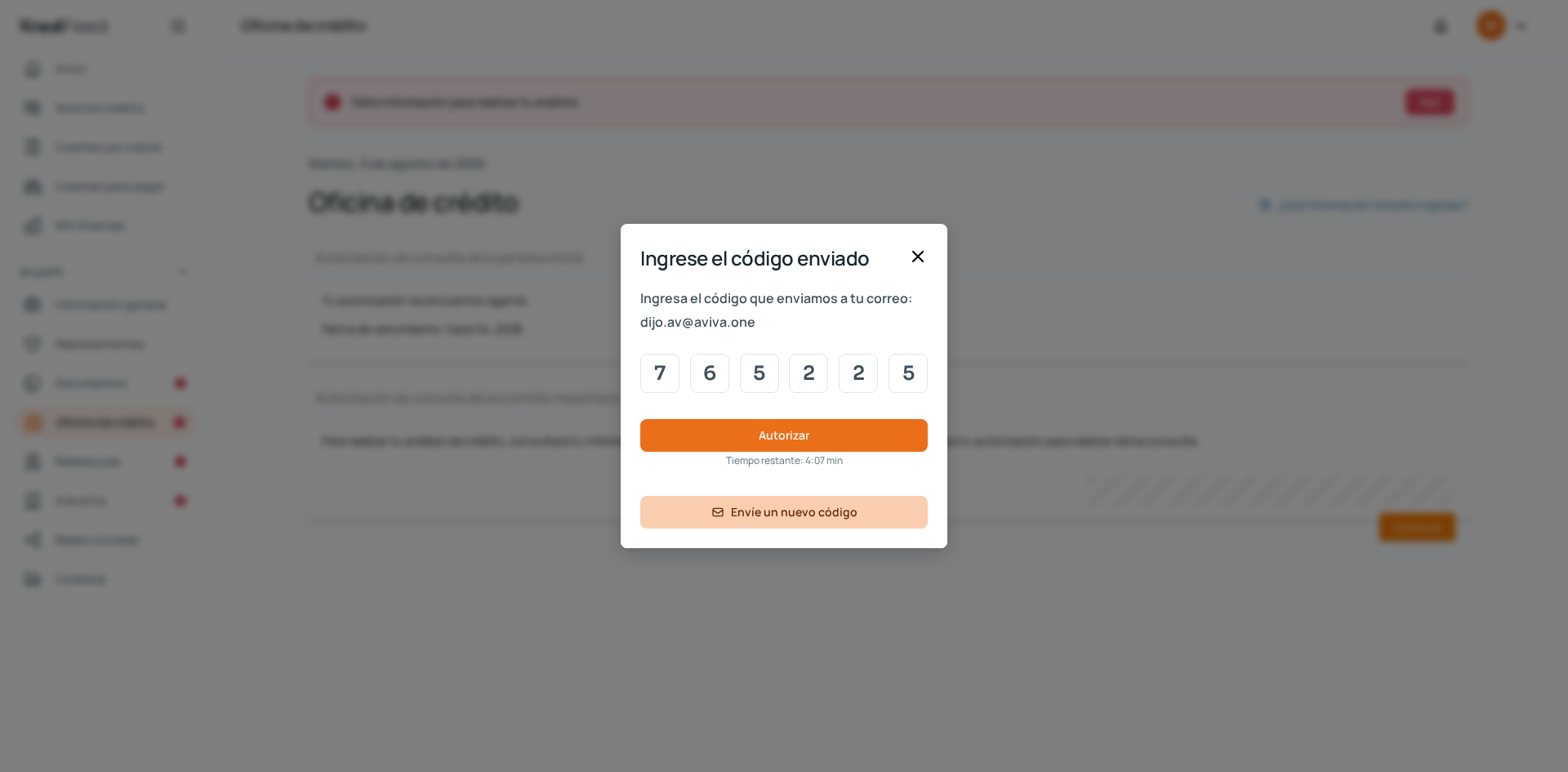 type 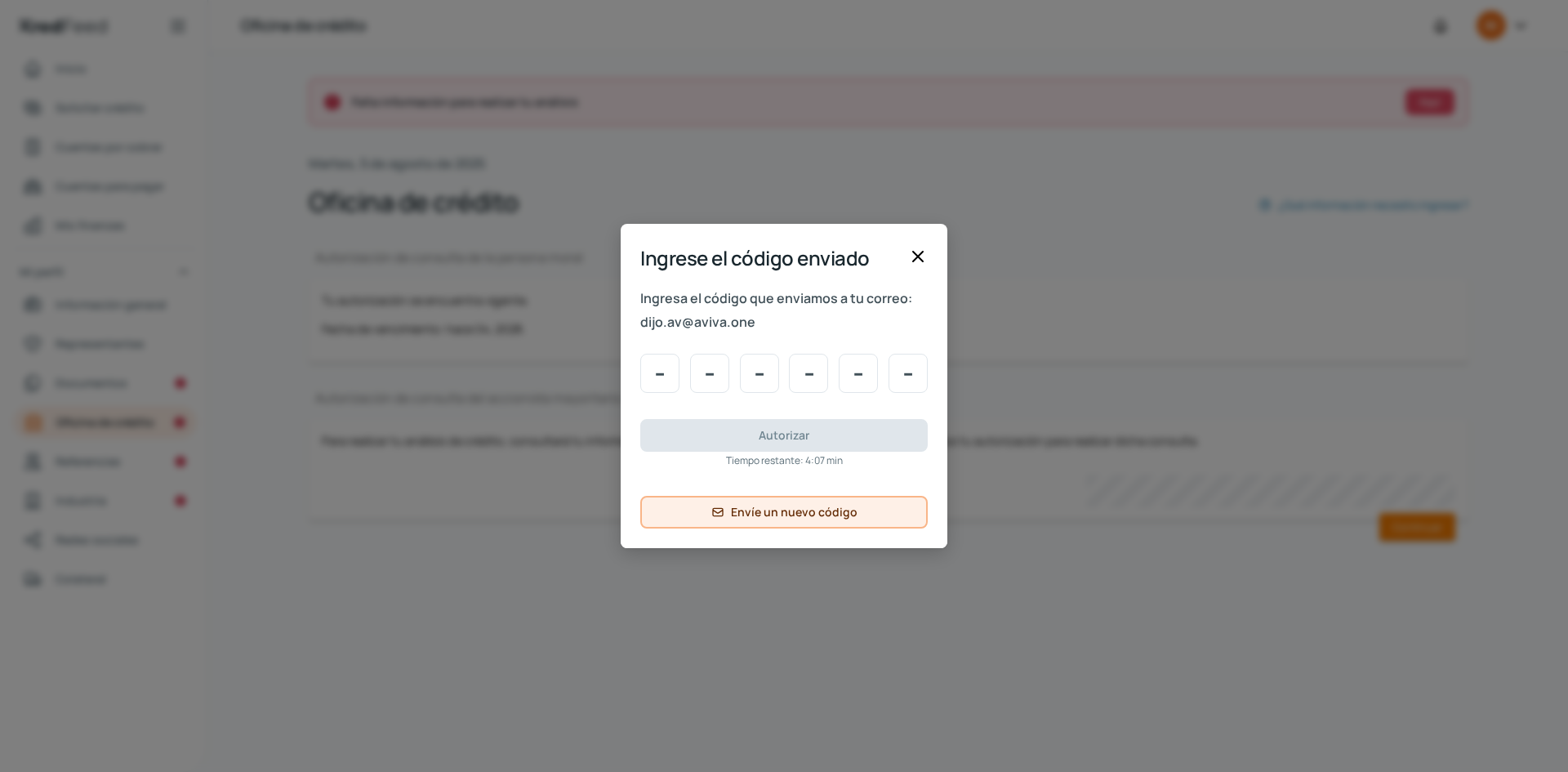 click on "Envíe un nuevo código" at bounding box center [794, 511] 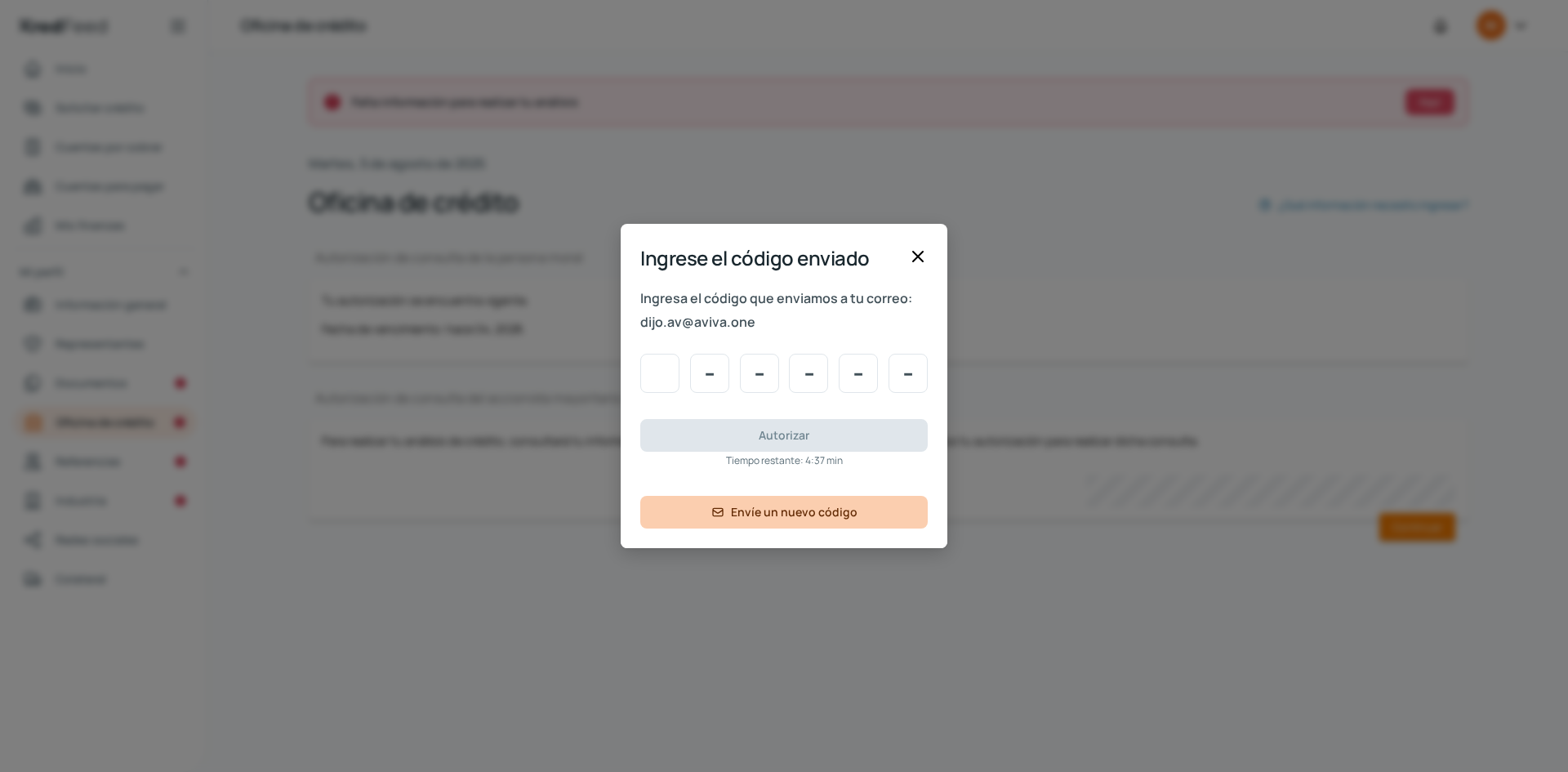 type on "8" 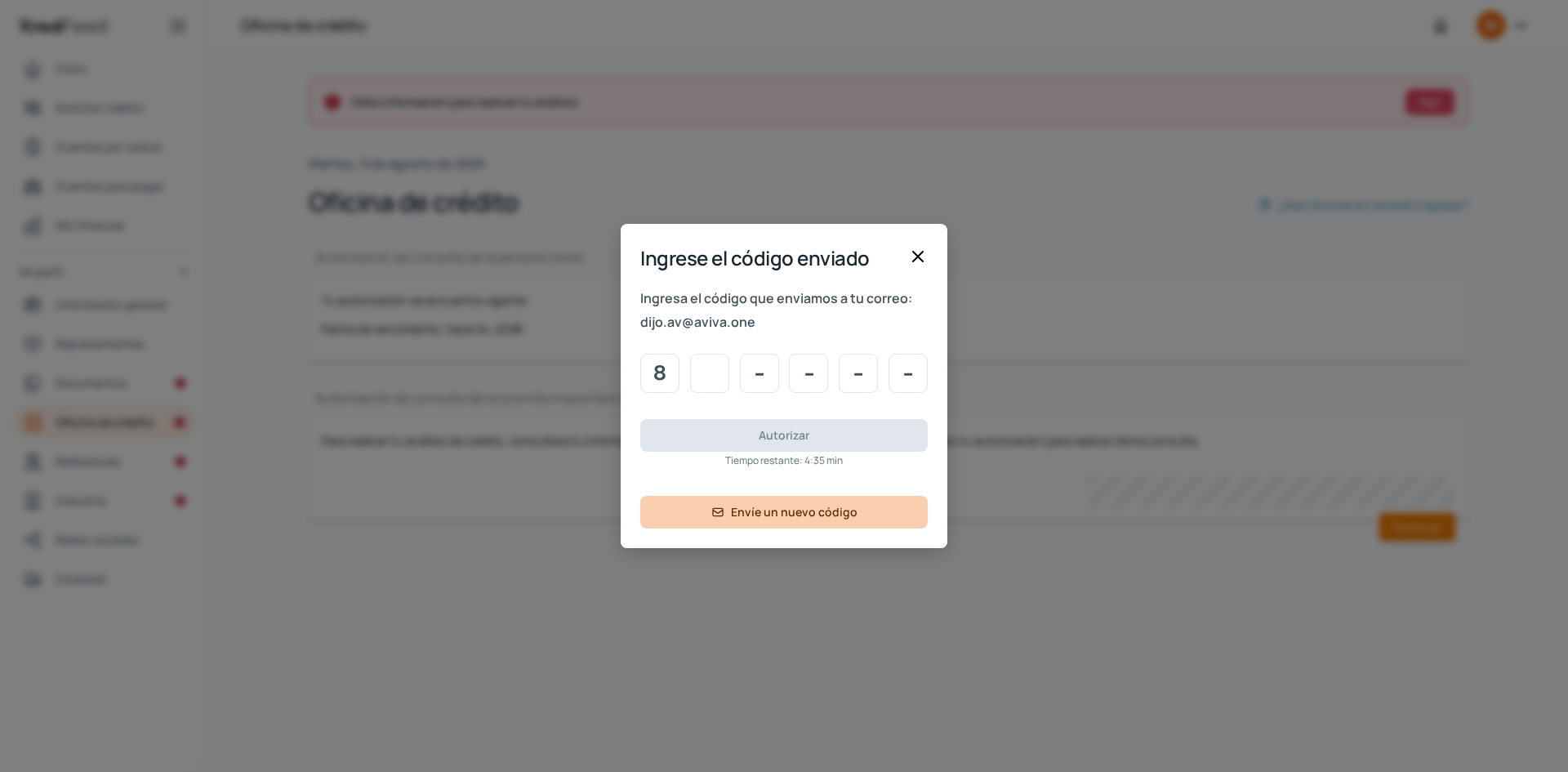 type on "5" 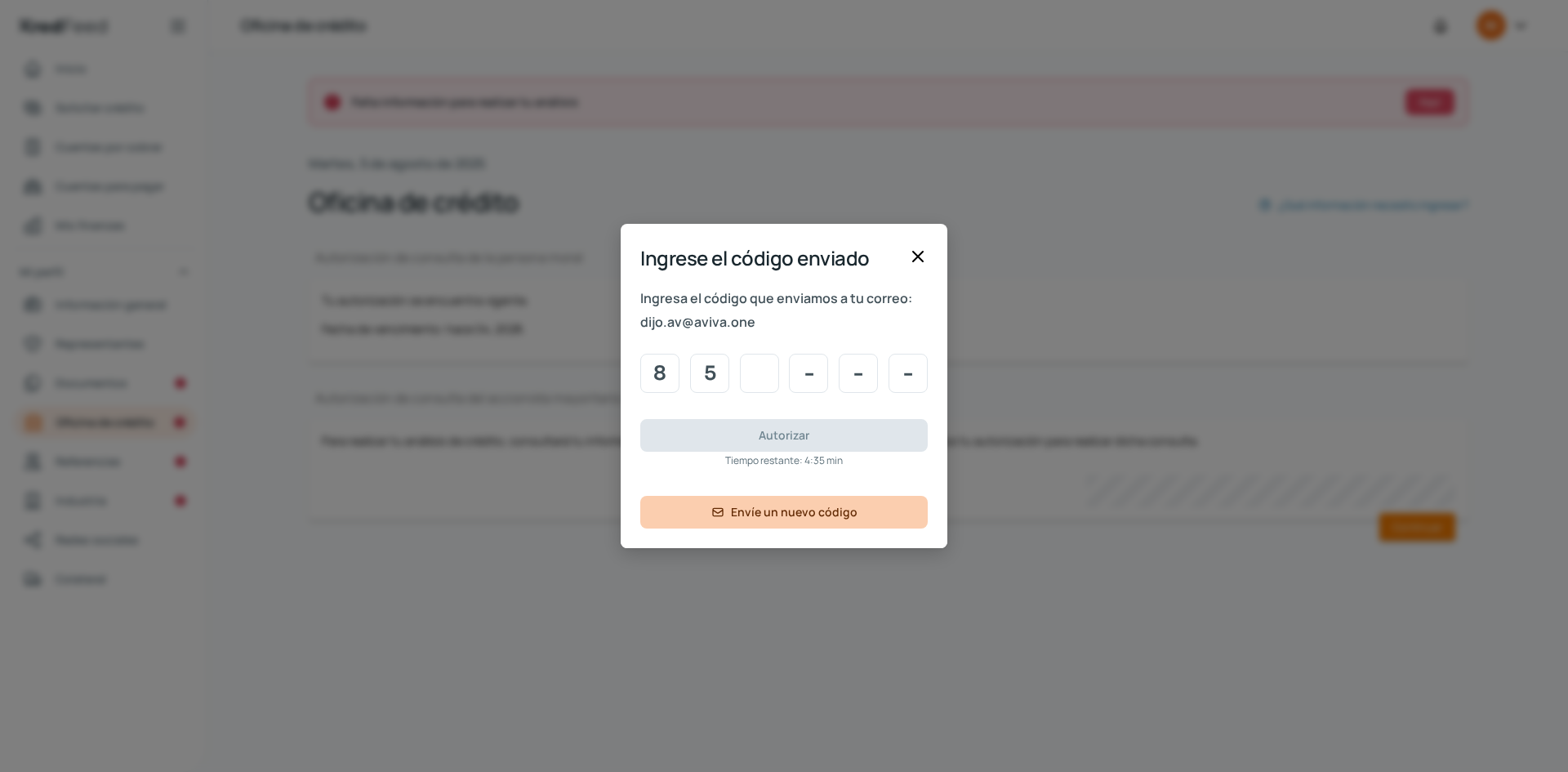 type on "7" 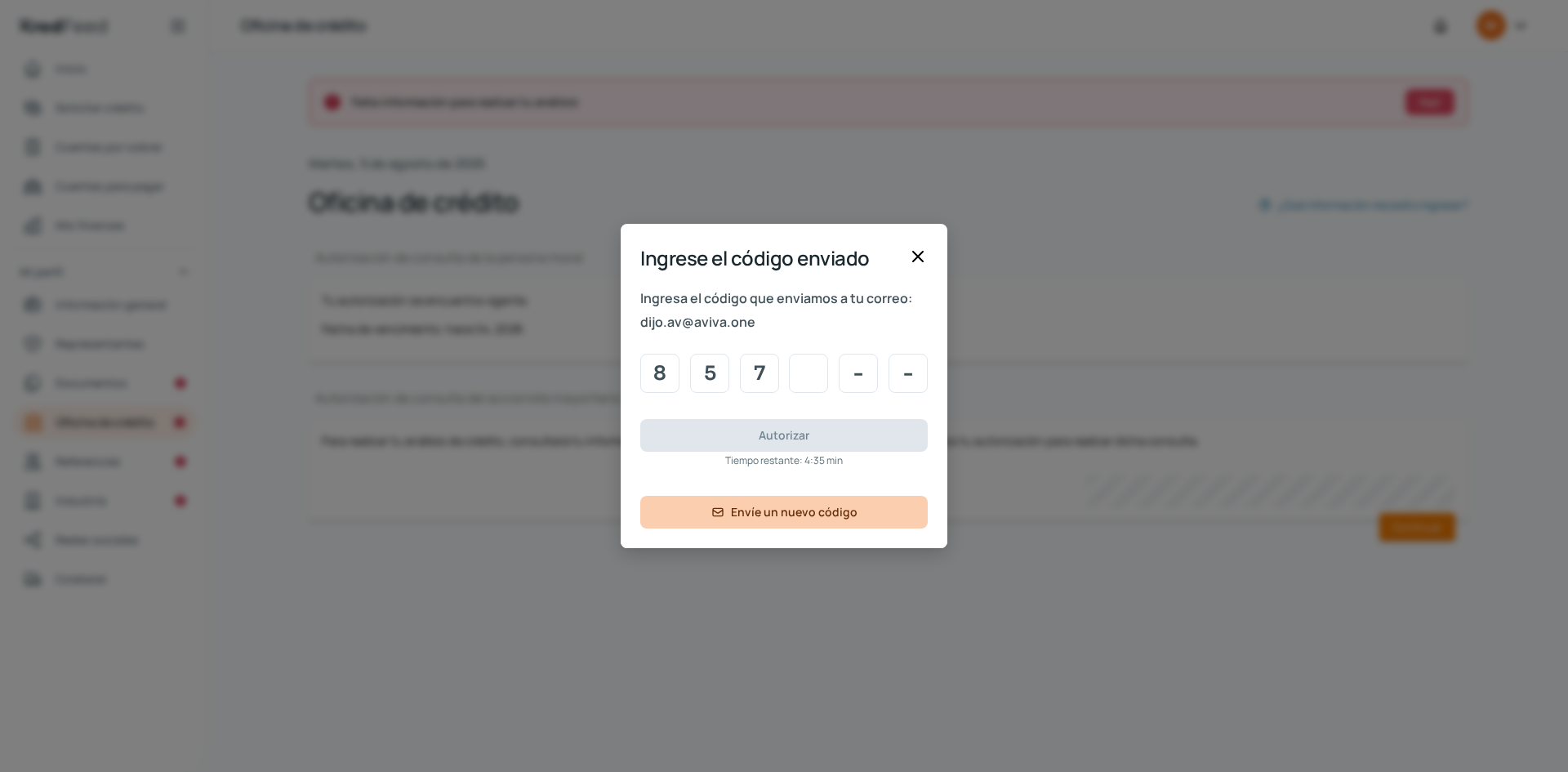 type on "6" 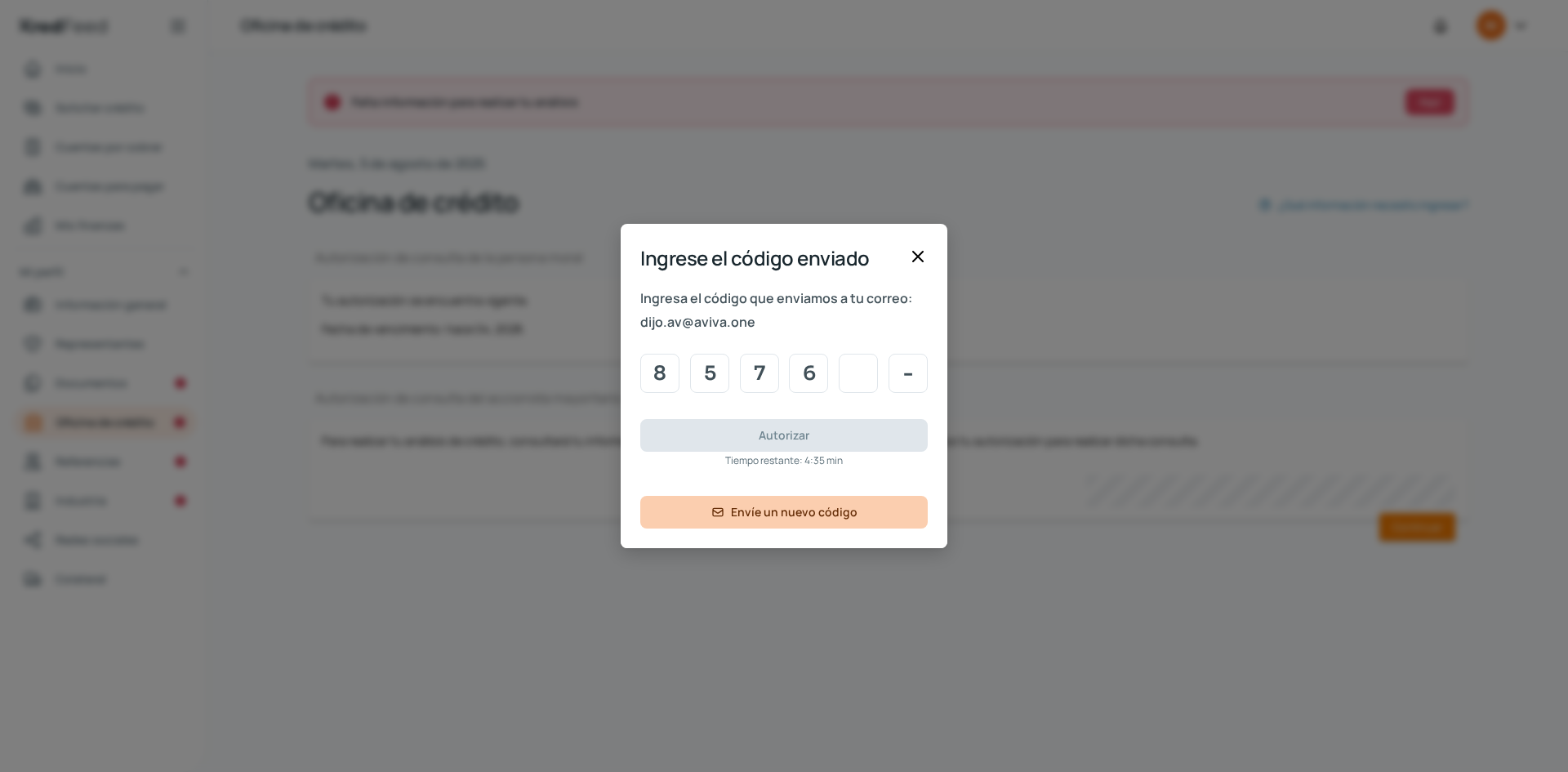 type on "5" 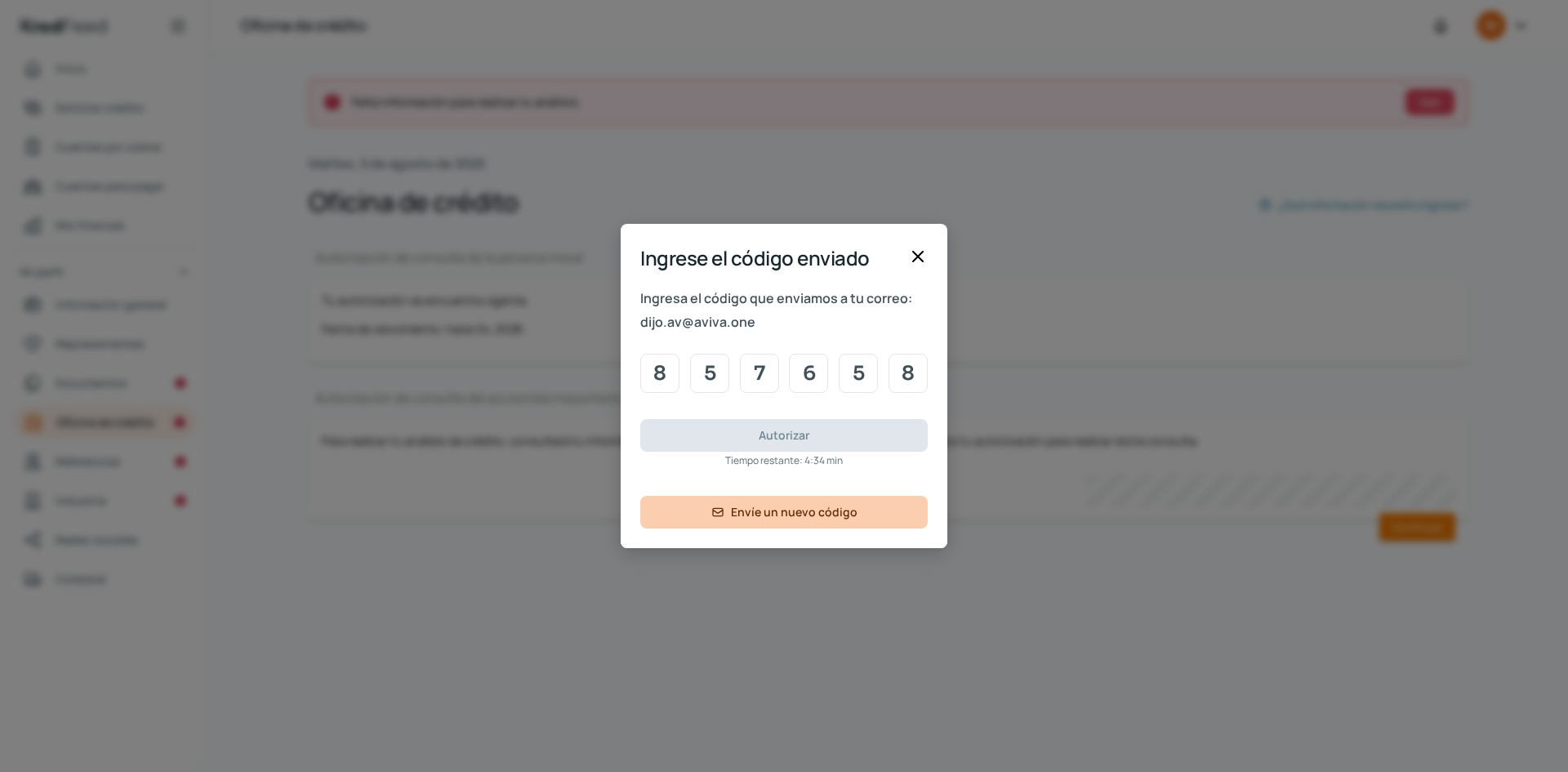type on "8" 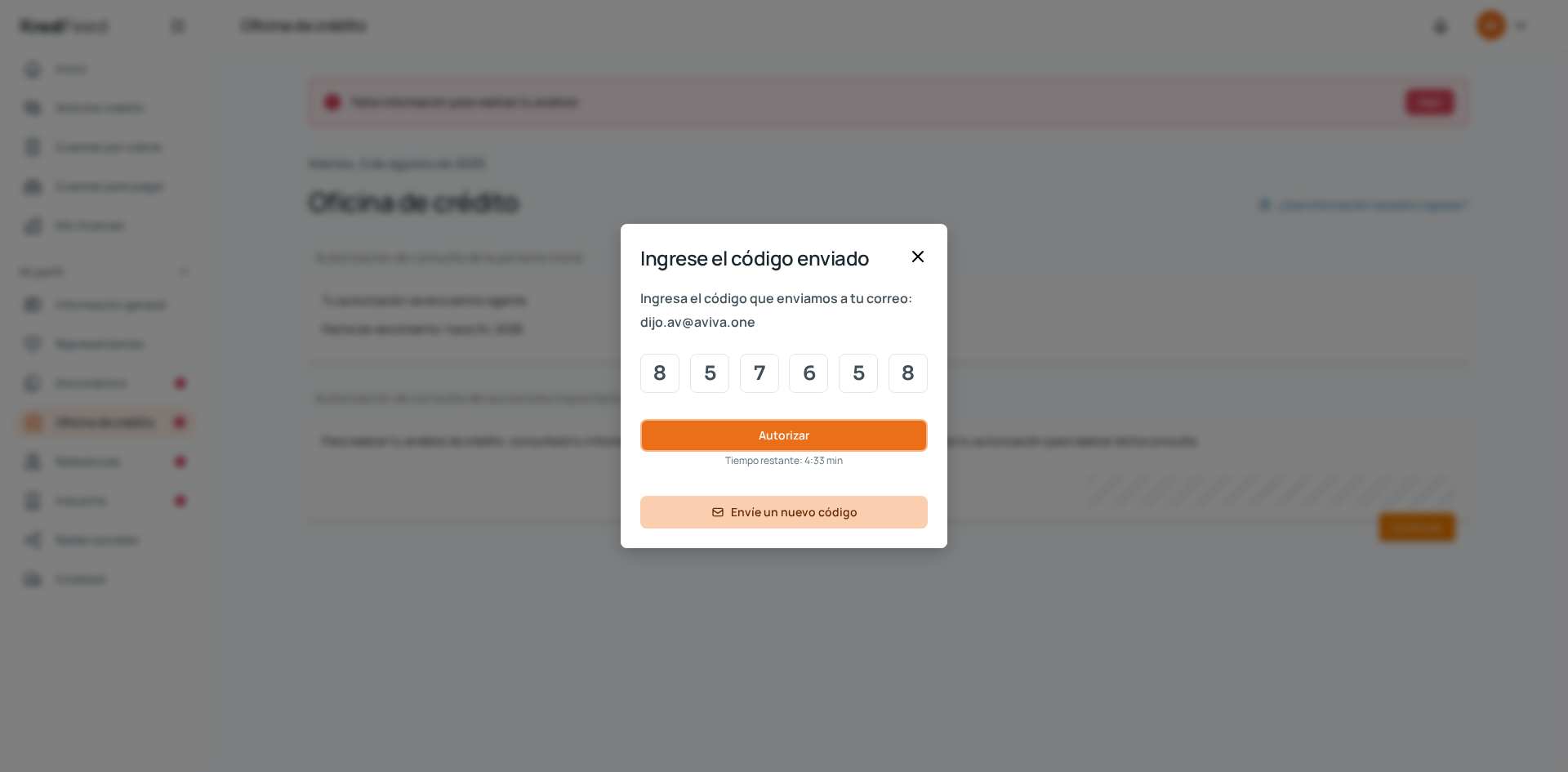 click on "Autorizar" at bounding box center [784, 435] 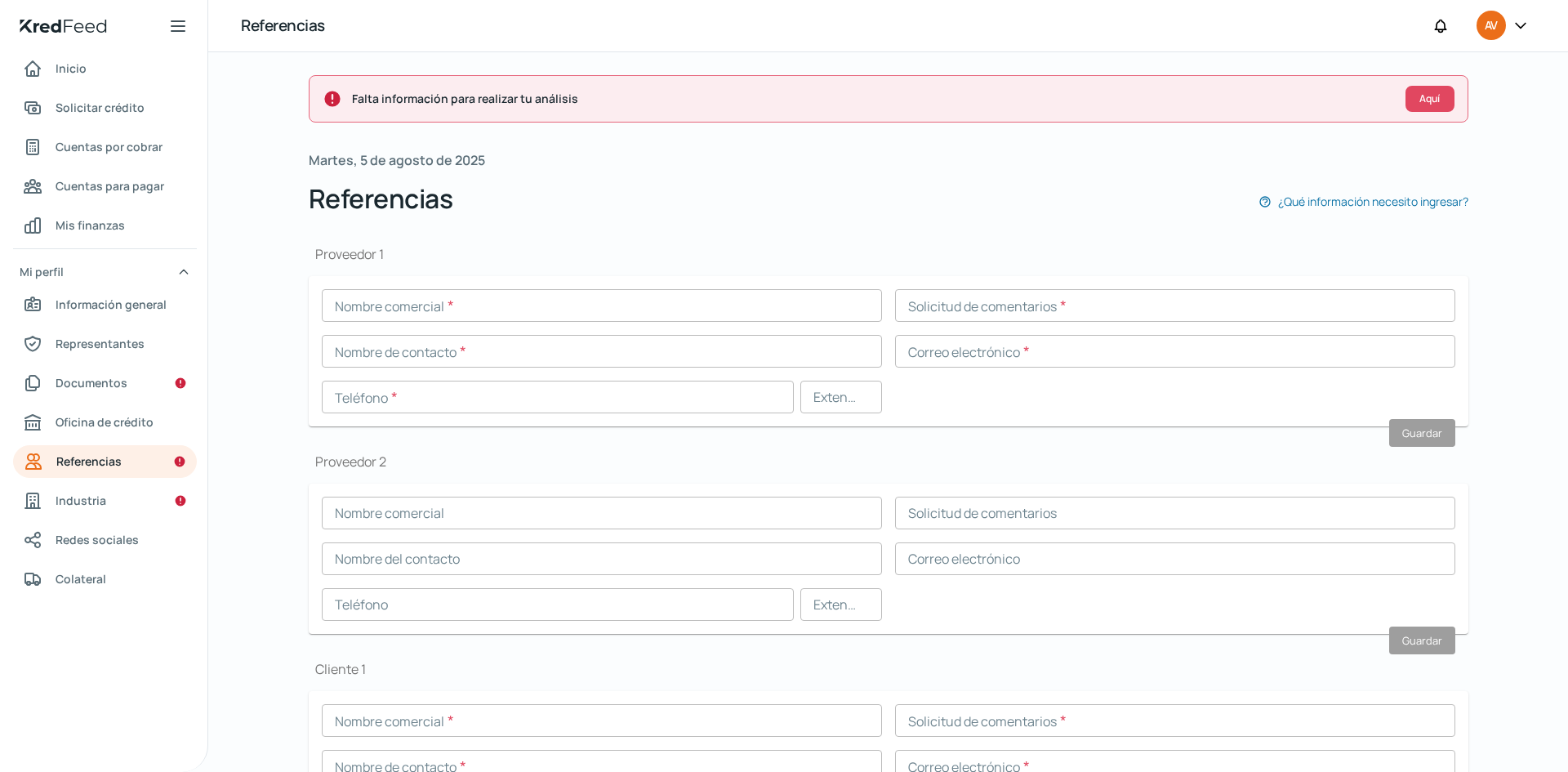 scroll, scrollTop: 0, scrollLeft: 0, axis: both 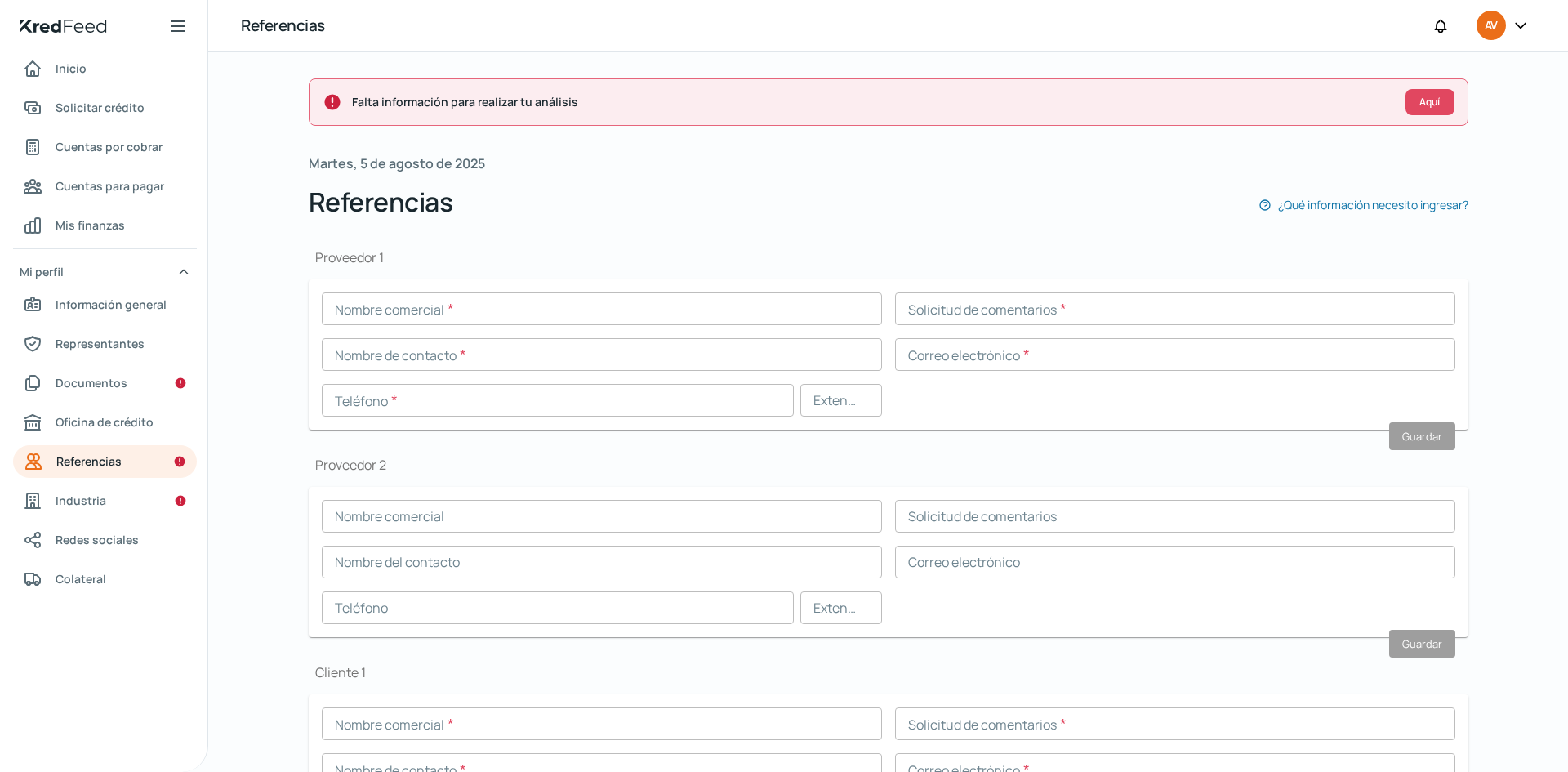 click on "AV" at bounding box center [1491, 25] 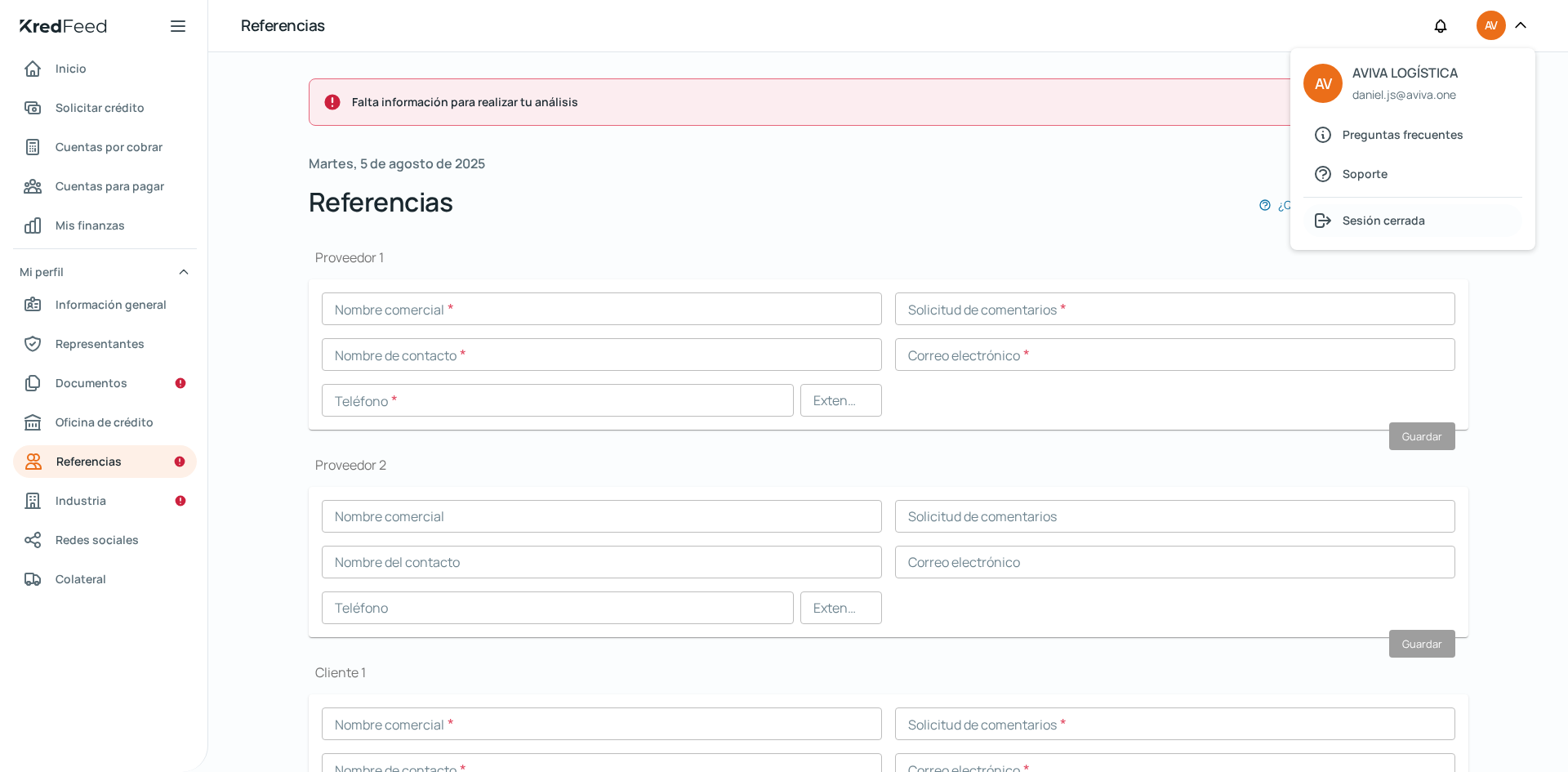 click on "Sesión cerrada" at bounding box center (1383, 220) 